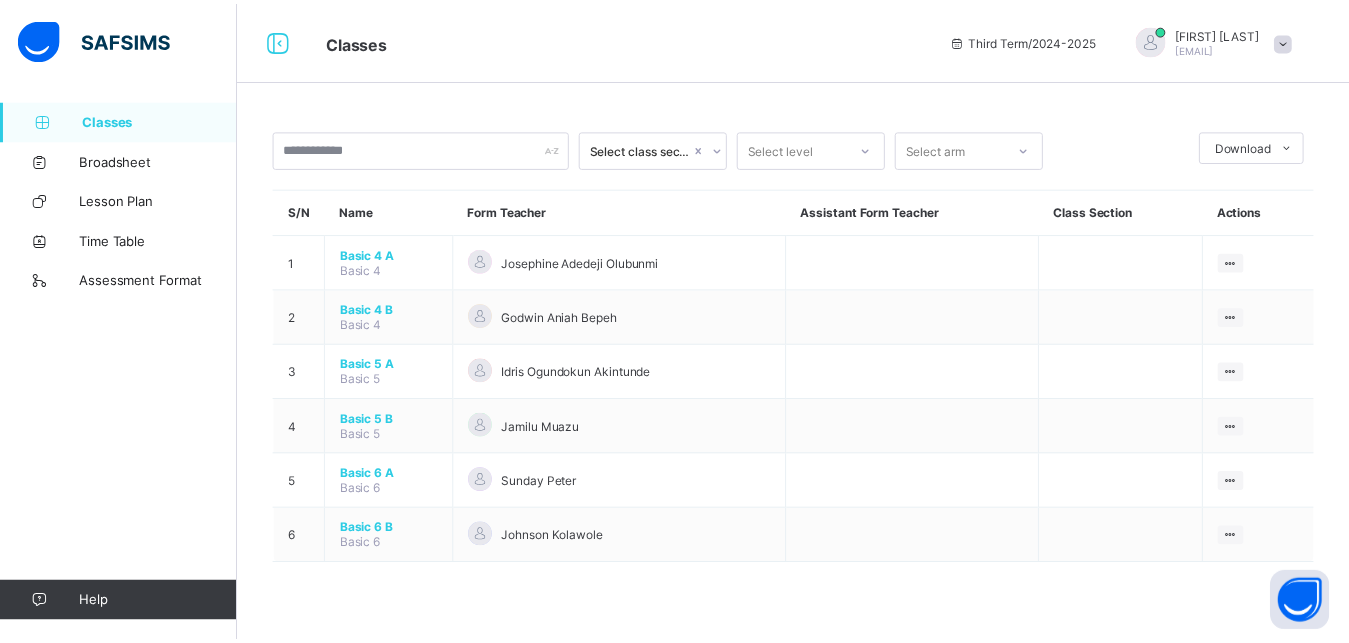 scroll, scrollTop: 0, scrollLeft: 0, axis: both 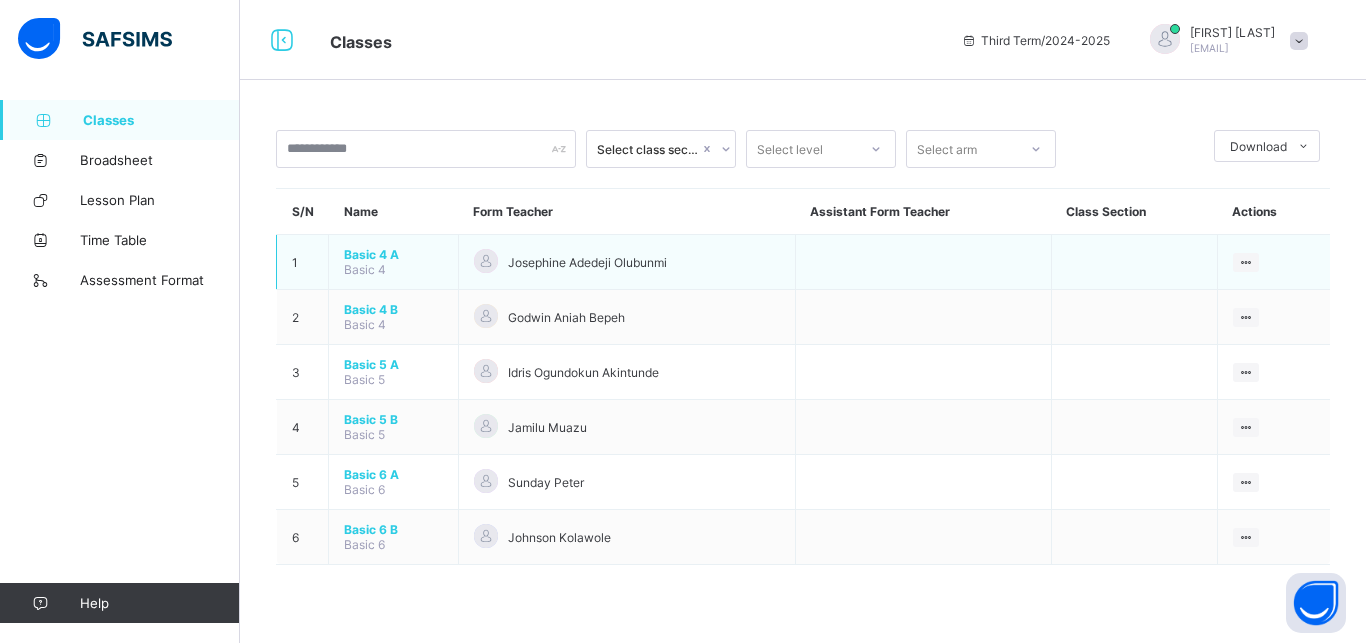 click on "Basic 4" at bounding box center [365, 269] 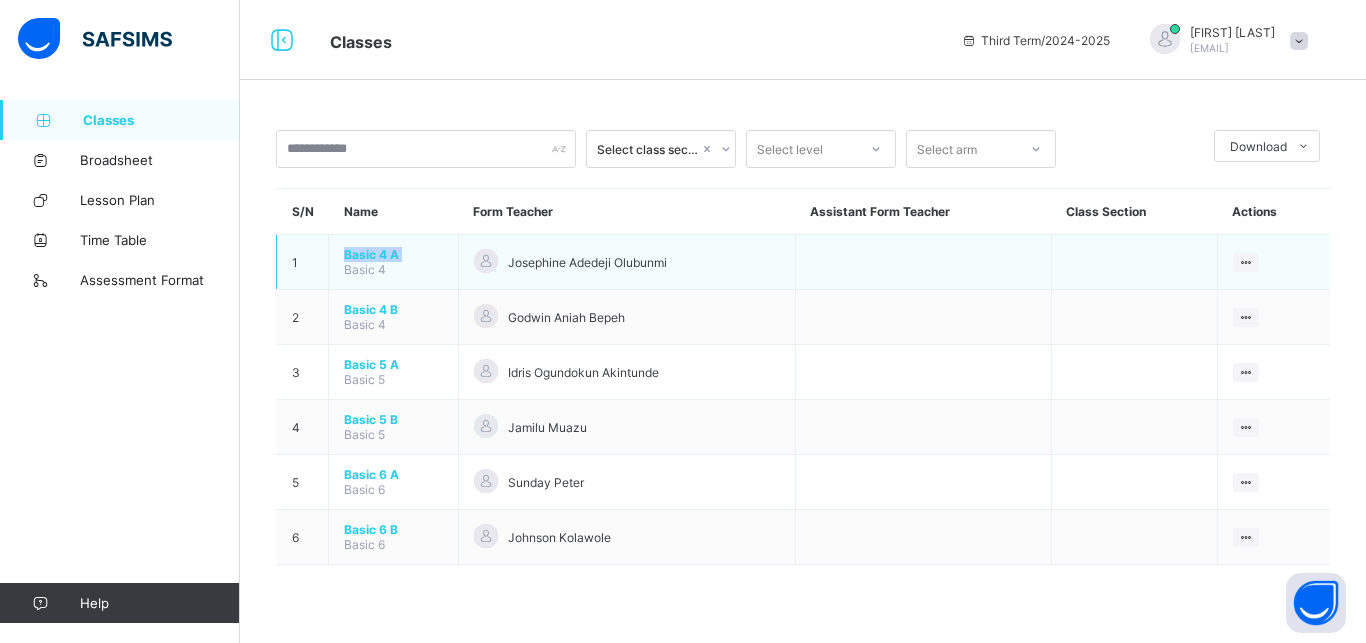 click on "Basic 4" at bounding box center (365, 269) 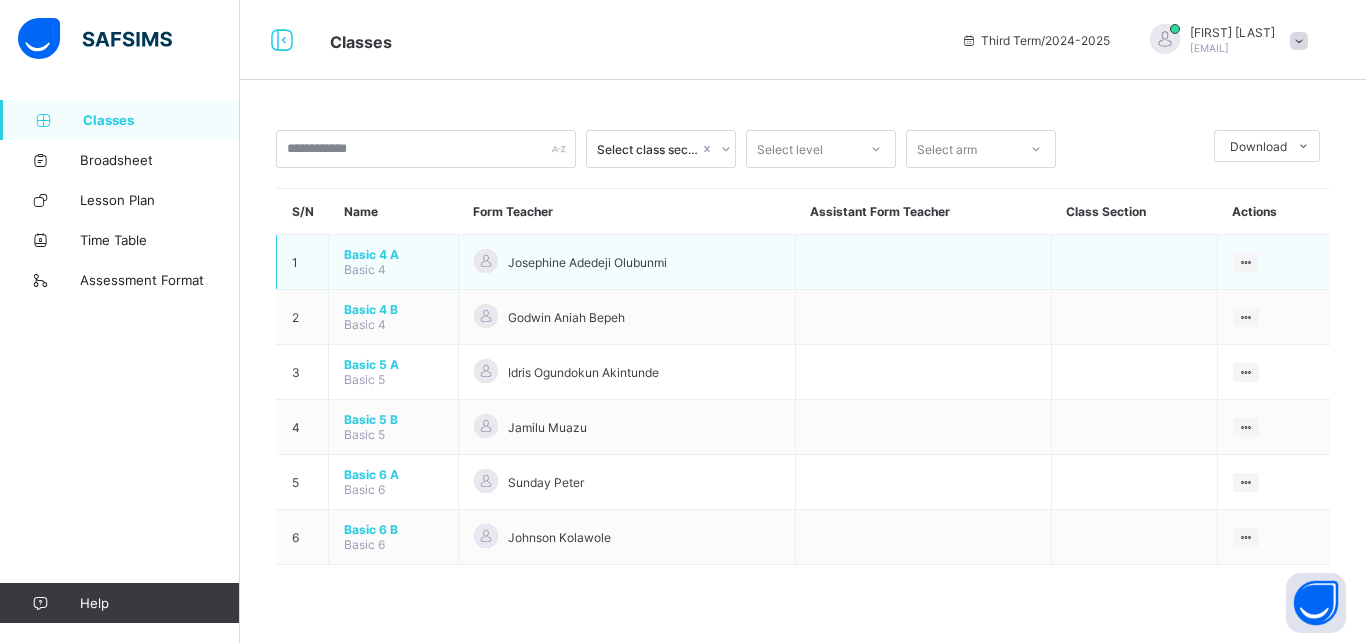 click on "Basic 4   A" at bounding box center [393, 254] 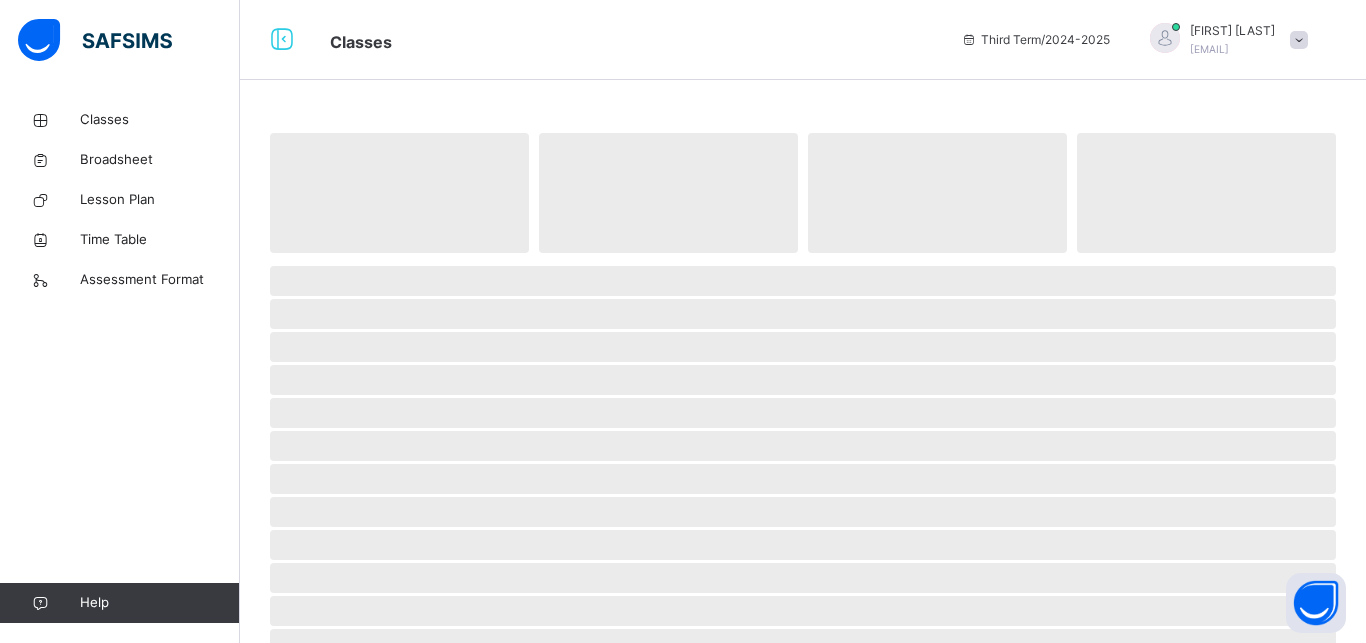 click on "‌" at bounding box center (803, 281) 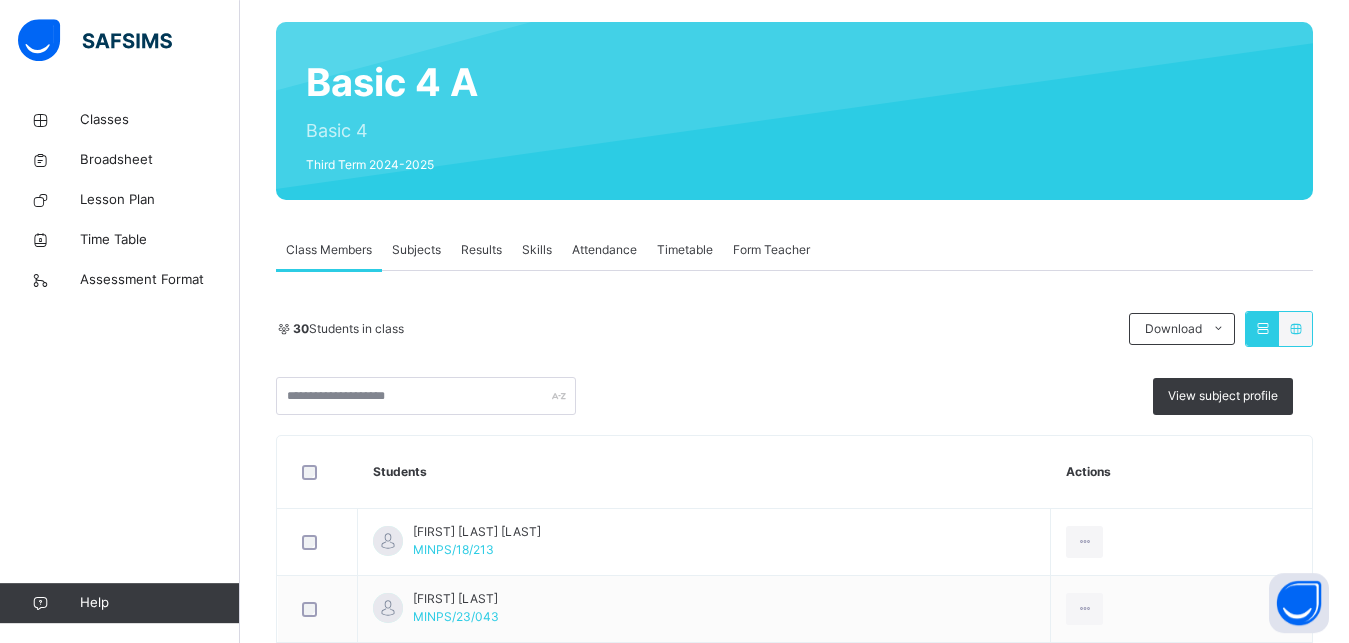 scroll, scrollTop: 153, scrollLeft: 0, axis: vertical 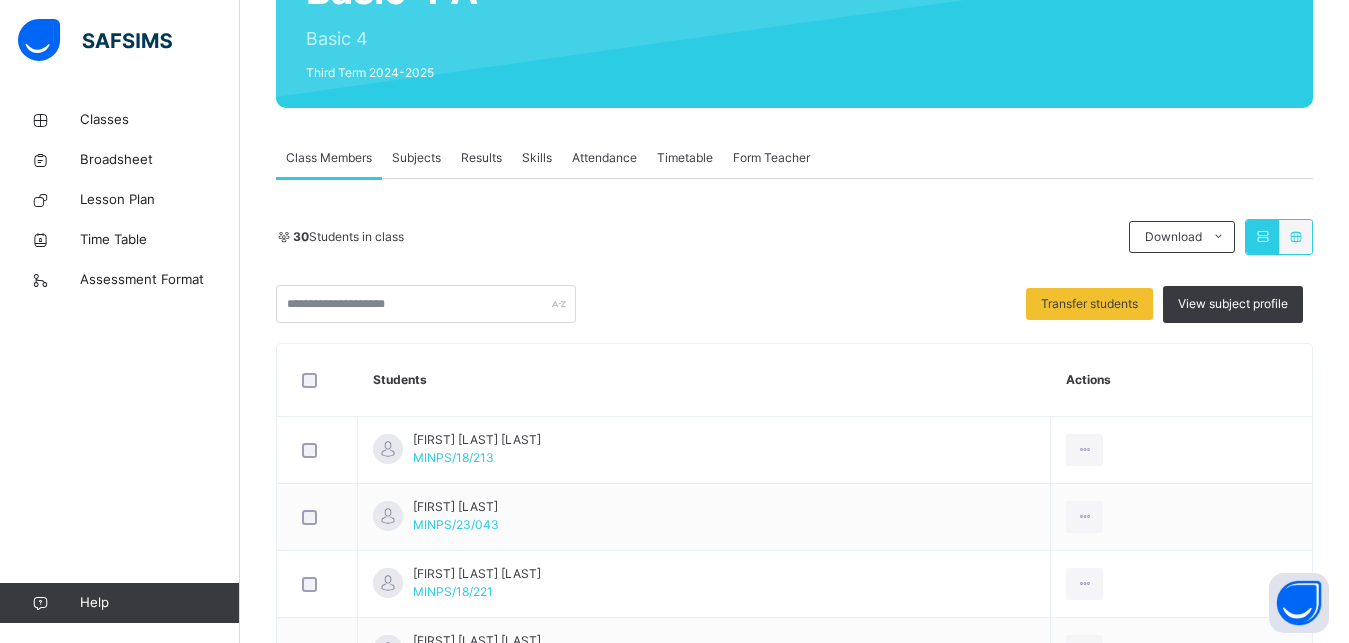 click on "Class Members" at bounding box center (329, 158) 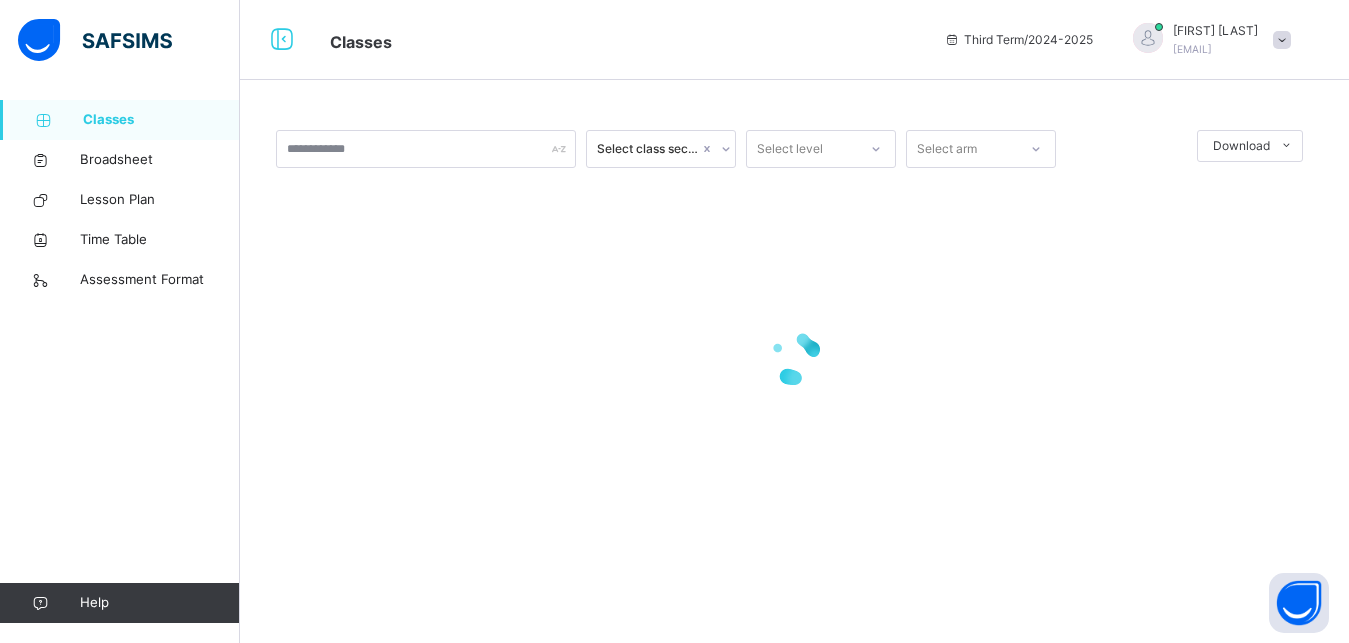 scroll, scrollTop: 0, scrollLeft: 0, axis: both 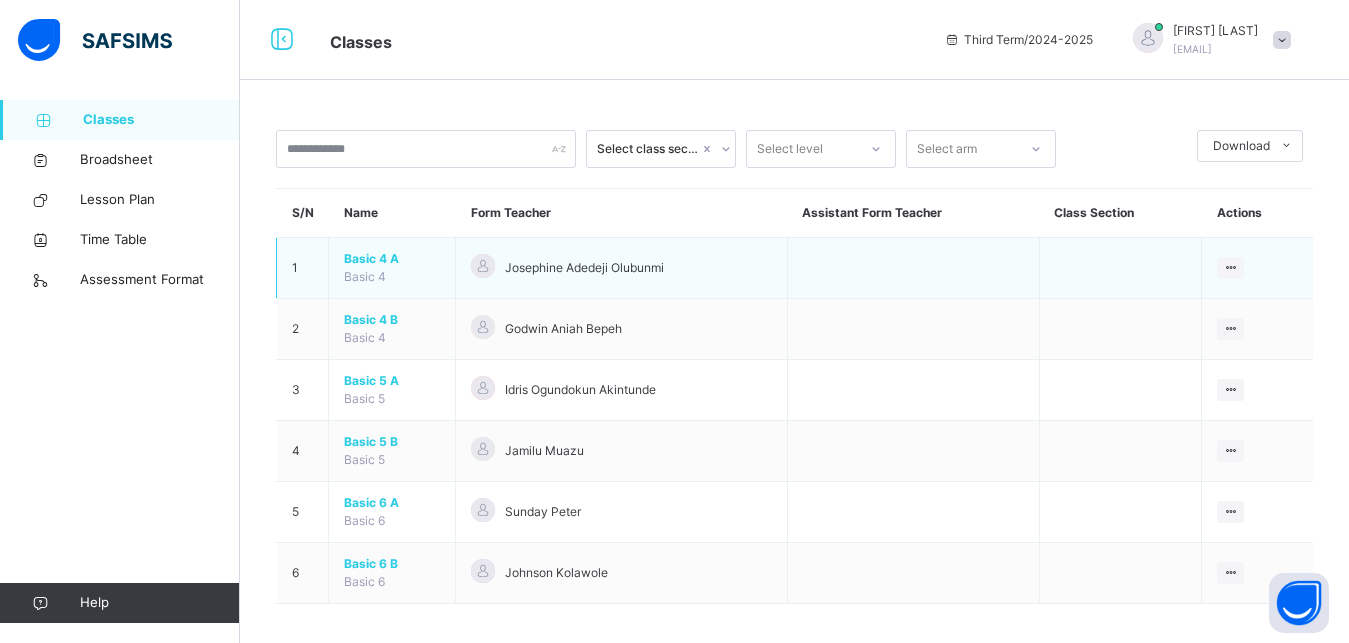 click on "Basic 4" at bounding box center (365, 276) 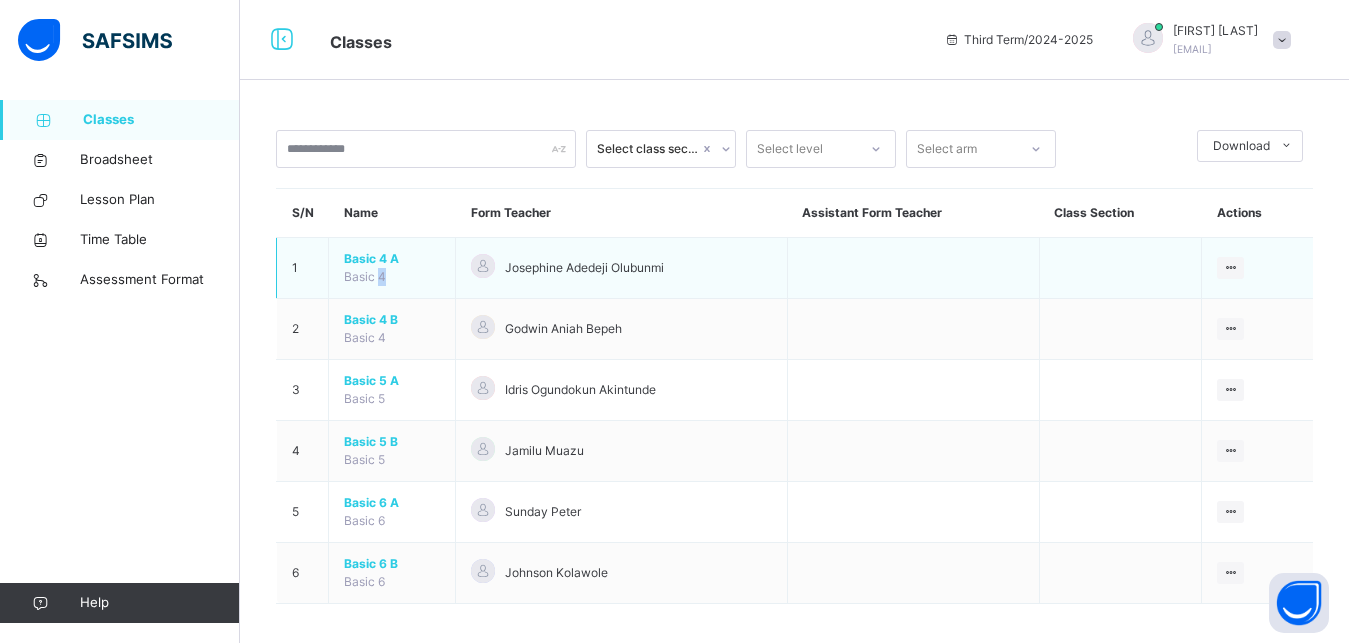 click on "Basic 4" at bounding box center (365, 276) 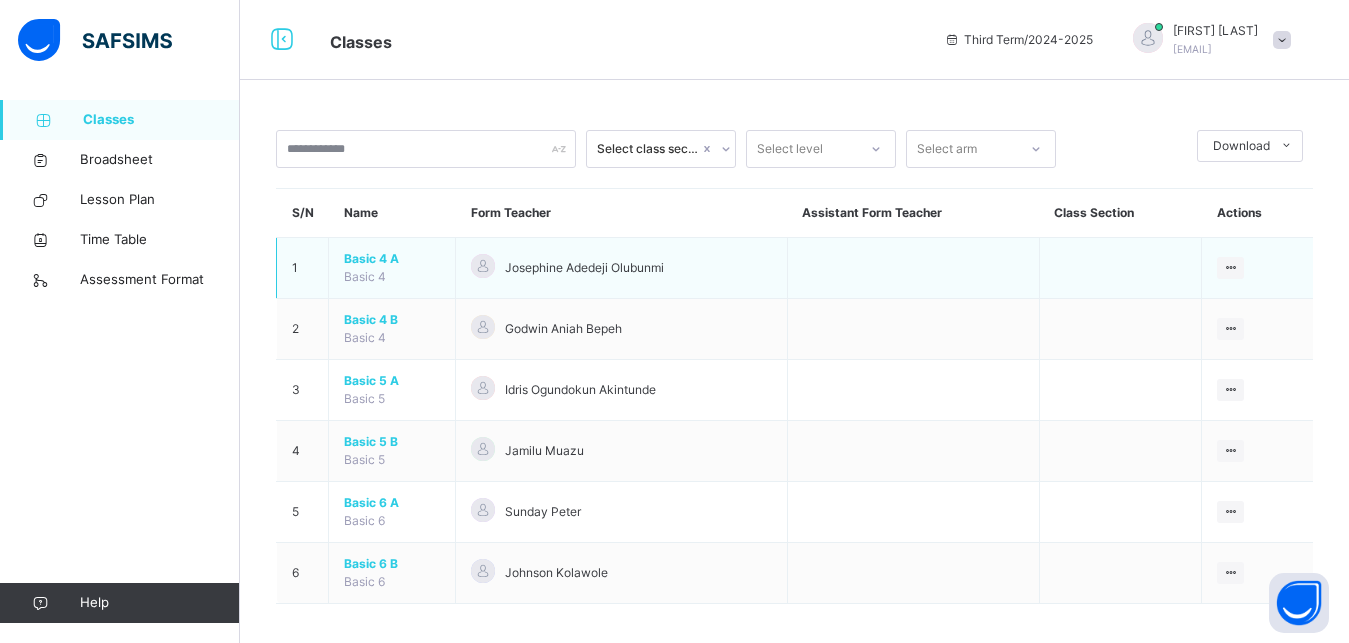 click on "Basic 4   A" at bounding box center [392, 259] 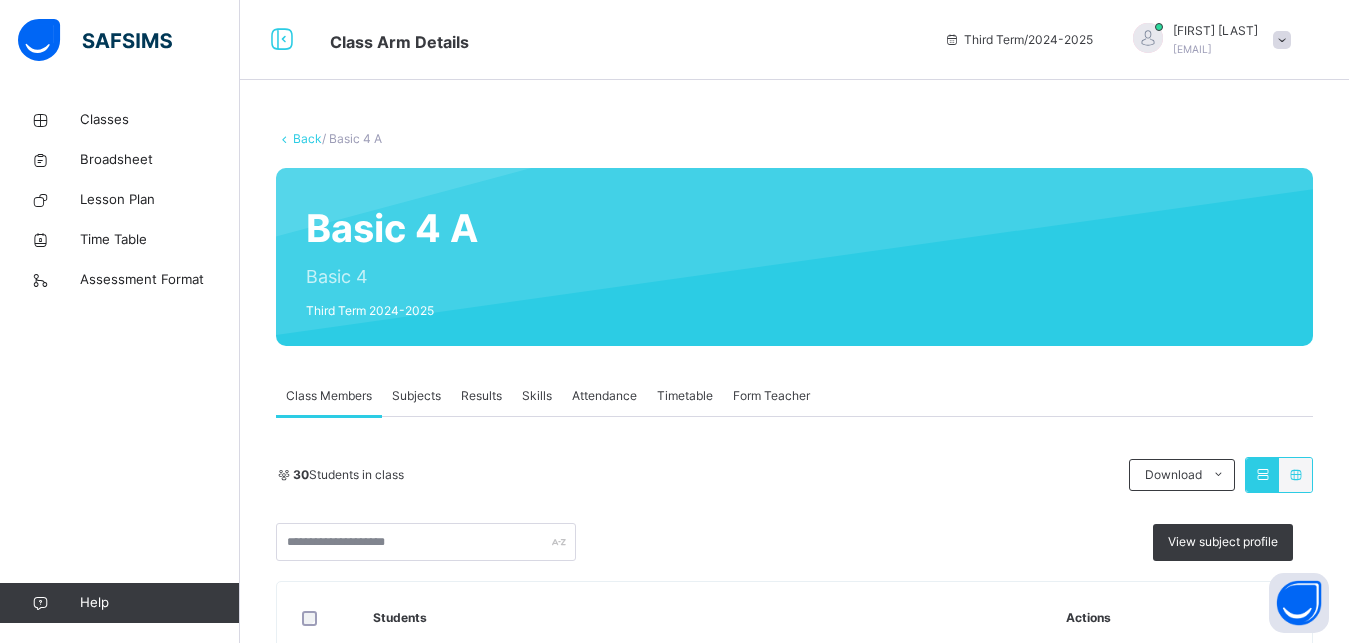 drag, startPoint x: 418, startPoint y: 285, endPoint x: 357, endPoint y: 326, distance: 73.4983 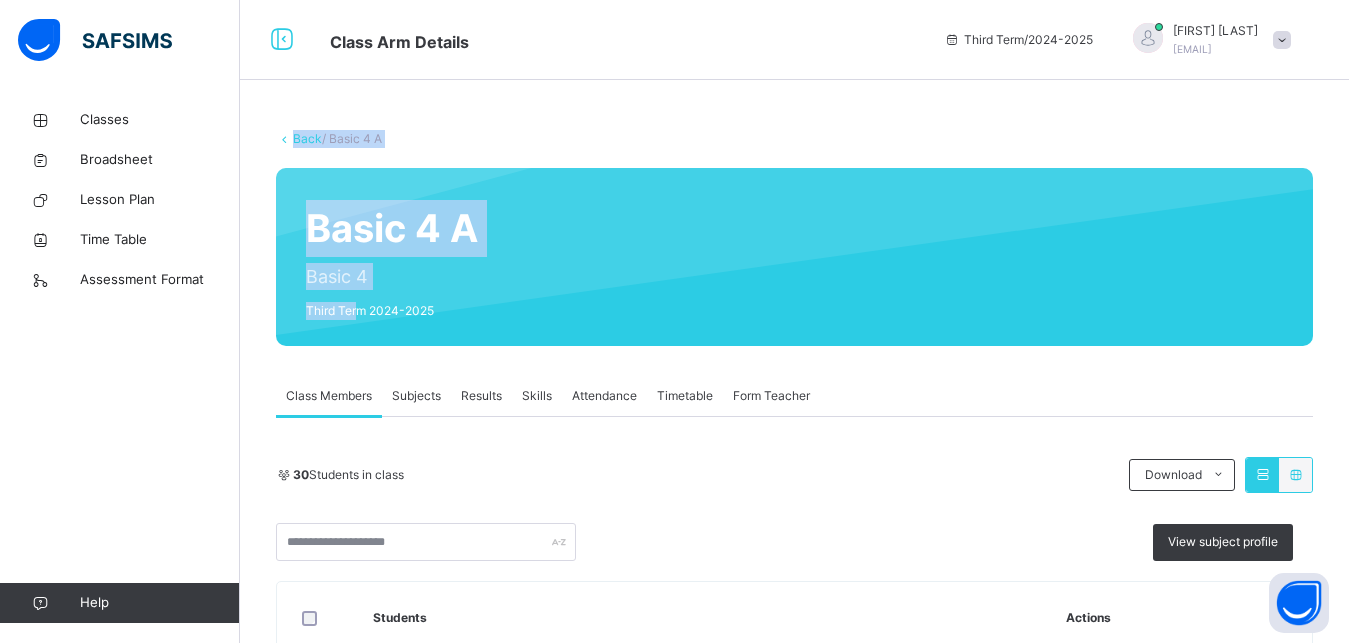 click on "Results" at bounding box center (481, 396) 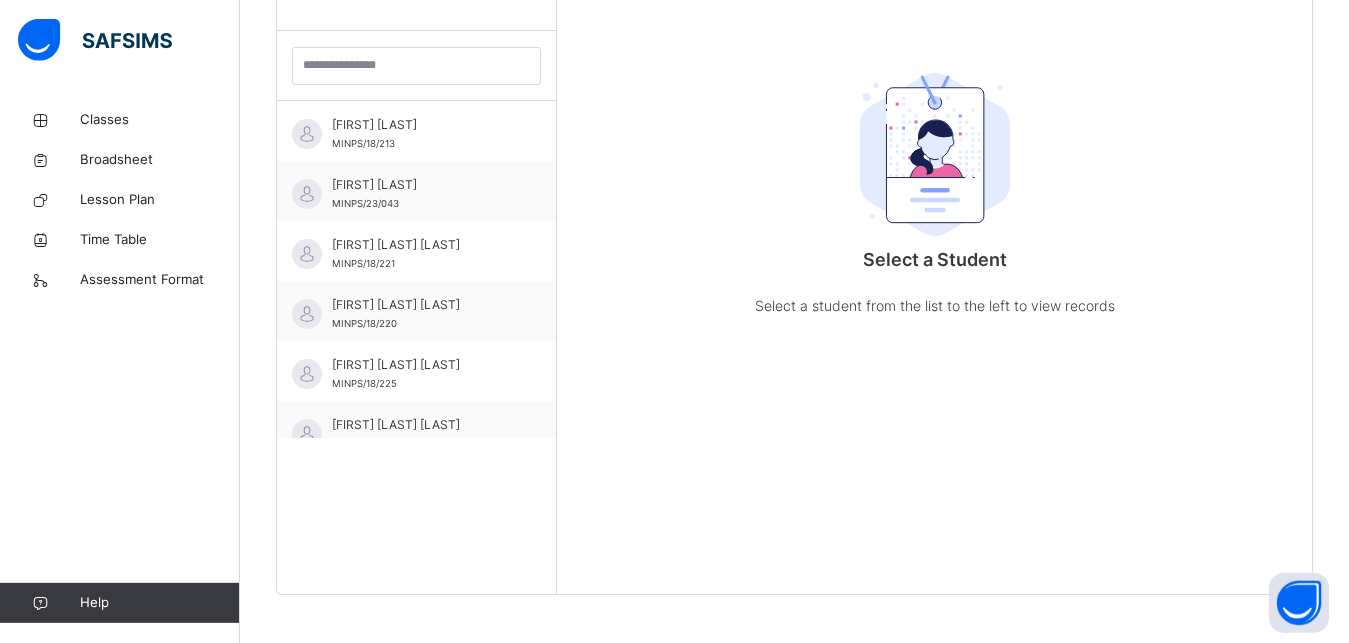 scroll, scrollTop: 581, scrollLeft: 0, axis: vertical 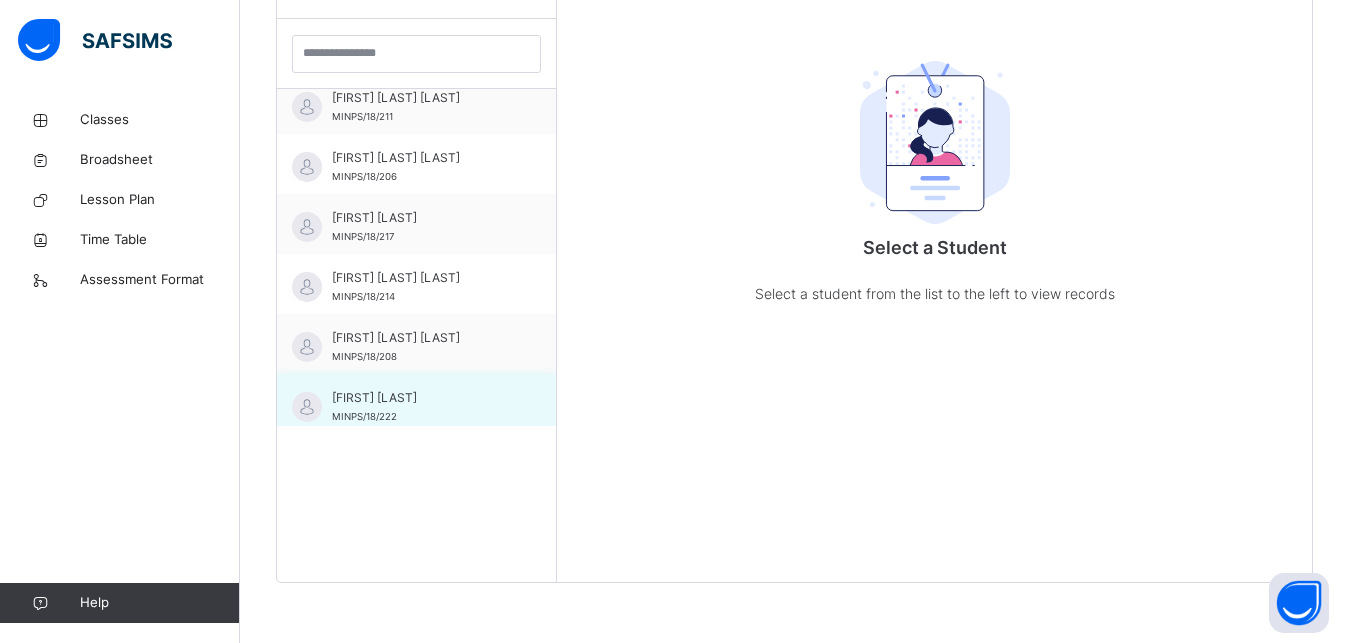 click on "[FIRST] [LAST] [LAST] MINPS/18/222" at bounding box center [421, 407] 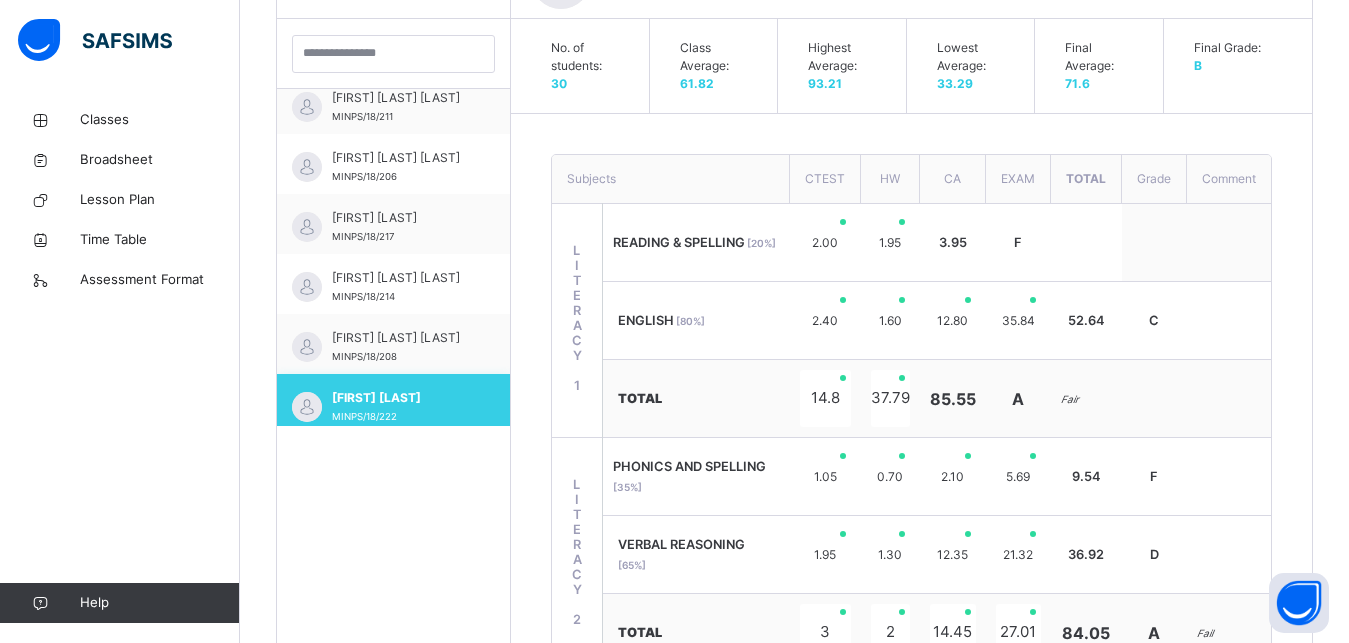 scroll, scrollTop: 684, scrollLeft: 0, axis: vertical 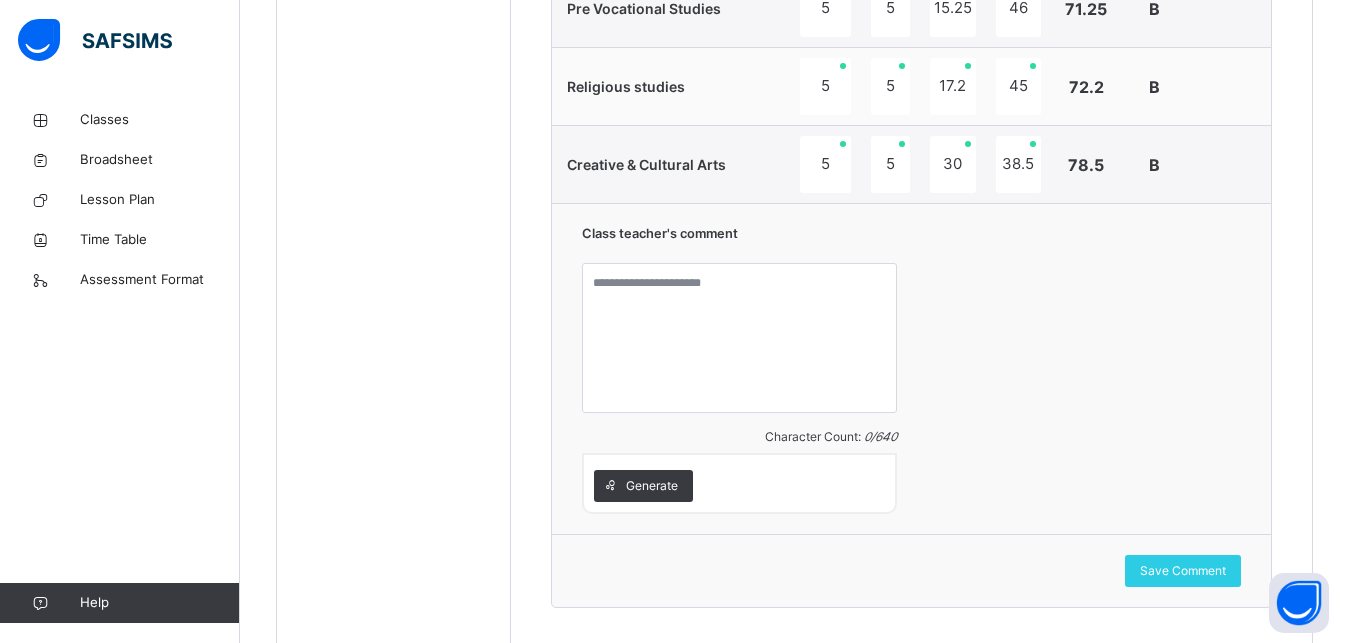 drag, startPoint x: 1359, startPoint y: 630, endPoint x: 1233, endPoint y: 572, distance: 138.70833 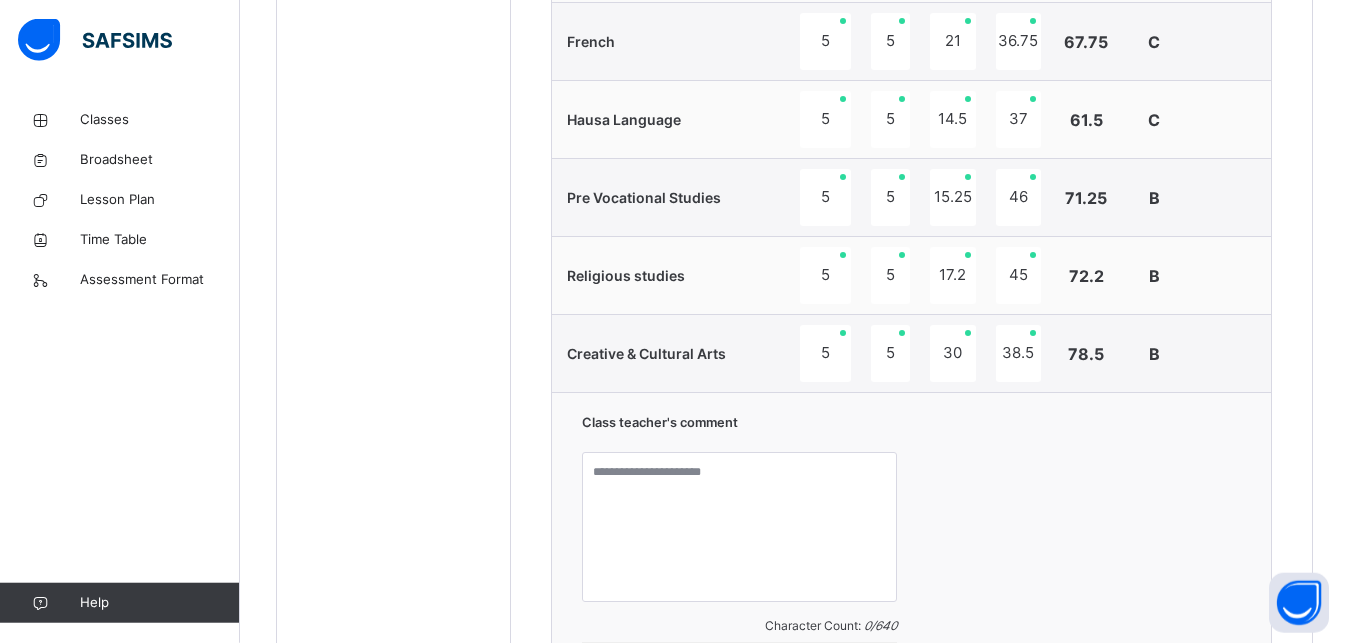 scroll, scrollTop: 1770, scrollLeft: 0, axis: vertical 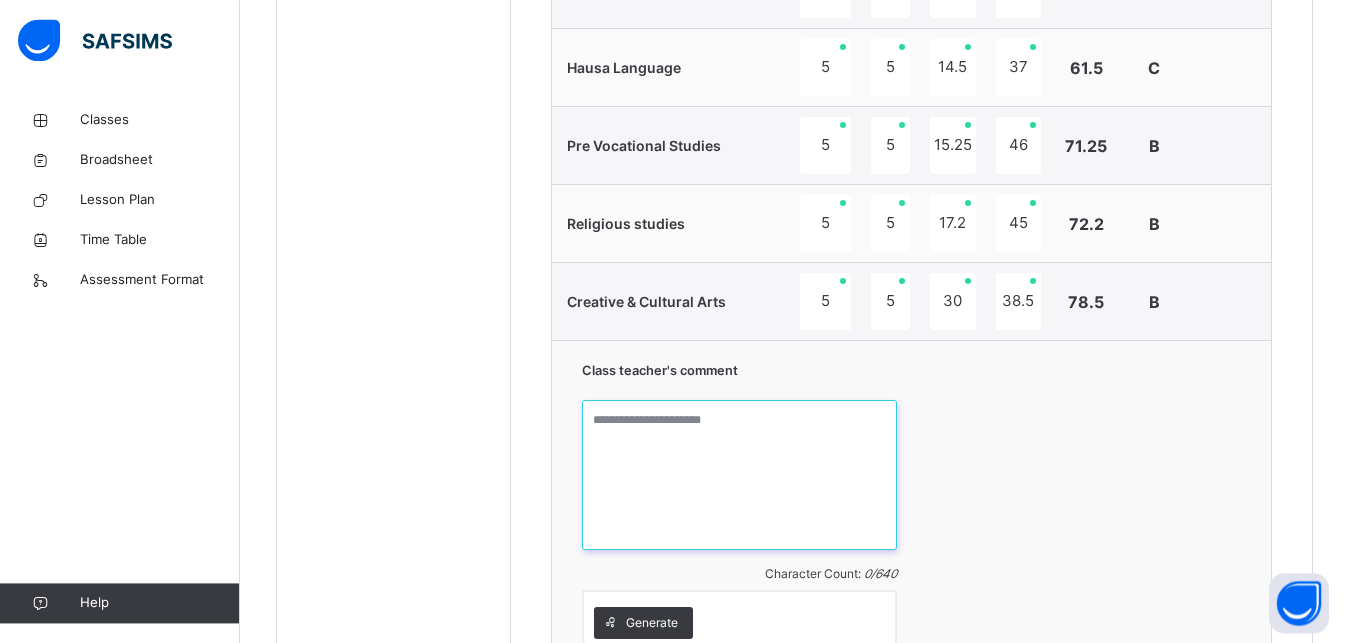 click at bounding box center [739, 475] 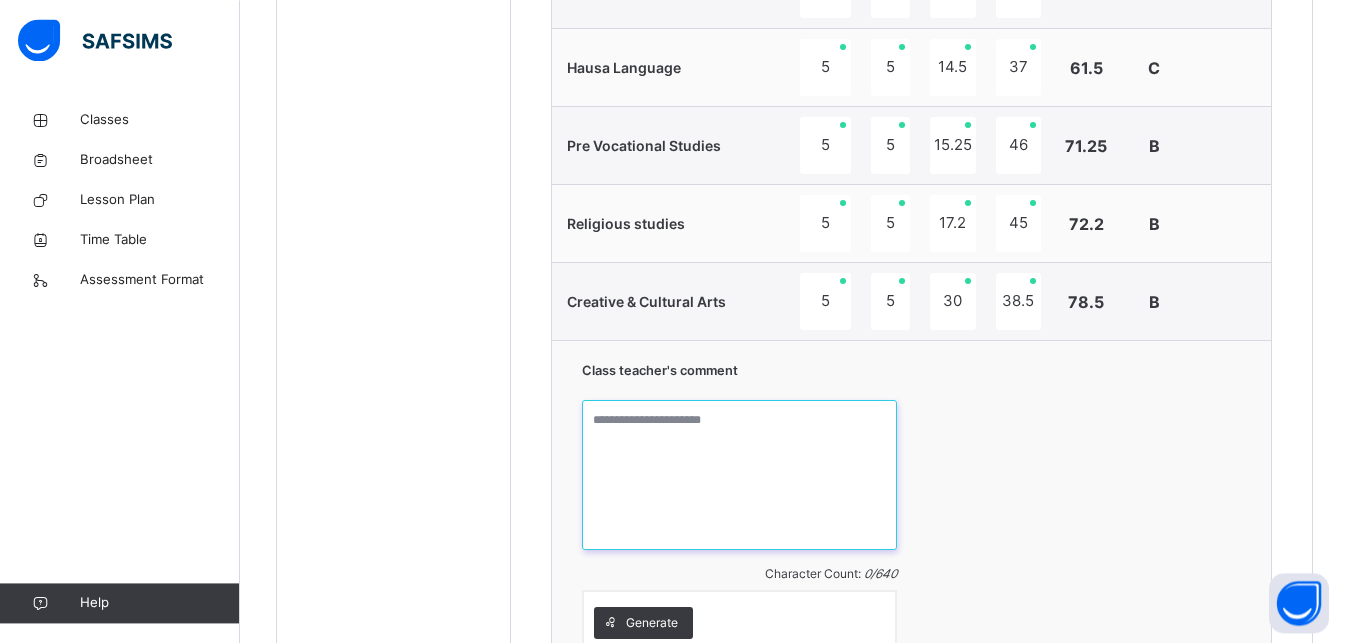click at bounding box center (739, 475) 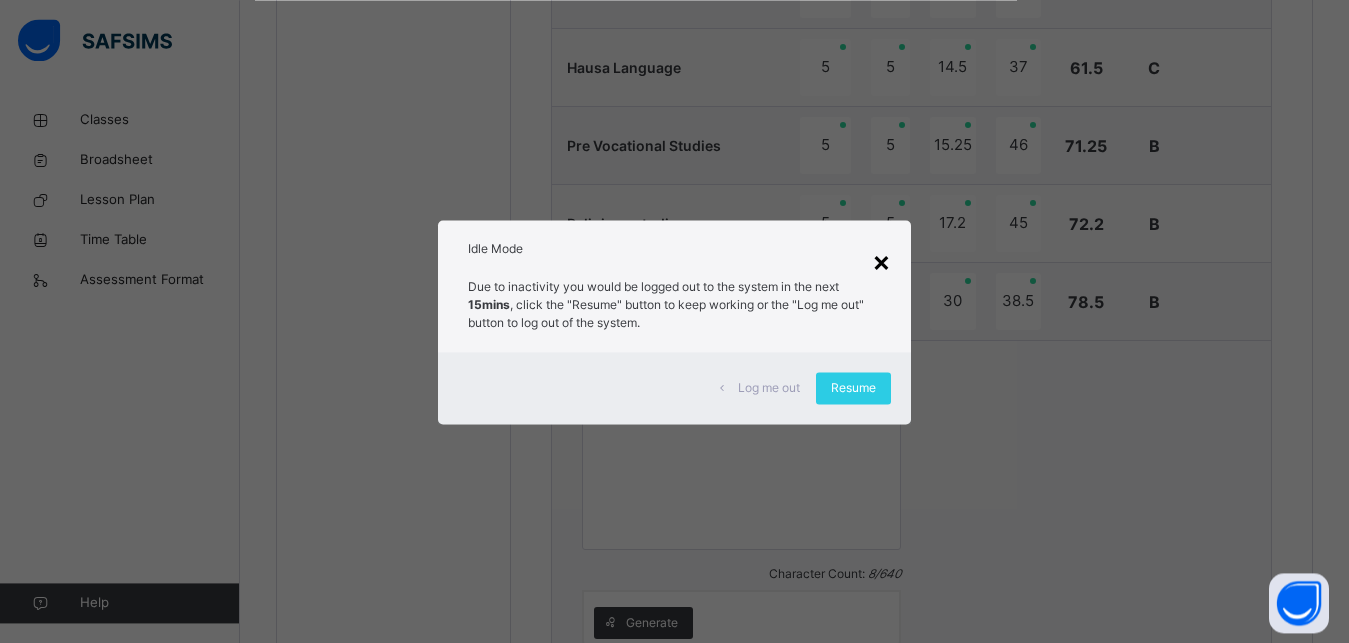 click on "×" at bounding box center [881, 261] 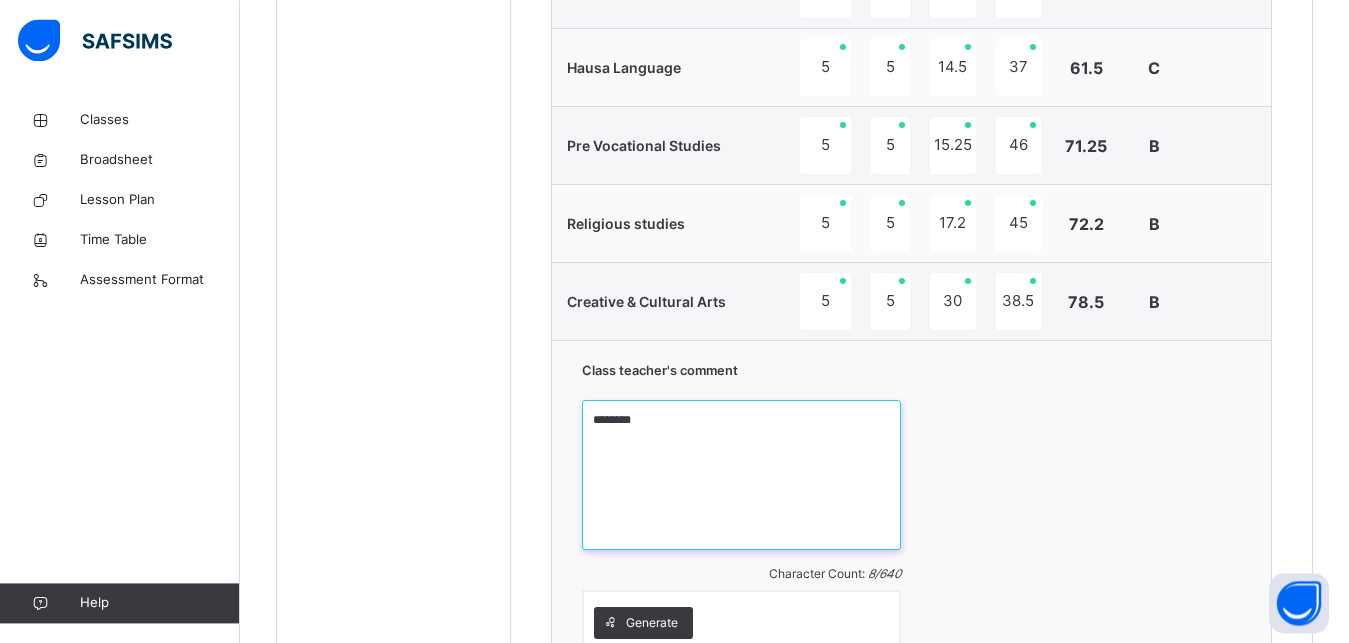 click on "******" at bounding box center [741, 475] 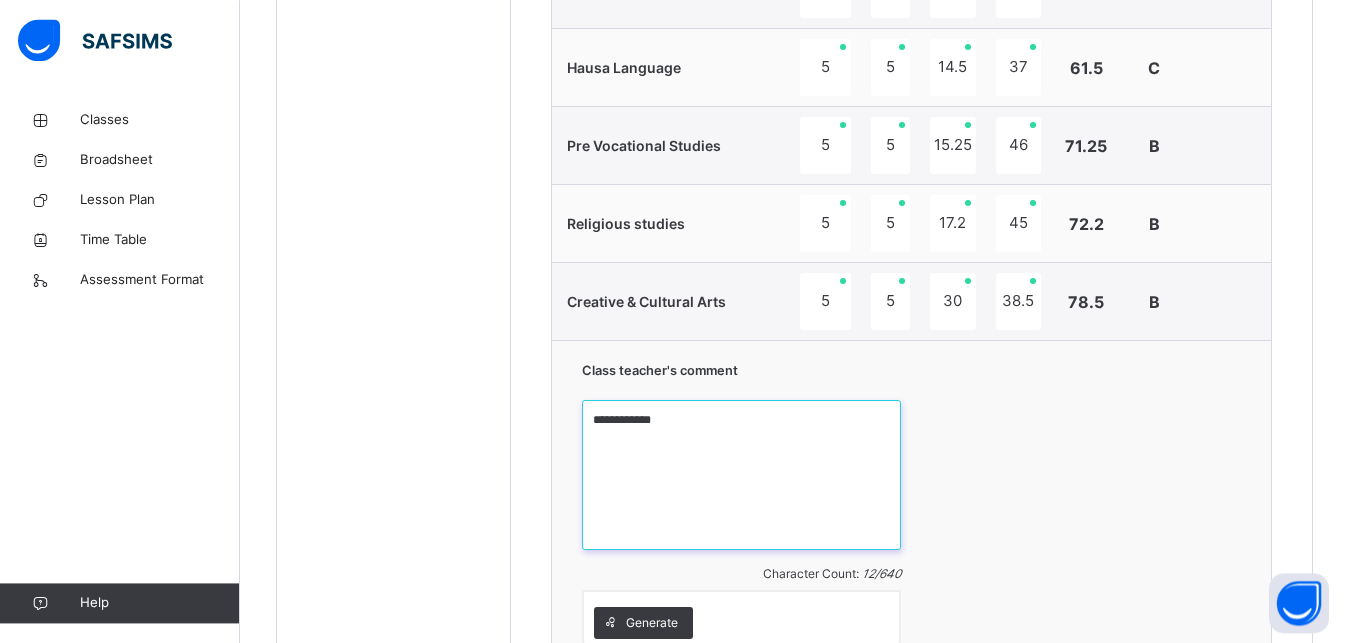 click on "**********" at bounding box center [741, 475] 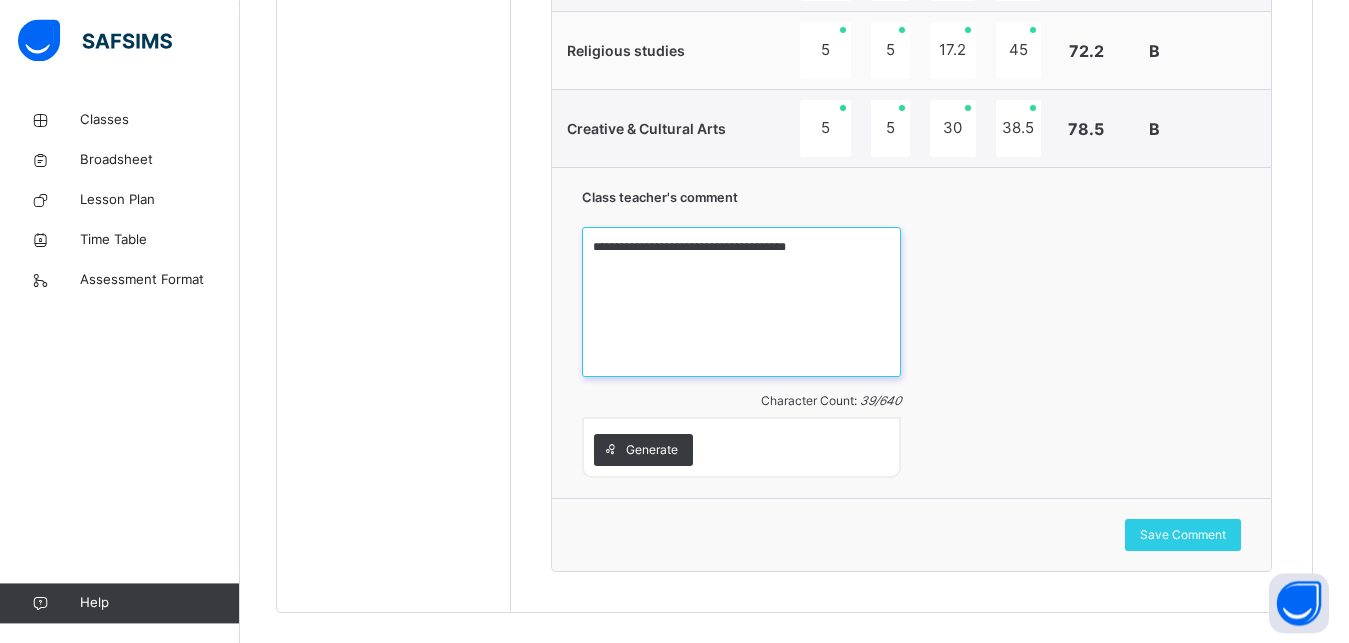 scroll, scrollTop: 1970, scrollLeft: 0, axis: vertical 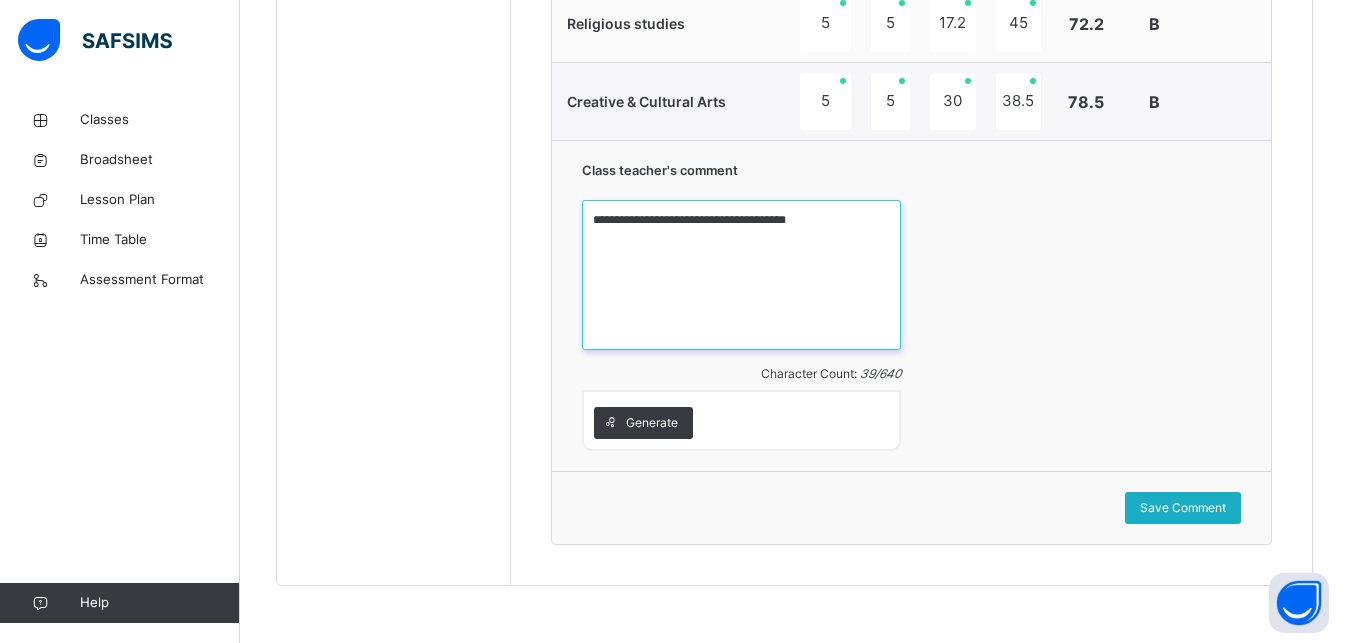type on "**********" 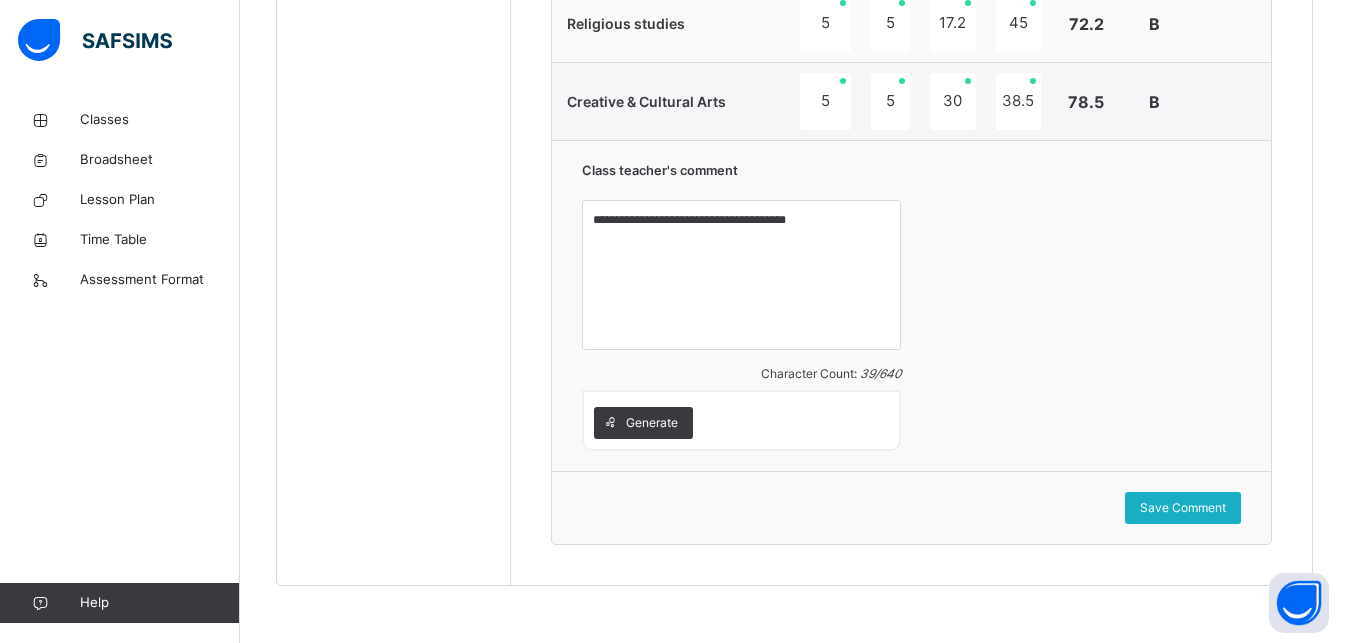 click on "Save Comment" at bounding box center [1183, 508] 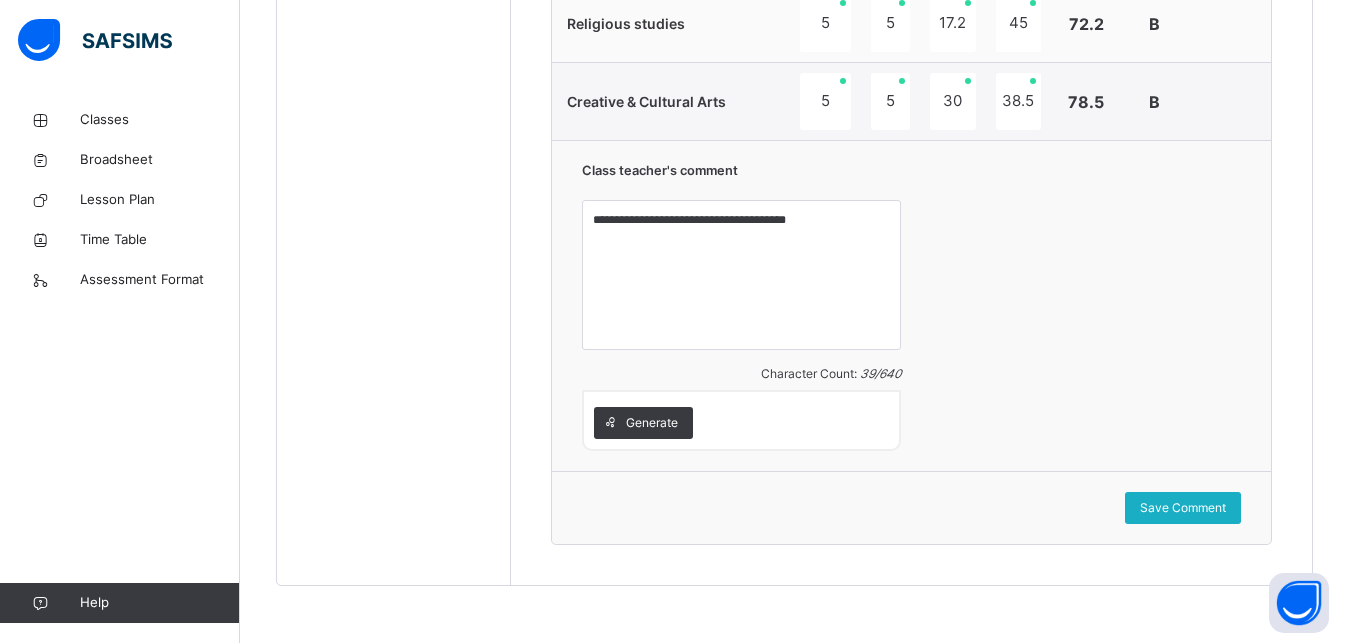 click on "Save Comment" at bounding box center [1183, 508] 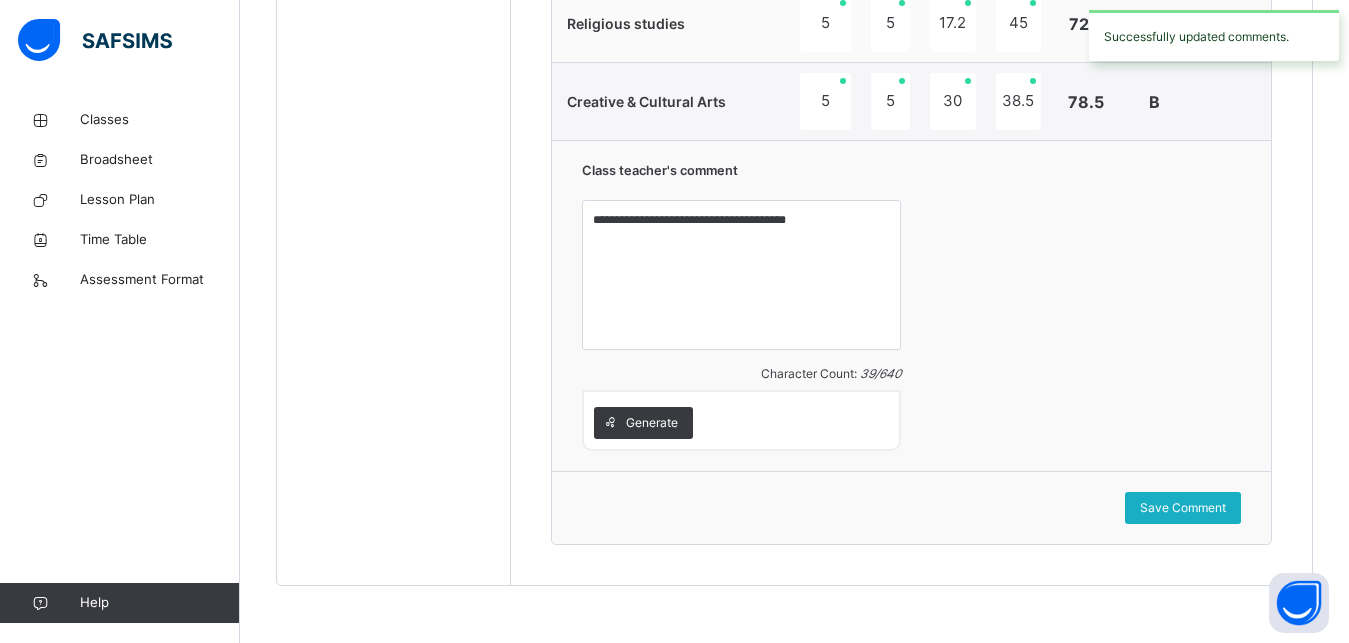 click on "Save Comment" at bounding box center (1183, 508) 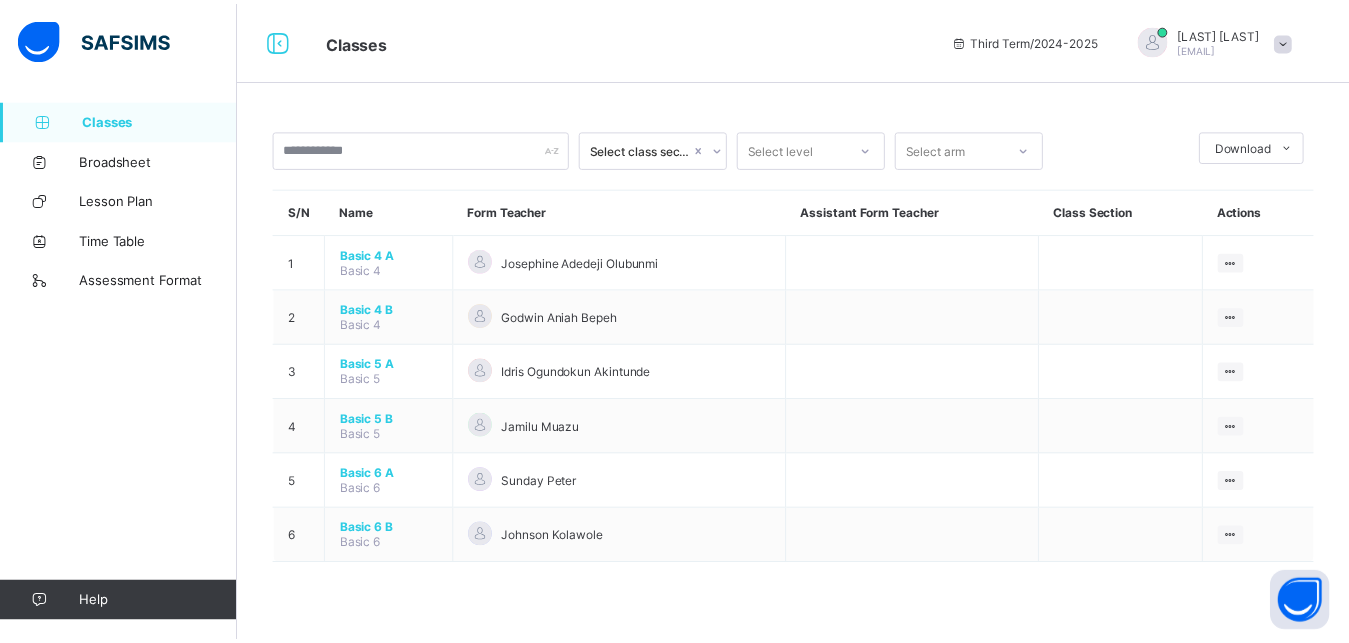 scroll, scrollTop: 0, scrollLeft: 0, axis: both 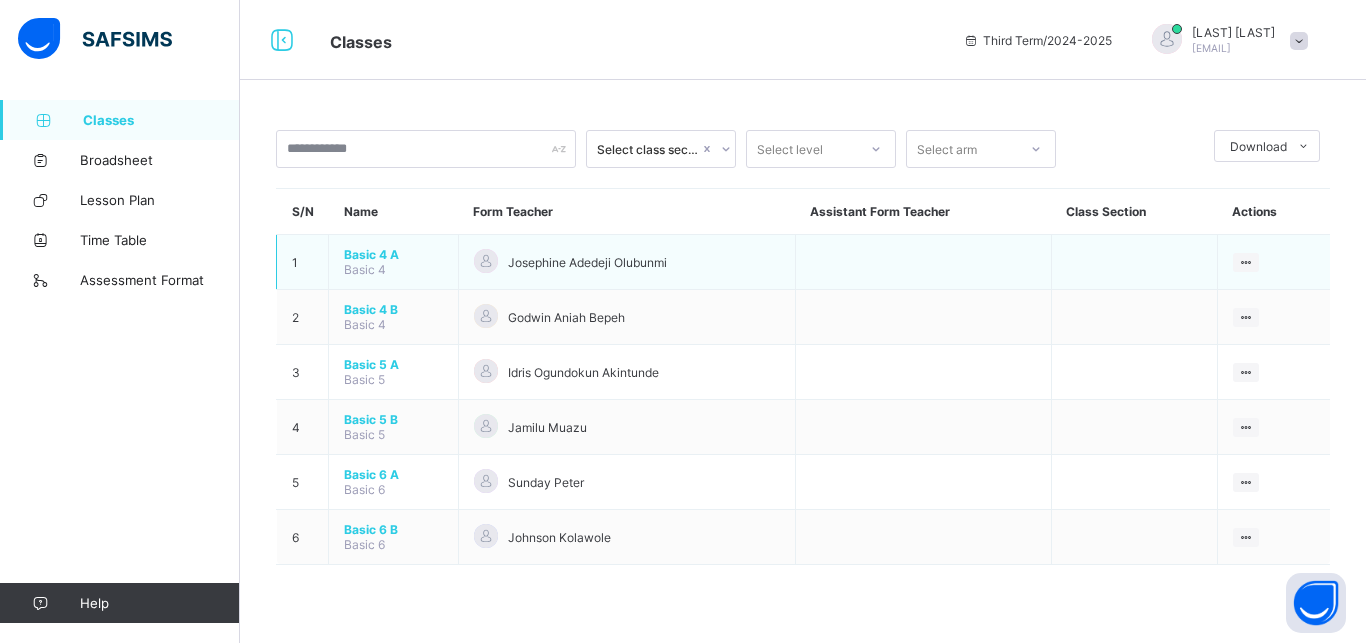 click on "Basic 4   A   Basic 4" at bounding box center (394, 262) 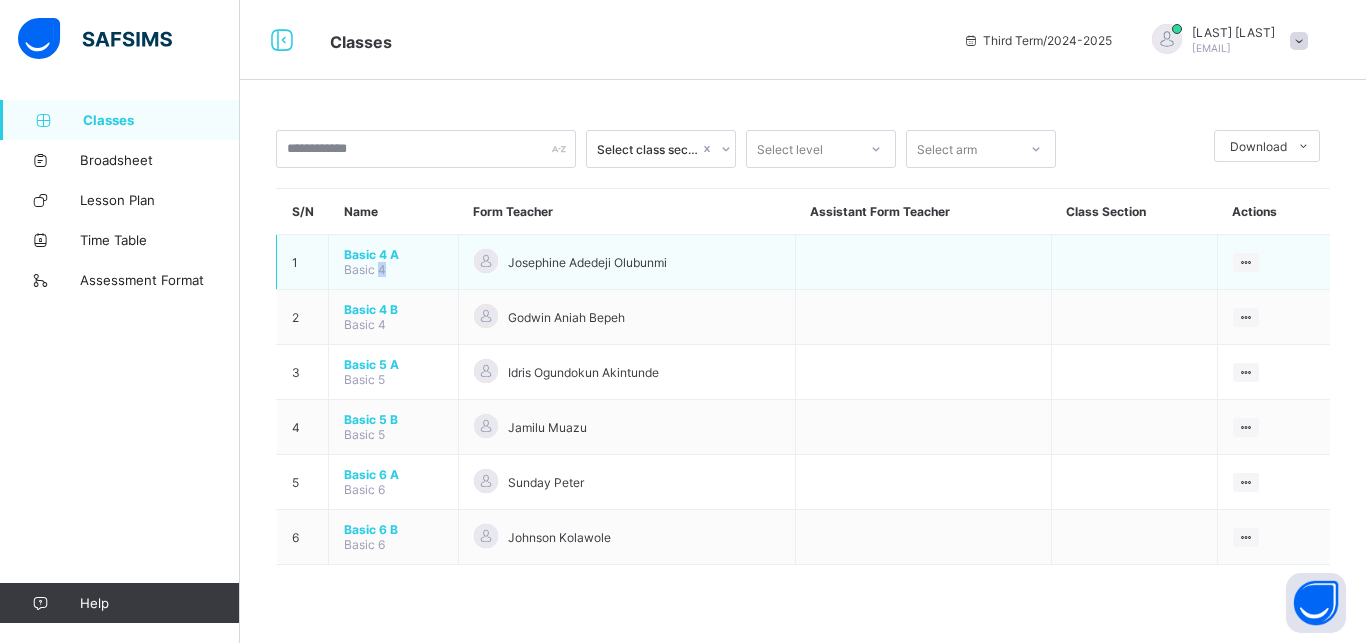 click on "Basic 4   A   Basic 4" at bounding box center [394, 262] 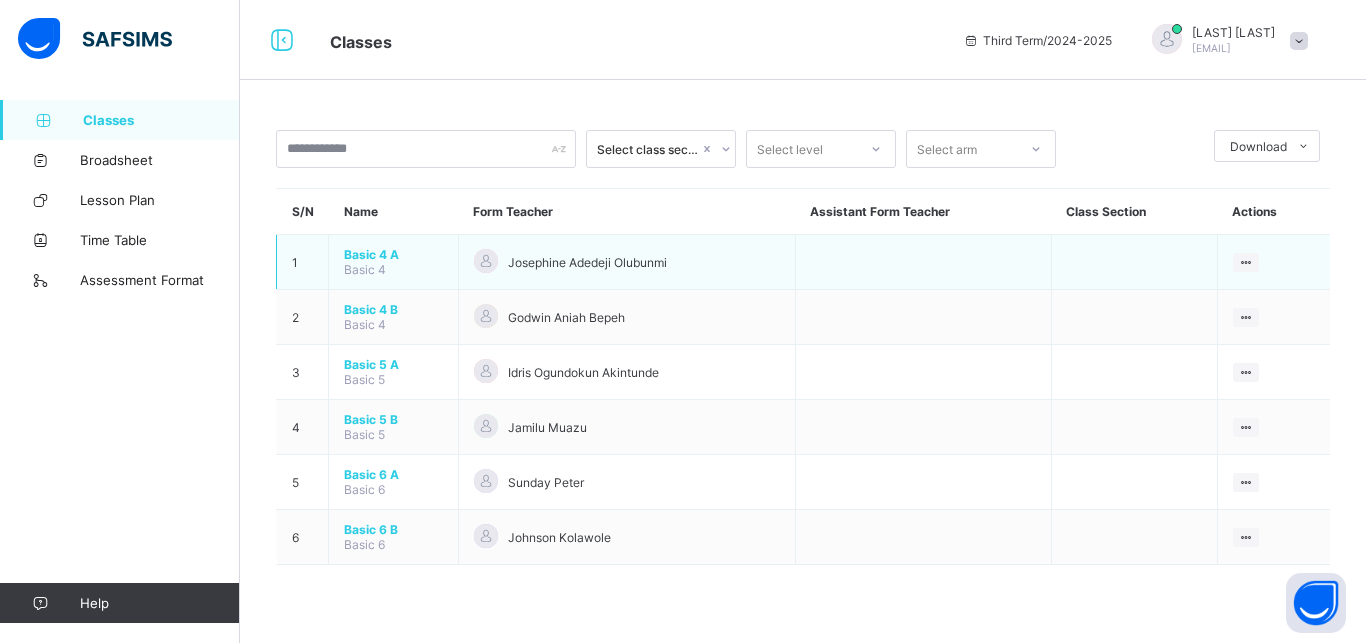 click on "Basic 4   A   Basic 4" at bounding box center [394, 262] 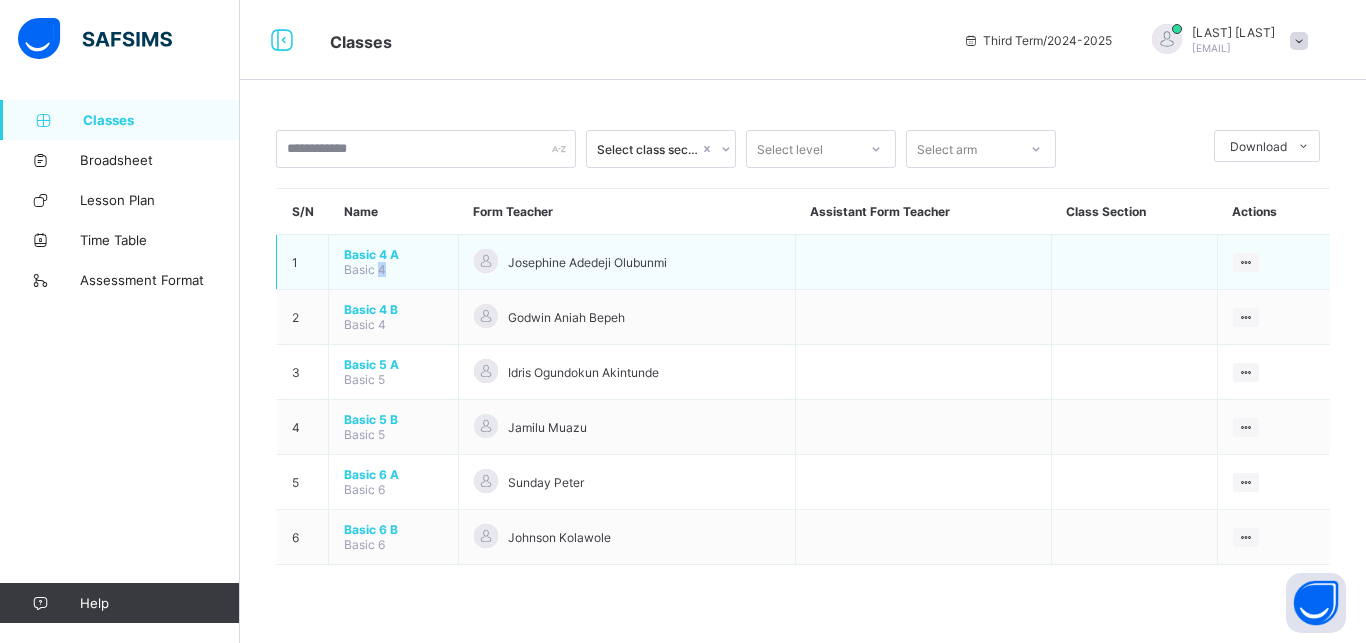 click on "Basic 4   A   Basic 4" at bounding box center (394, 262) 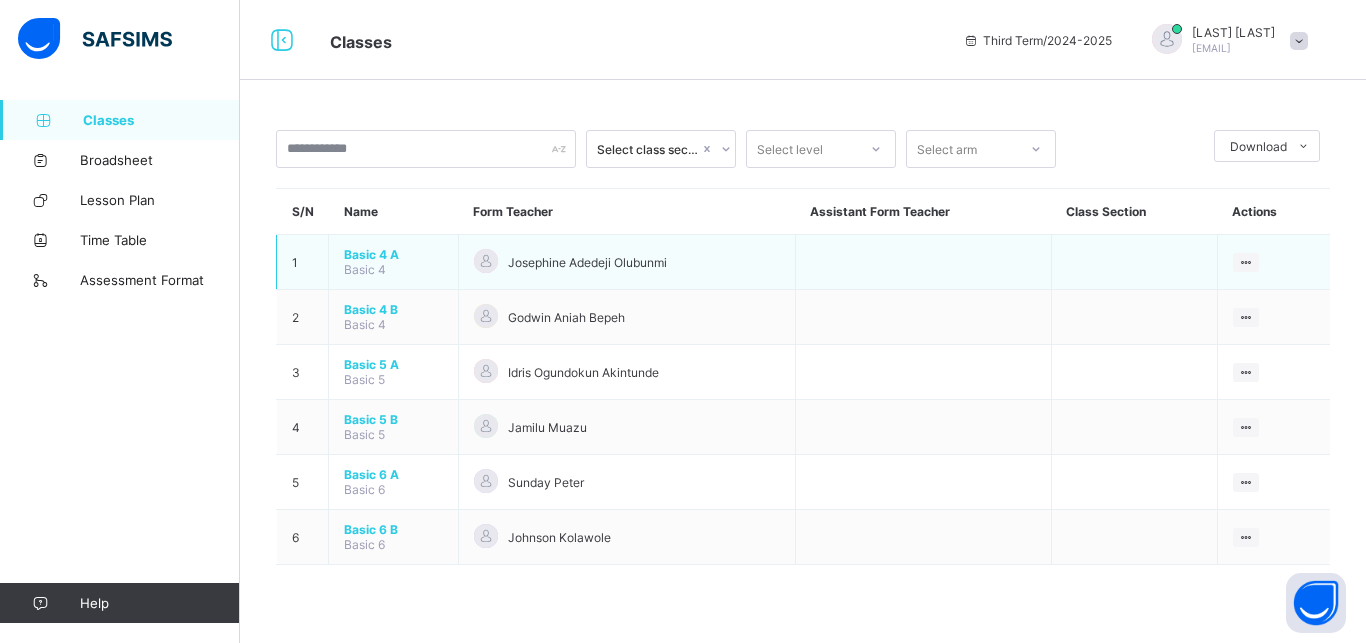 click on "Basic 4   A" at bounding box center [393, 254] 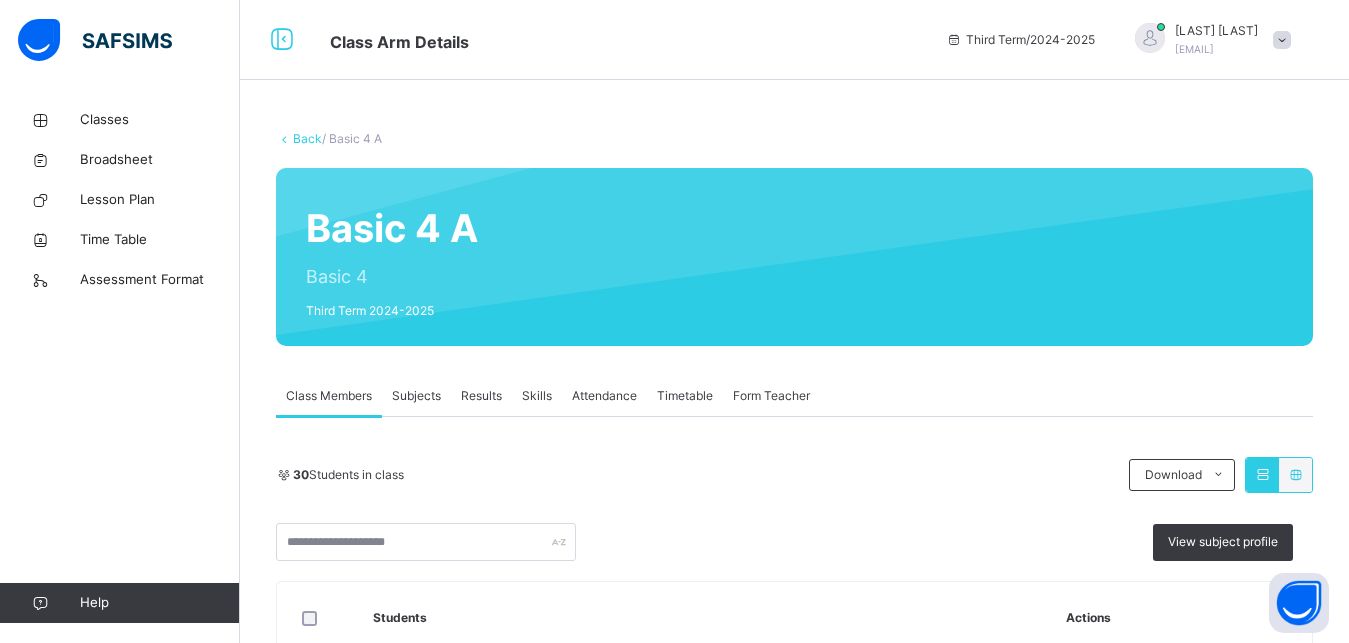 click on "Results" at bounding box center [481, 396] 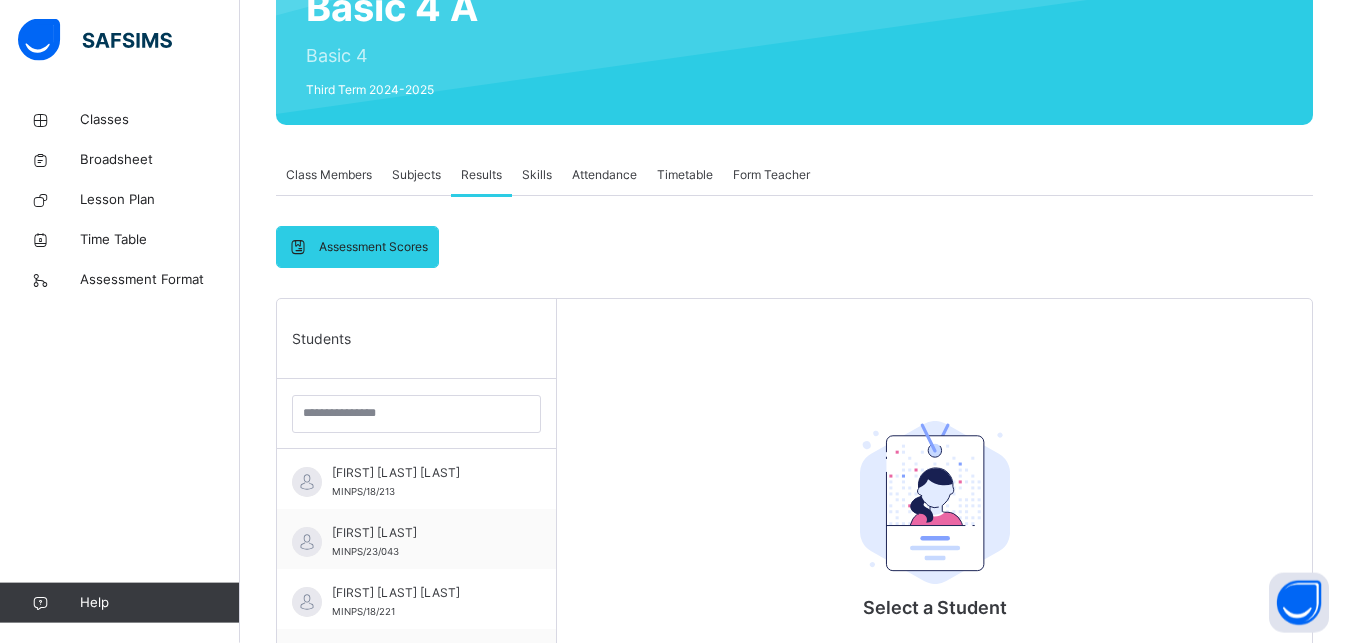 scroll, scrollTop: 255, scrollLeft: 0, axis: vertical 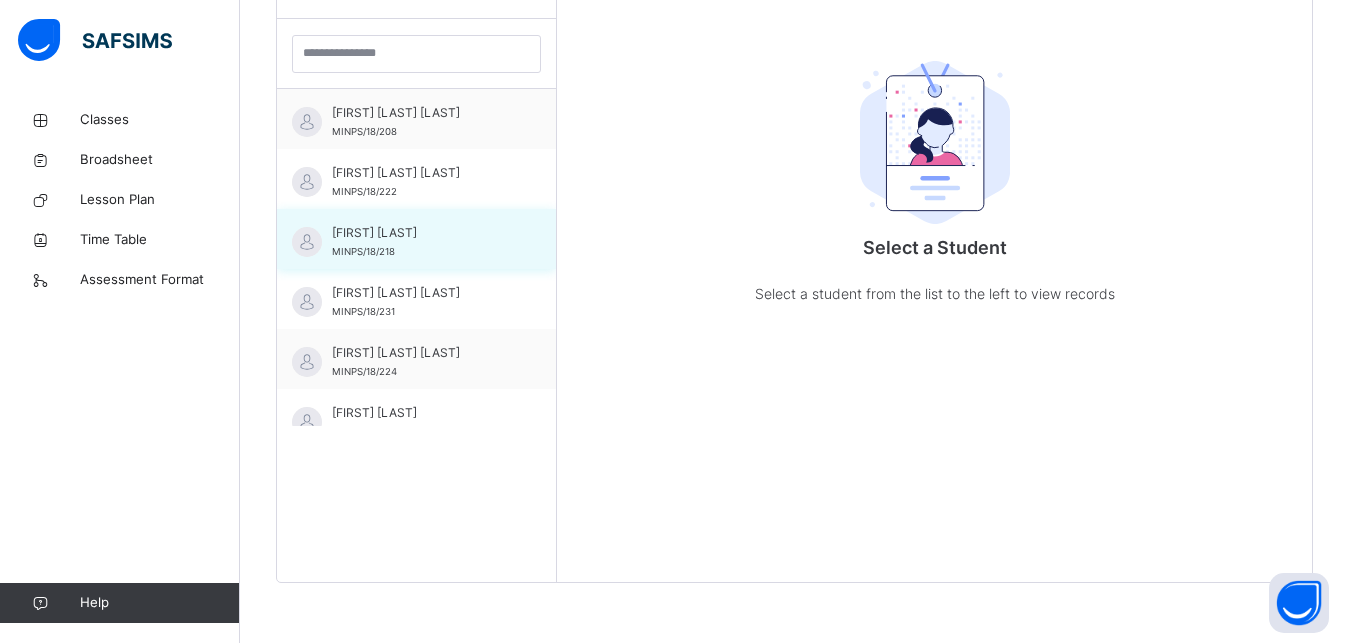 click on "[FIRST] [LAST]" at bounding box center [421, 233] 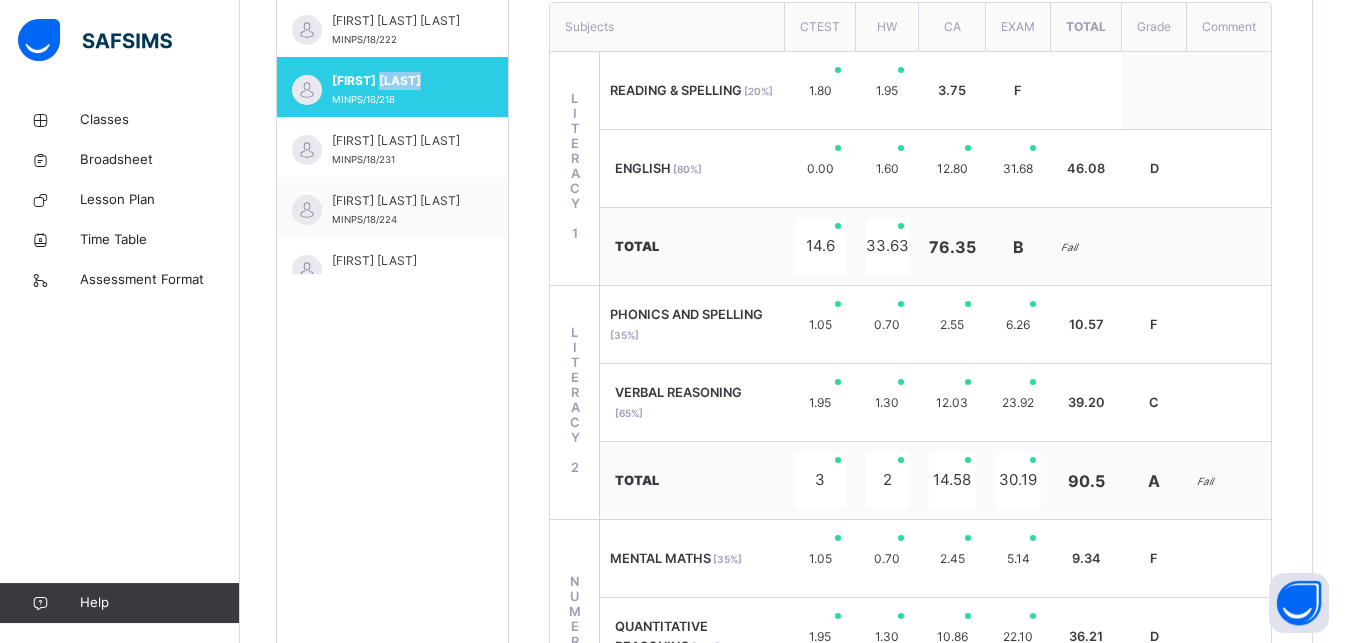 scroll, scrollTop: 683, scrollLeft: 0, axis: vertical 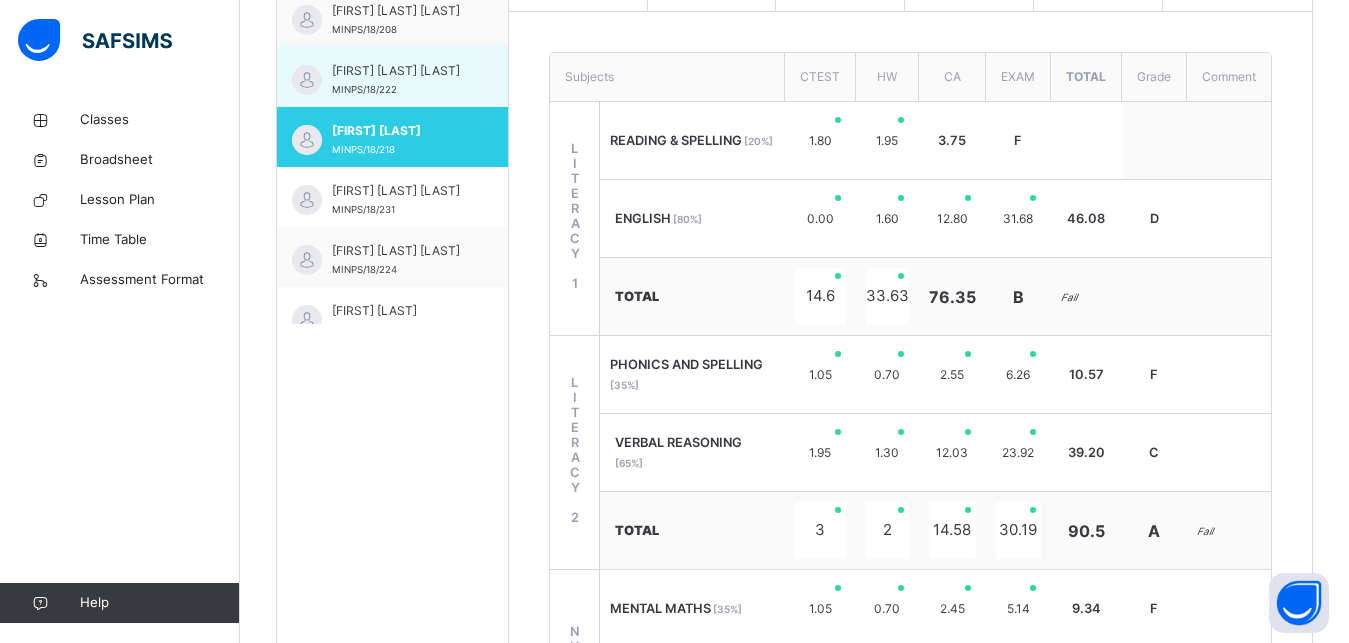 click on "[FIRST] [LAST] [LAST]" at bounding box center [397, 71] 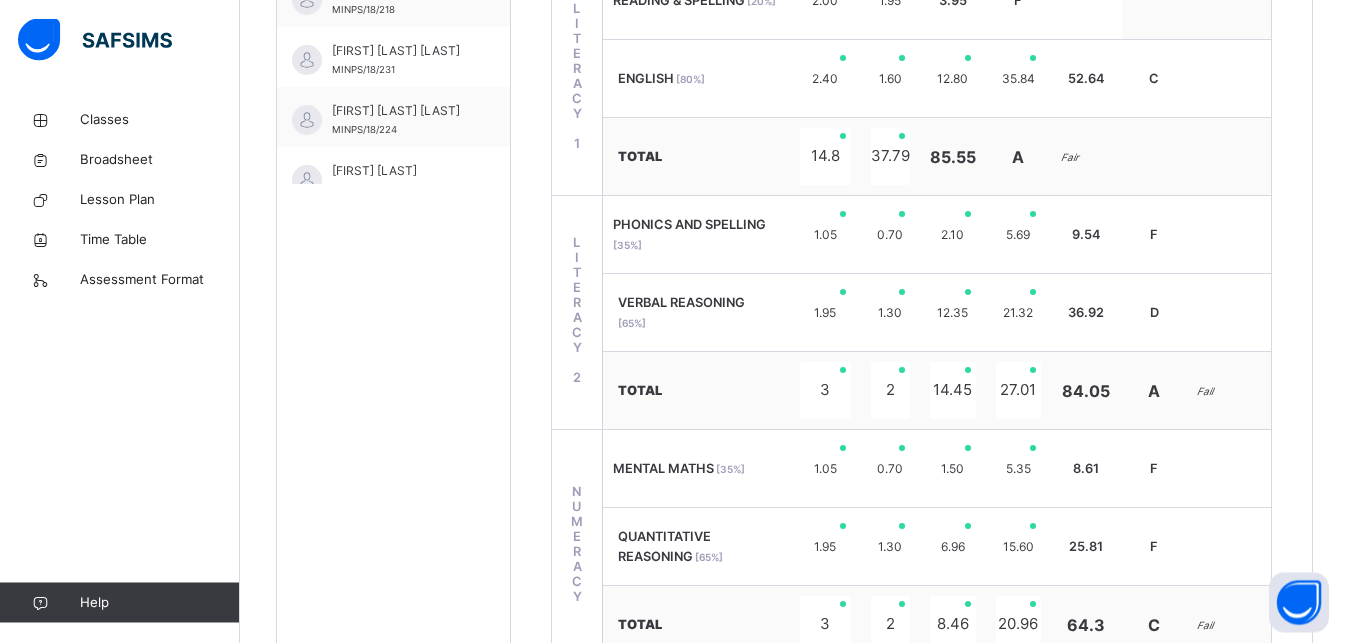 scroll, scrollTop: 785, scrollLeft: 0, axis: vertical 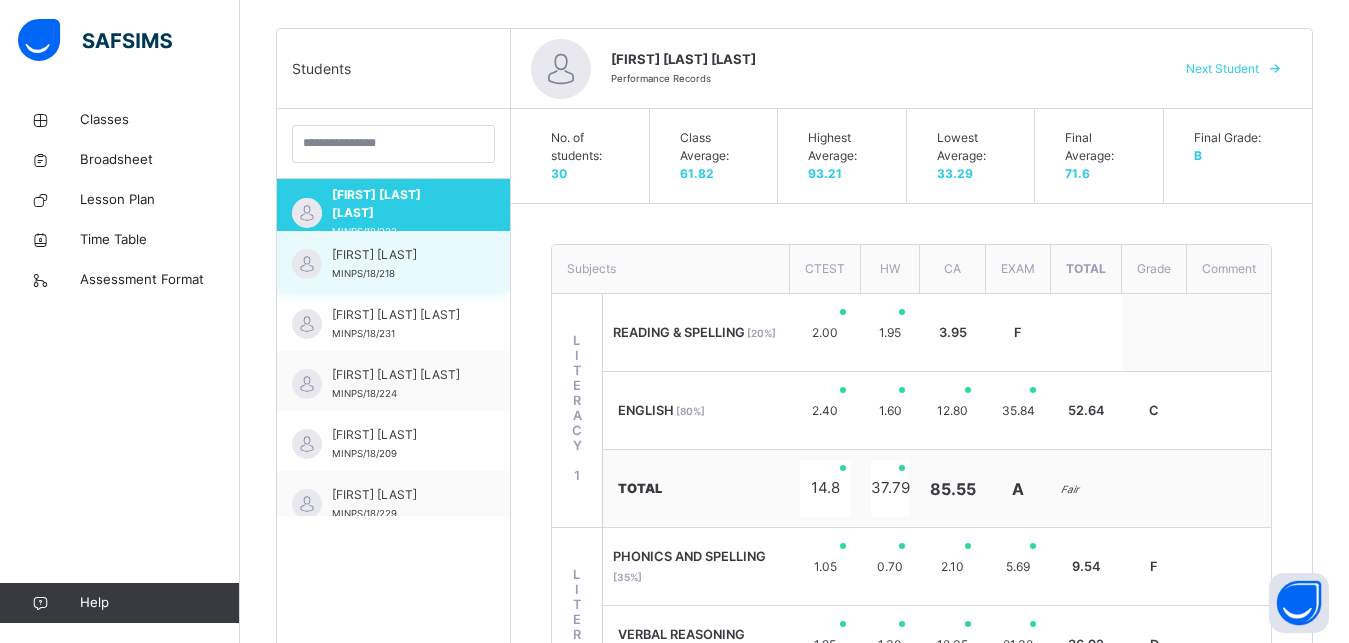 click on "[FIRST] [LAST]" at bounding box center [398, 255] 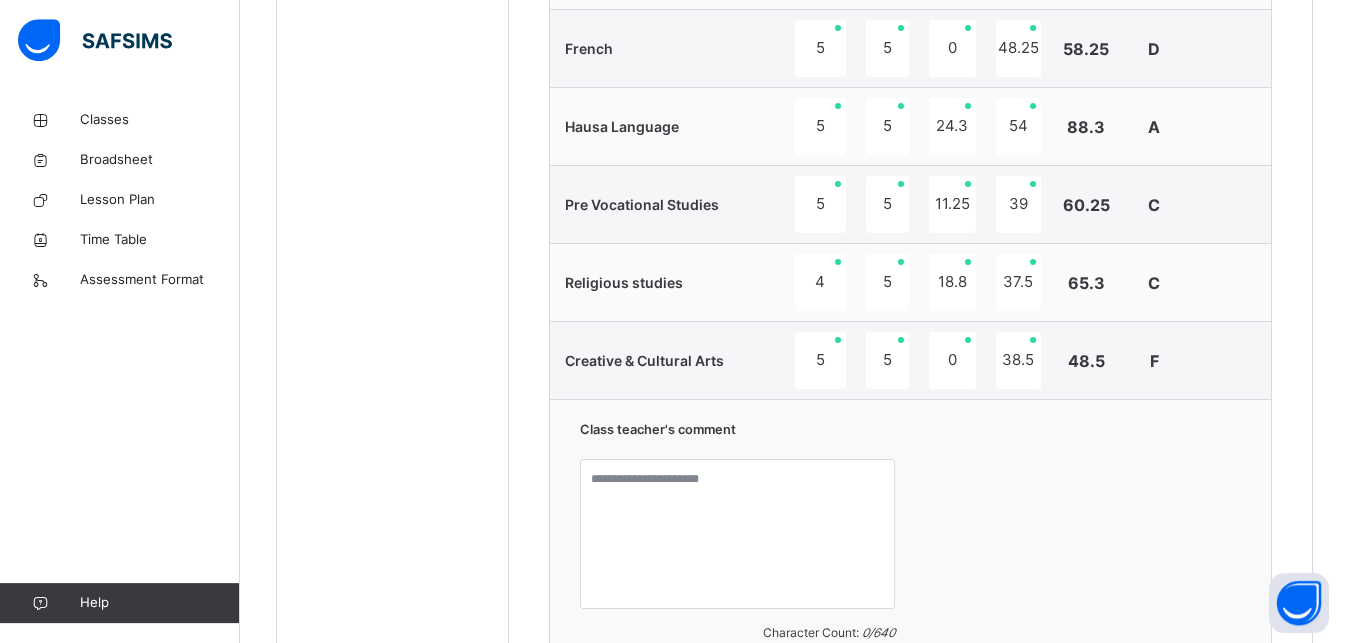 scroll, scrollTop: 1732, scrollLeft: 0, axis: vertical 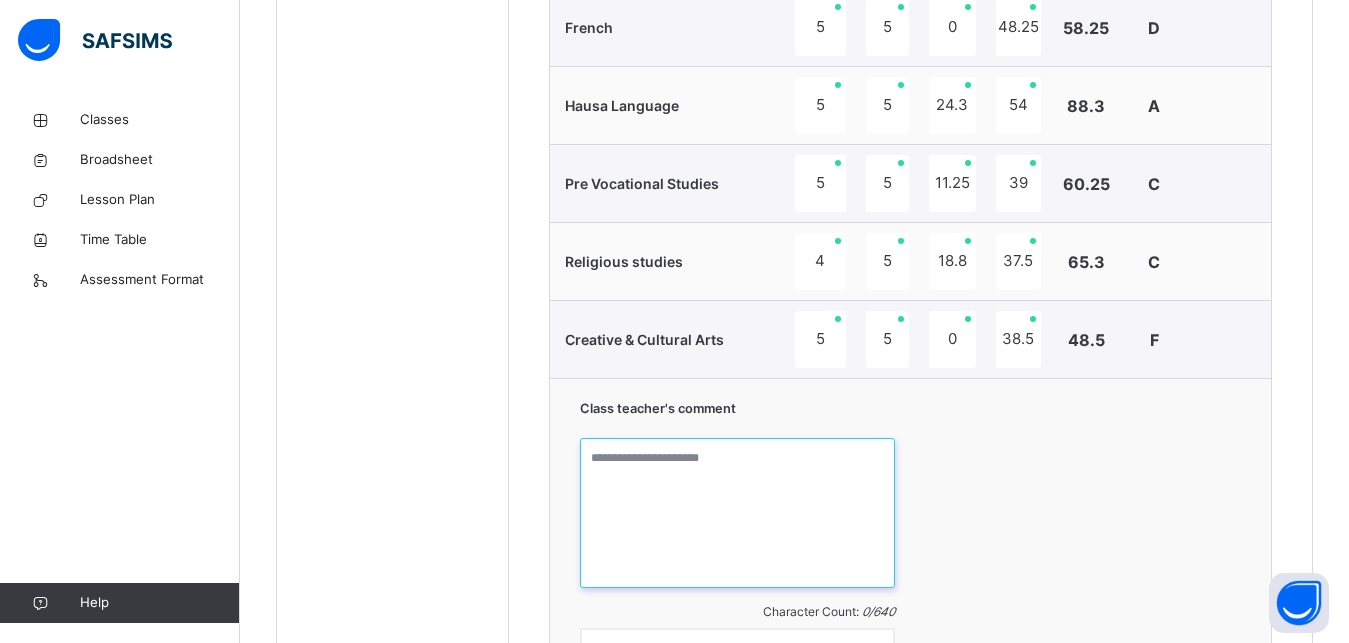 click at bounding box center (738, 513) 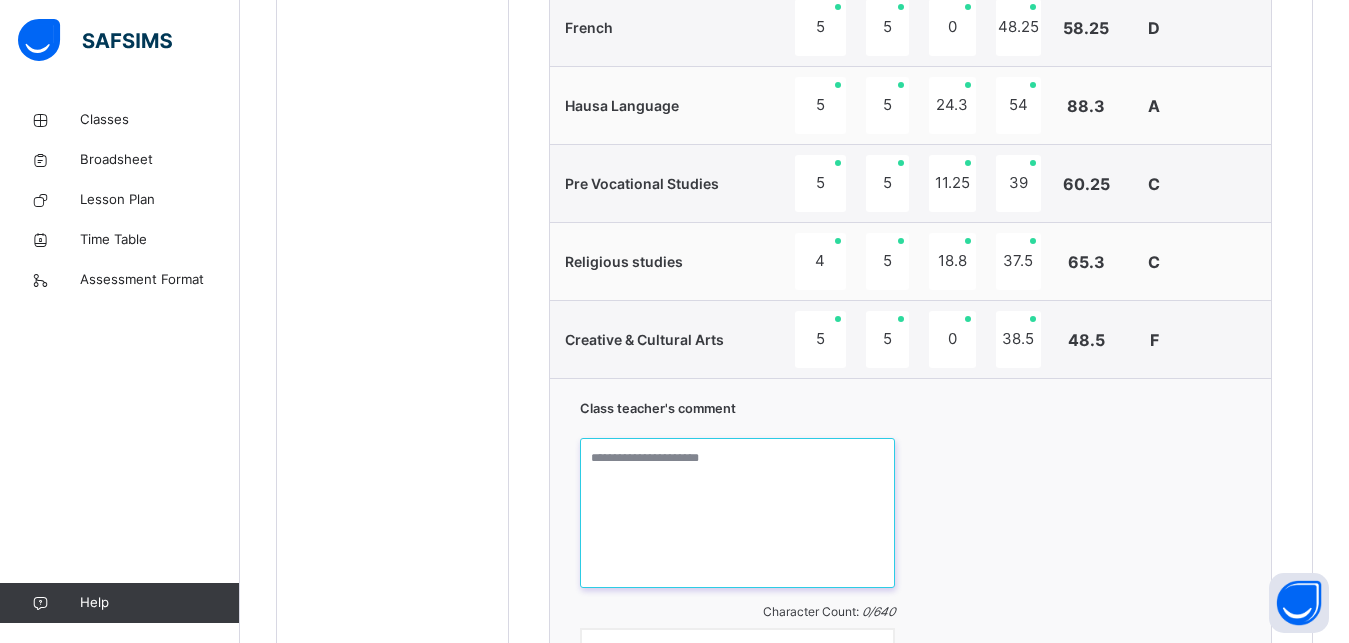 drag, startPoint x: 670, startPoint y: 462, endPoint x: 677, endPoint y: 431, distance: 31.780497 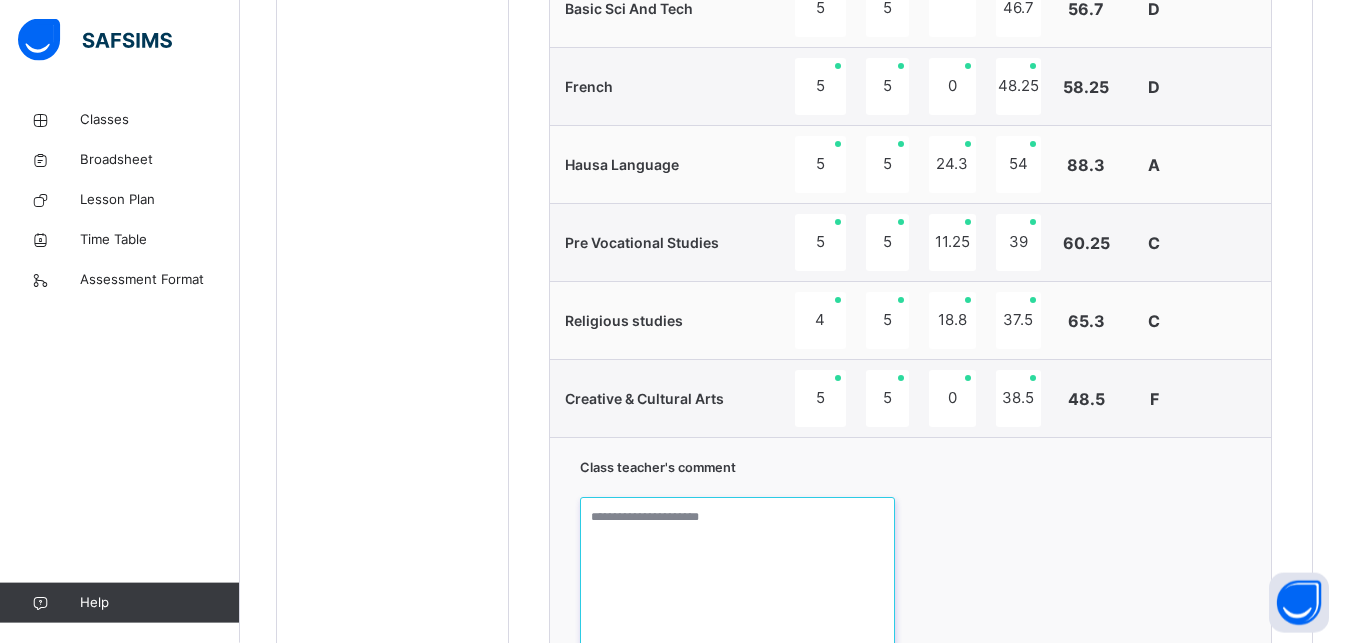 scroll, scrollTop: 1732, scrollLeft: 0, axis: vertical 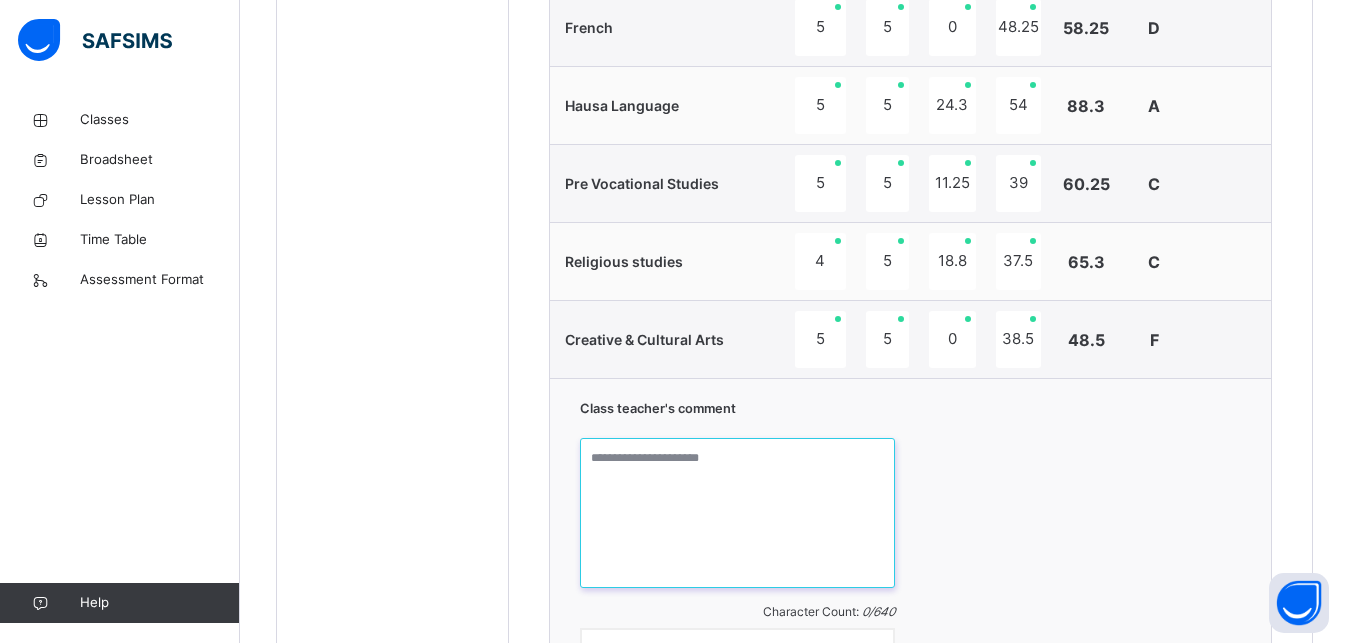 click at bounding box center [738, 513] 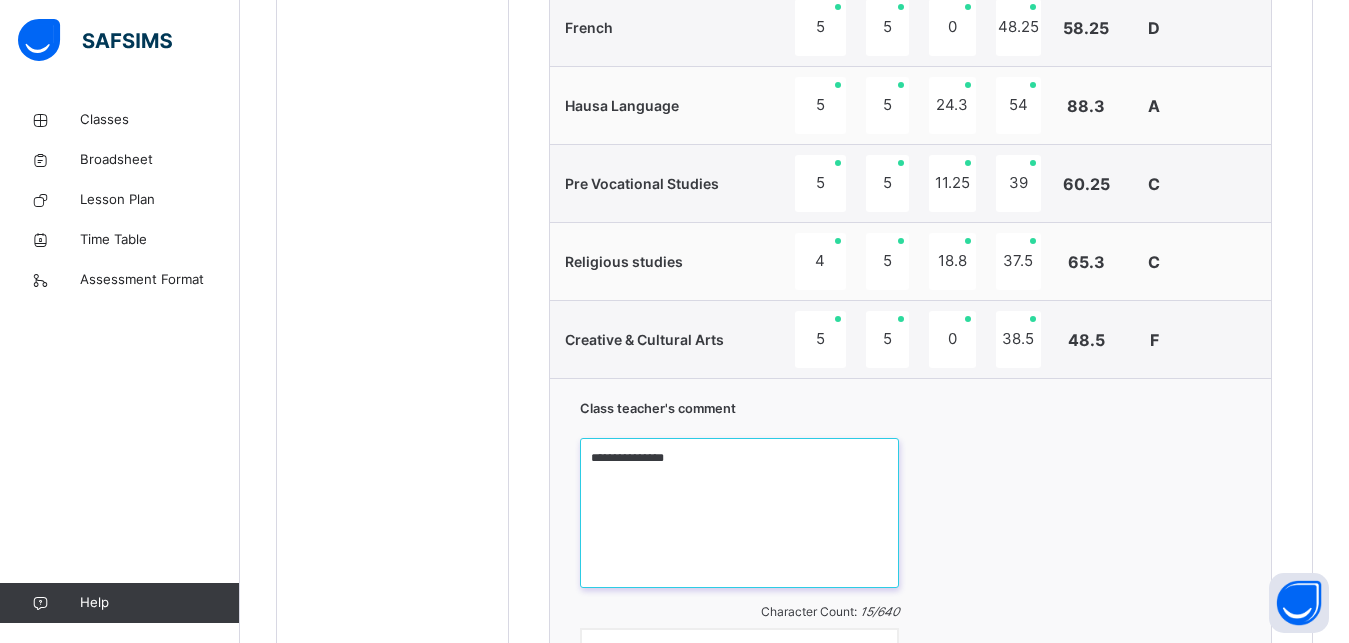 click on "**********" at bounding box center (739, 513) 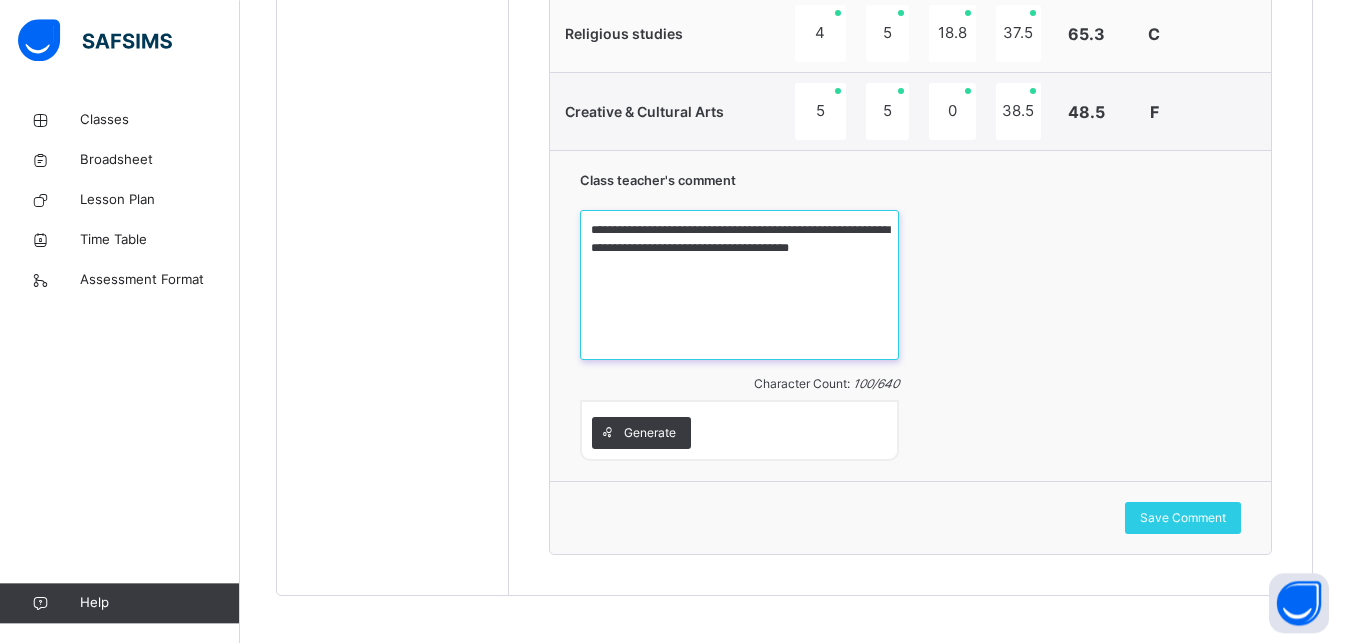scroll, scrollTop: 1970, scrollLeft: 0, axis: vertical 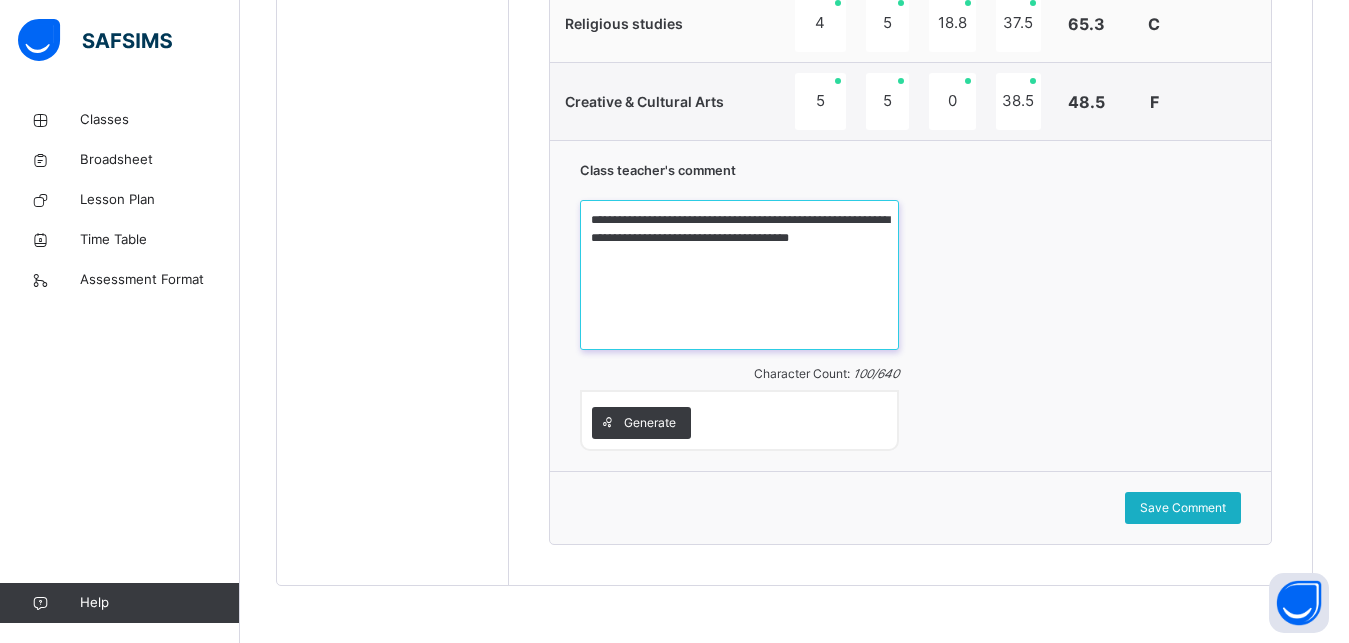 type on "**********" 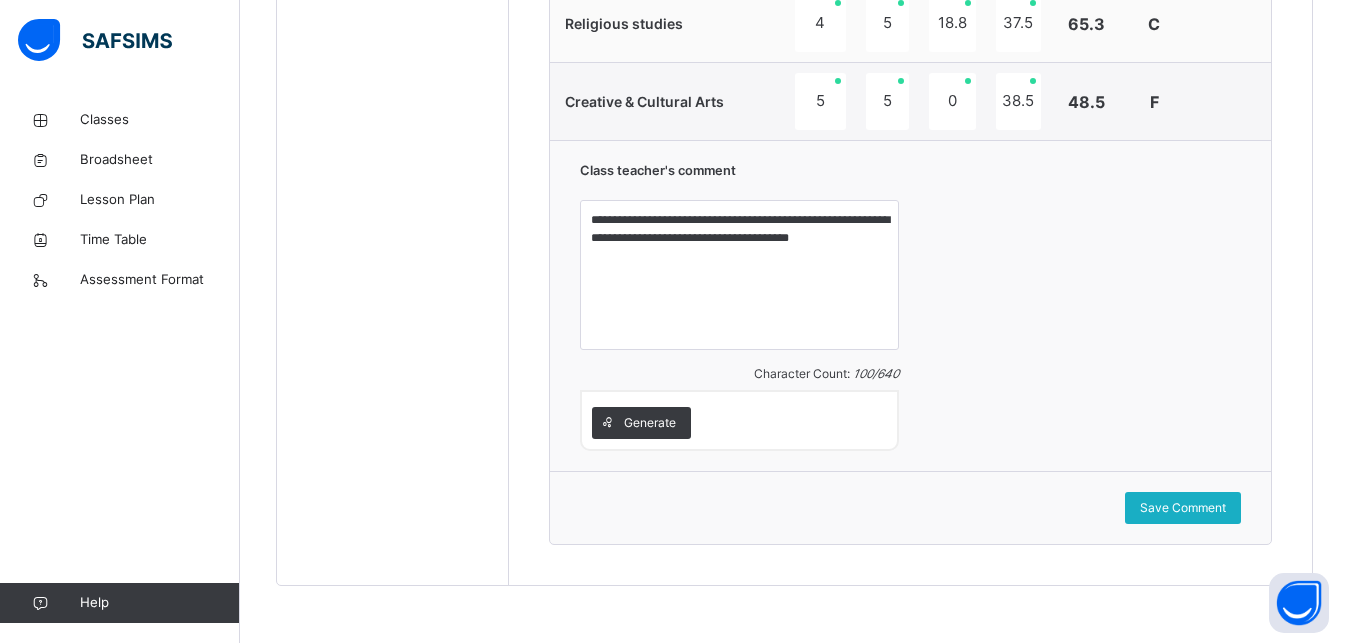 click on "Save Comment" at bounding box center (1183, 508) 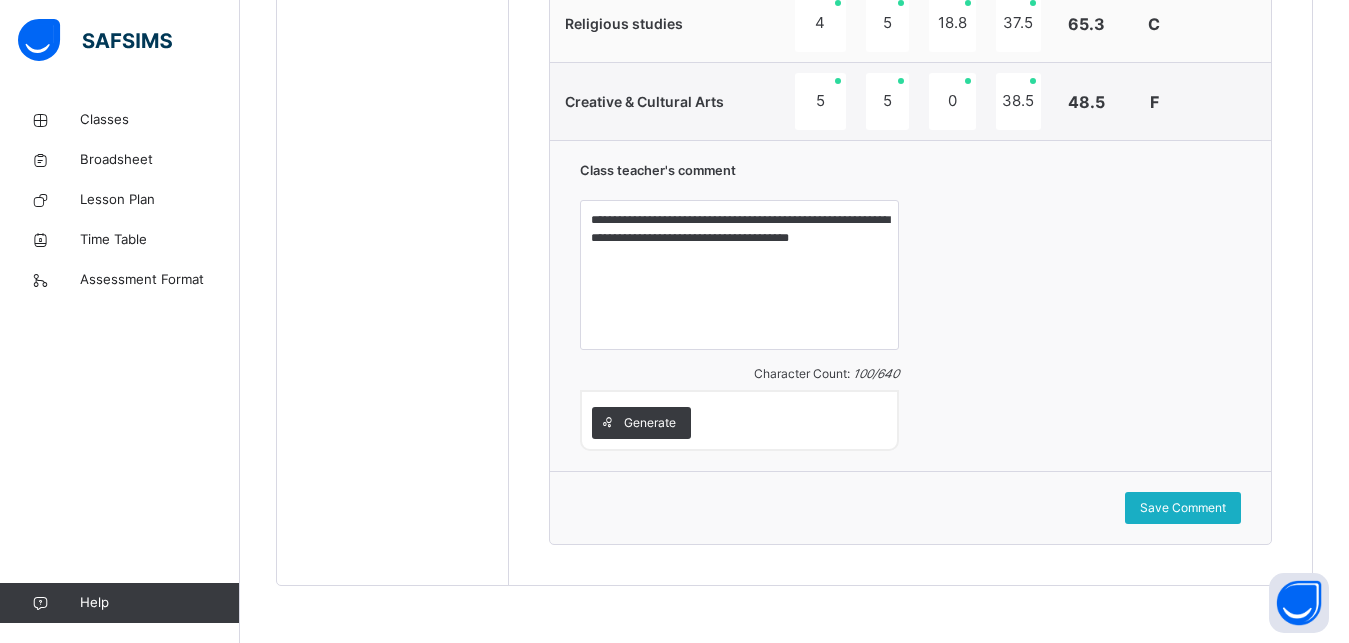 click on "Save Comment" at bounding box center [1183, 508] 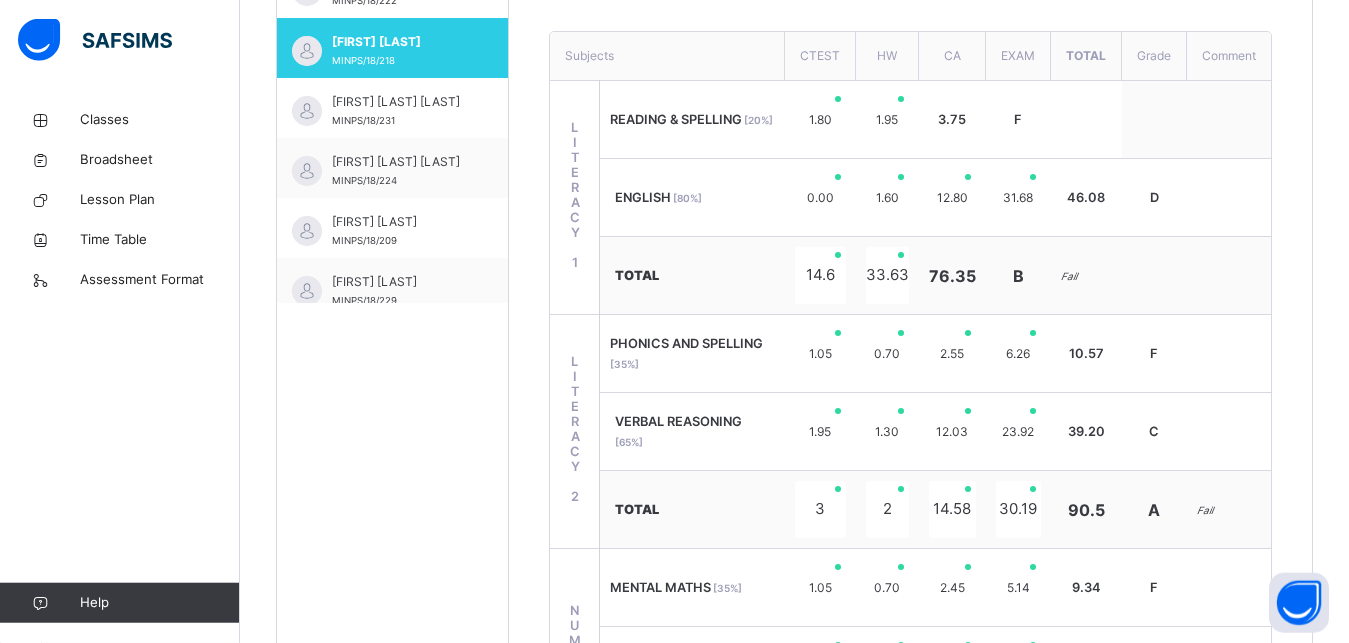 scroll, scrollTop: 695, scrollLeft: 0, axis: vertical 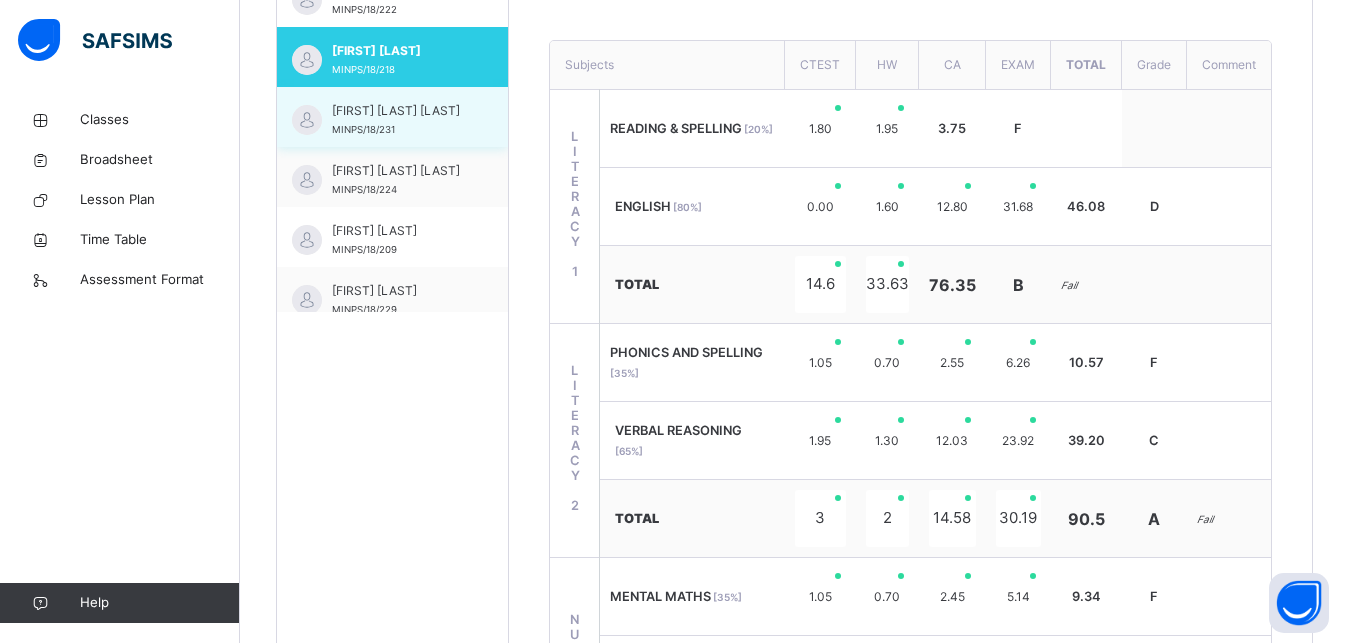 click on "[FIRST] [LAST] [LAST]" at bounding box center (397, 111) 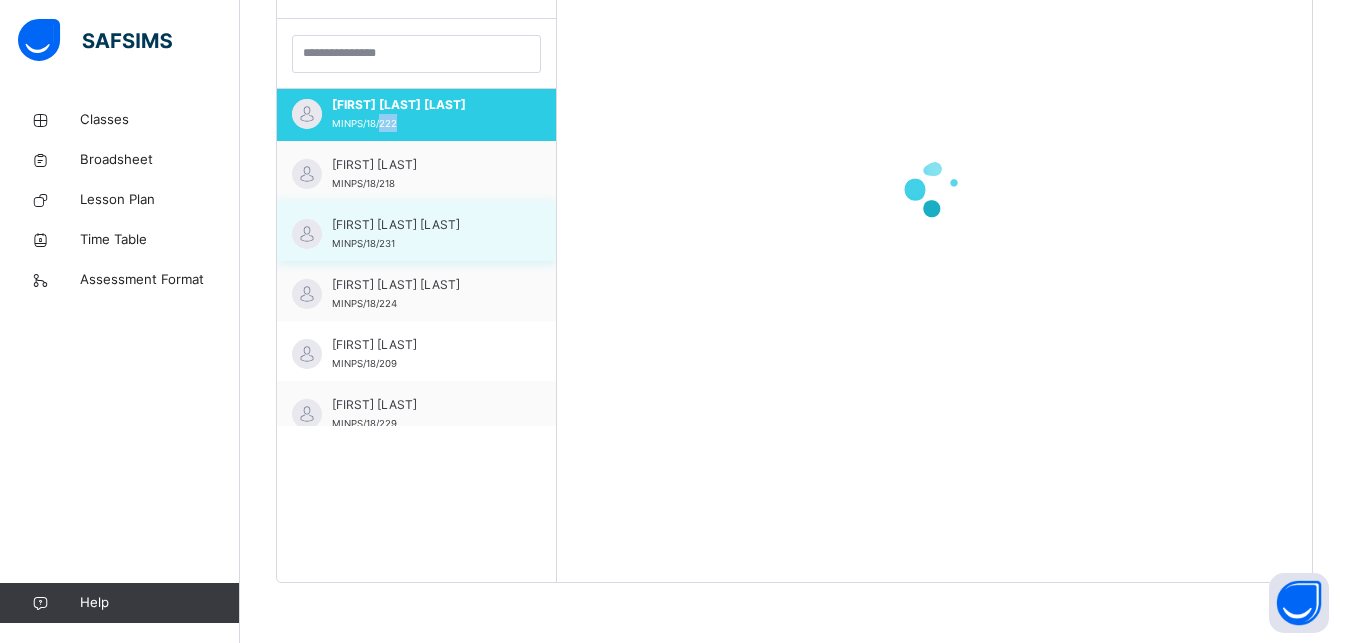 scroll, scrollTop: 581, scrollLeft: 0, axis: vertical 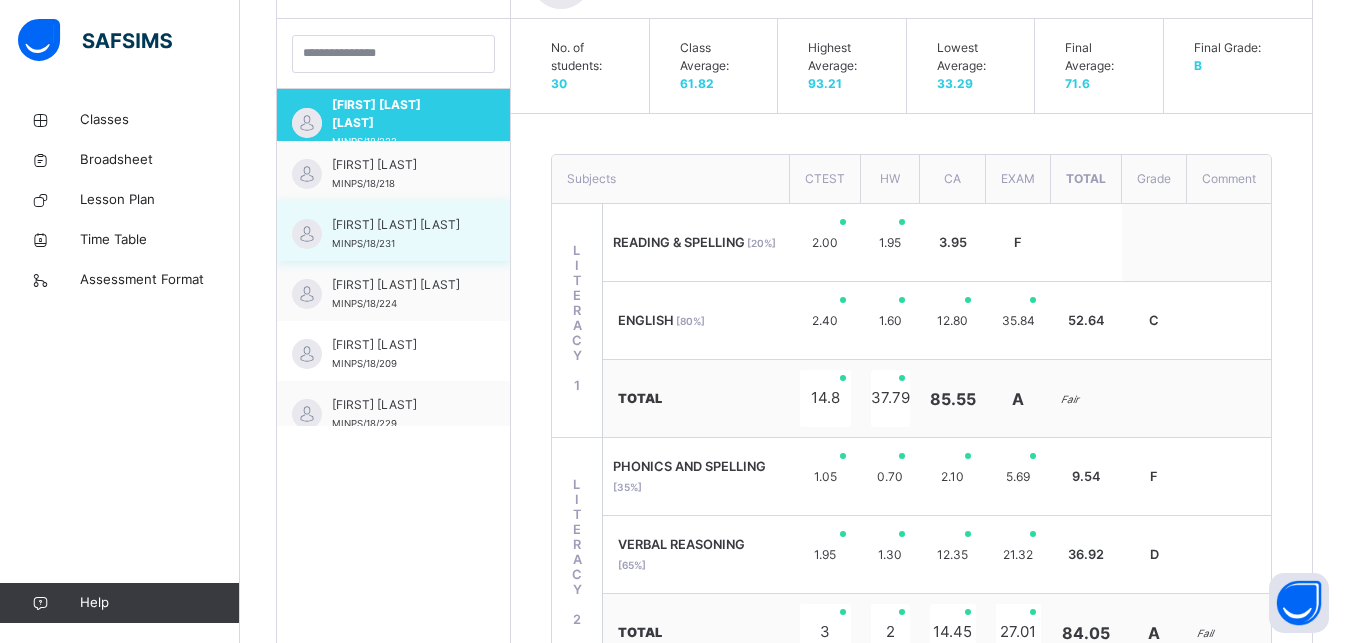 click on "[FIRST] [LAST] [LAST]" at bounding box center [398, 225] 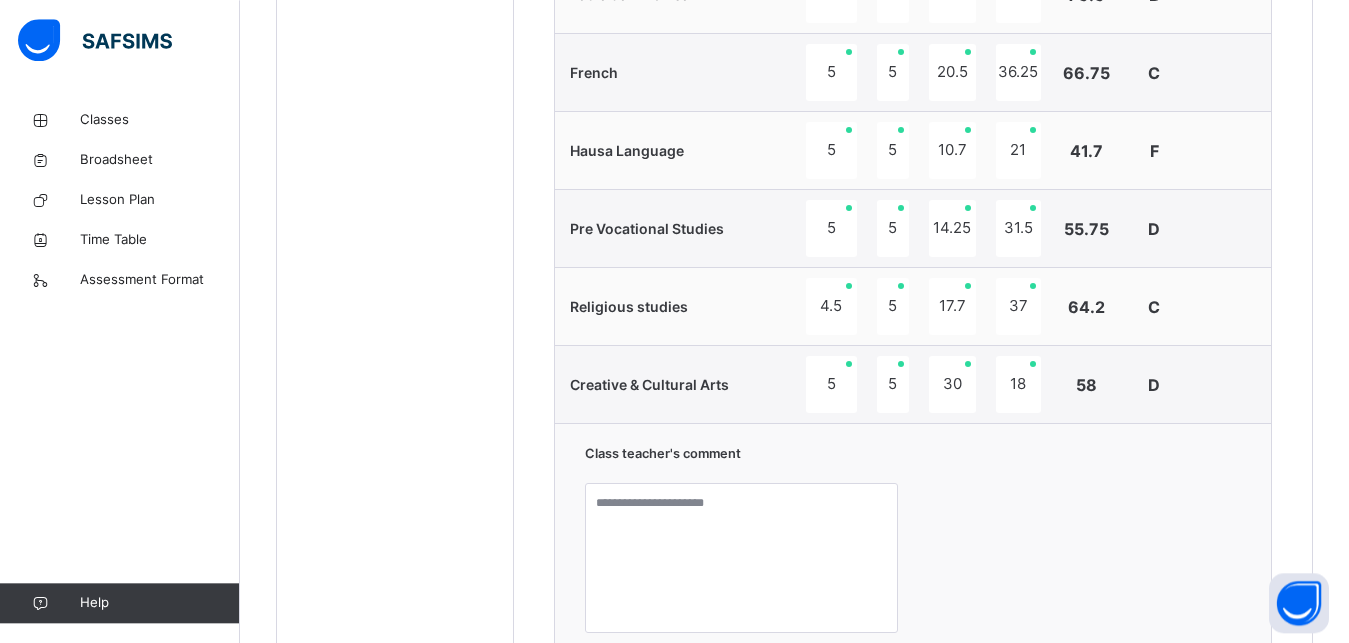 scroll, scrollTop: 1703, scrollLeft: 0, axis: vertical 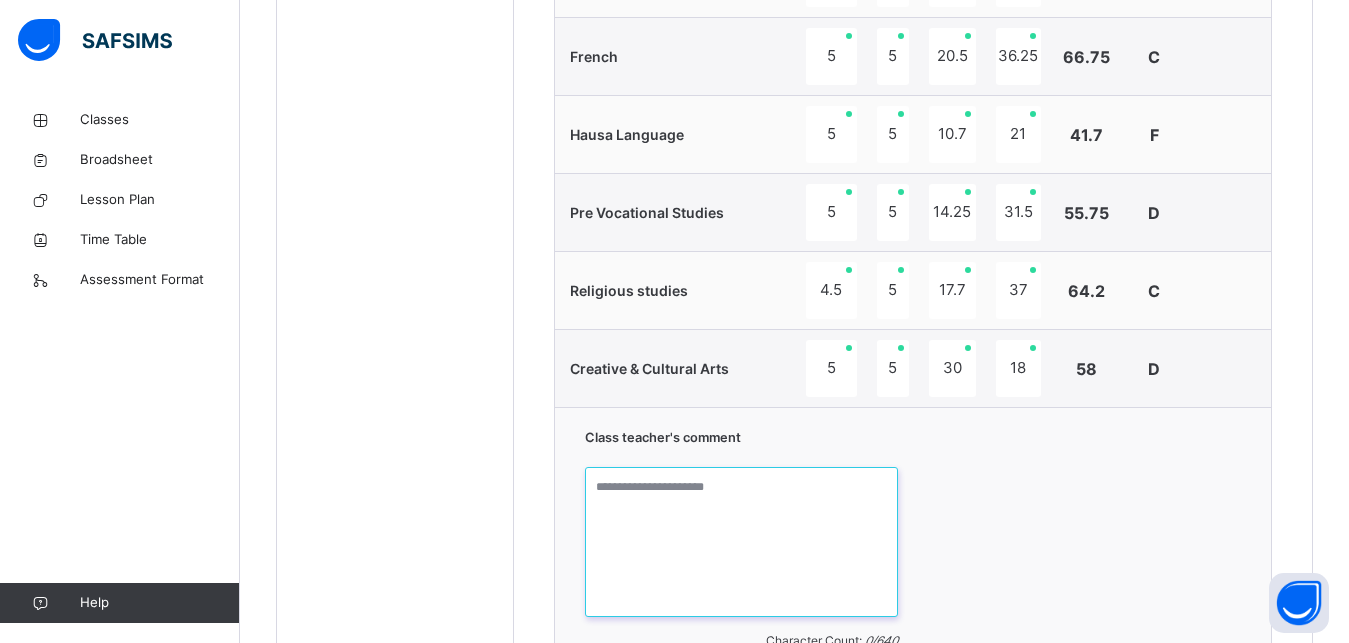click at bounding box center [741, 542] 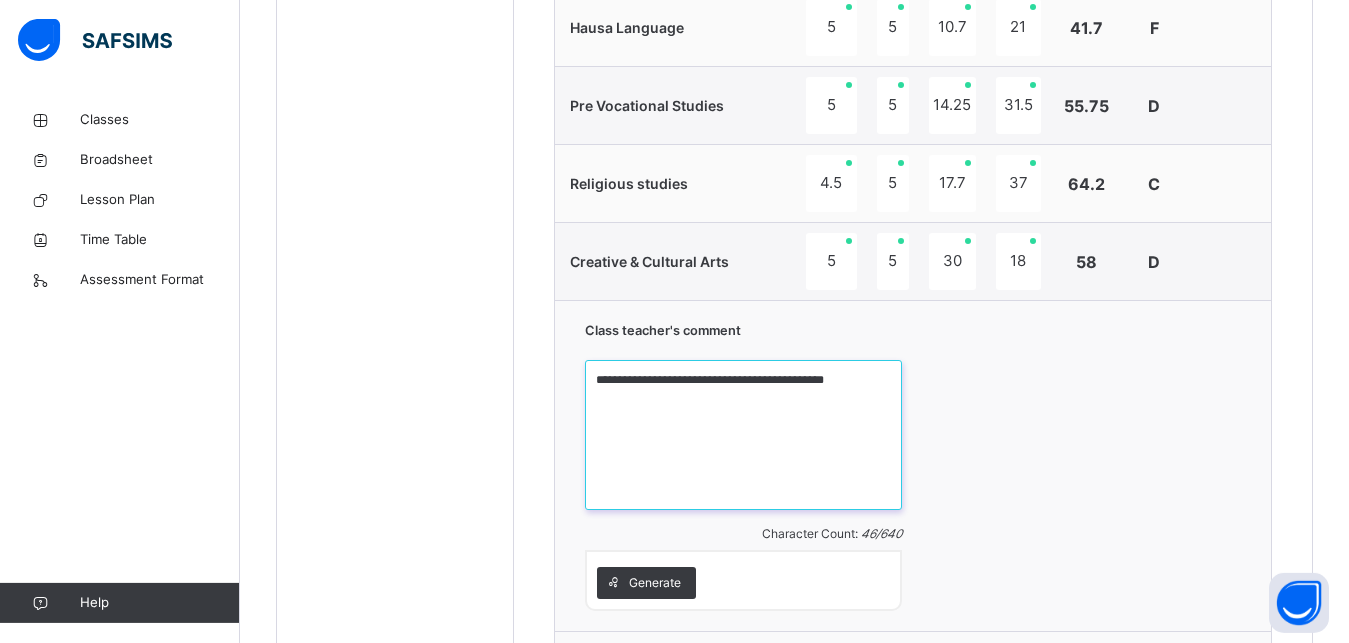scroll, scrollTop: 1856, scrollLeft: 0, axis: vertical 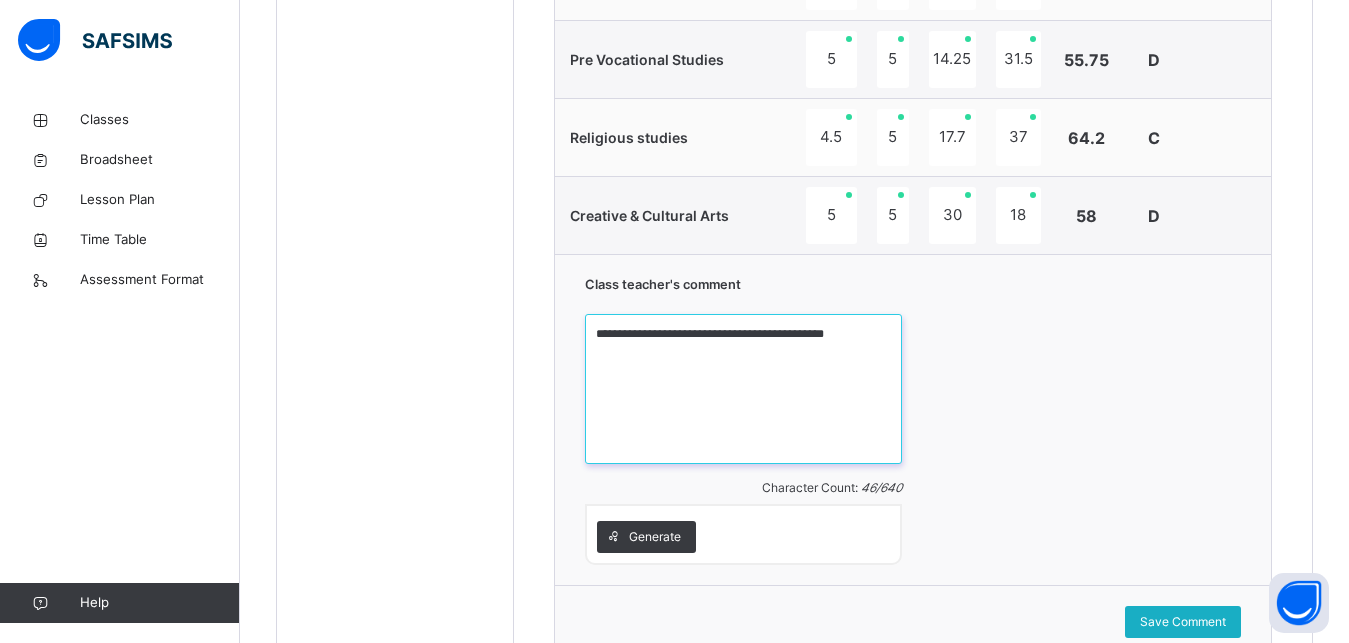 type on "**********" 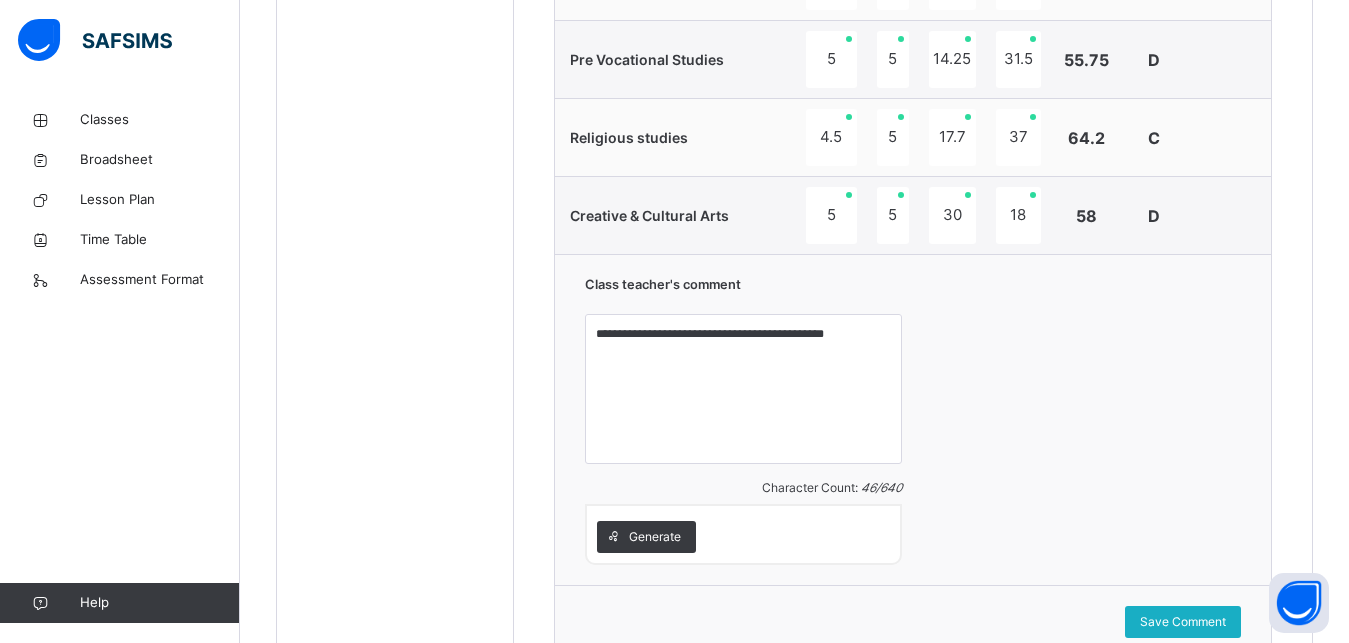 click on "Save Comment" at bounding box center [1183, 622] 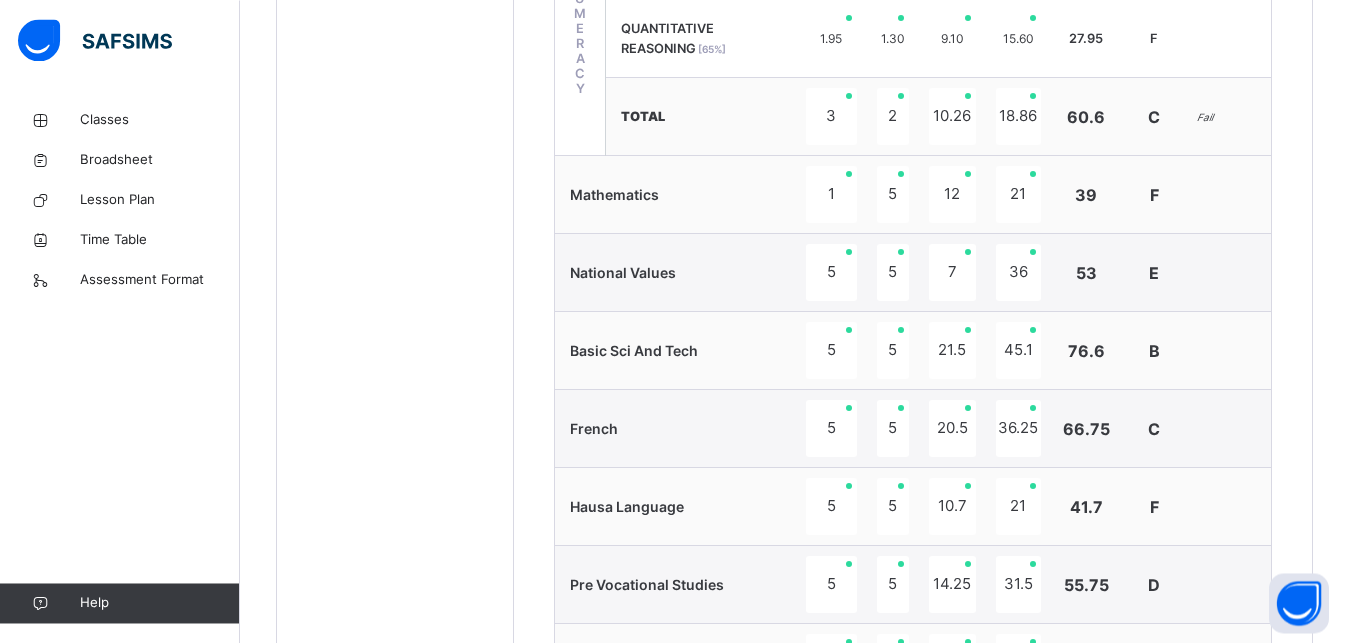 scroll, scrollTop: 1307, scrollLeft: 0, axis: vertical 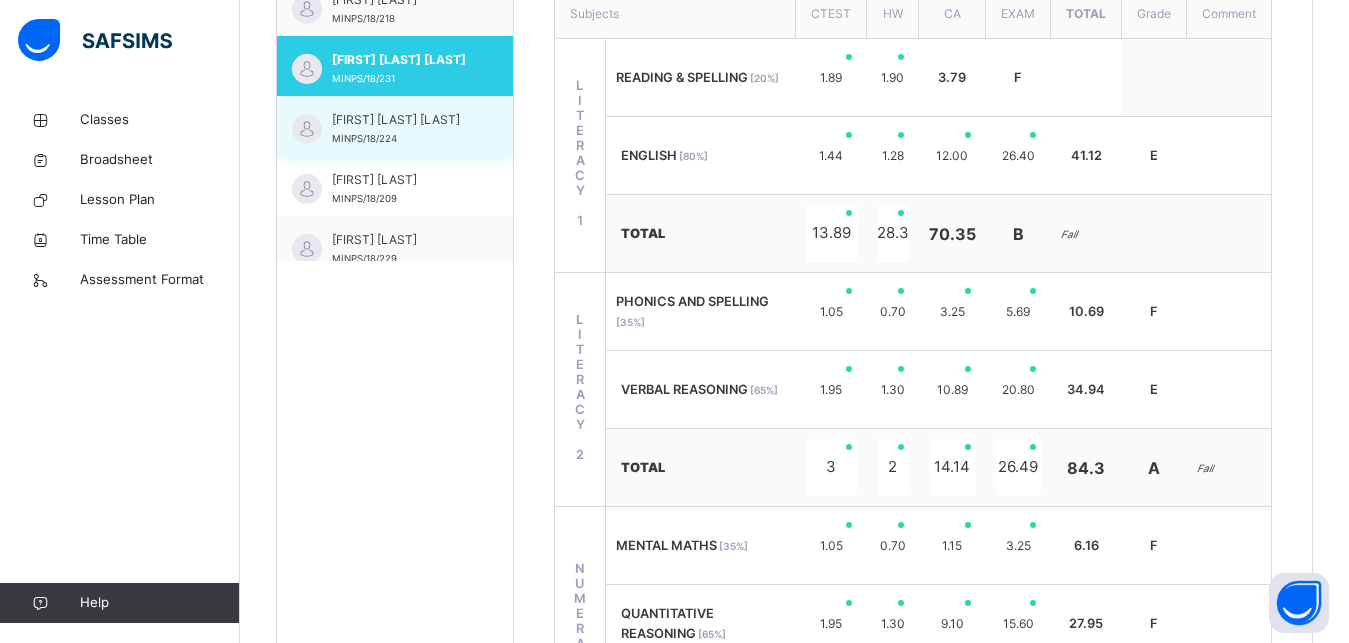 click on "[FIRST] [LAST] [LAST]" at bounding box center (400, 120) 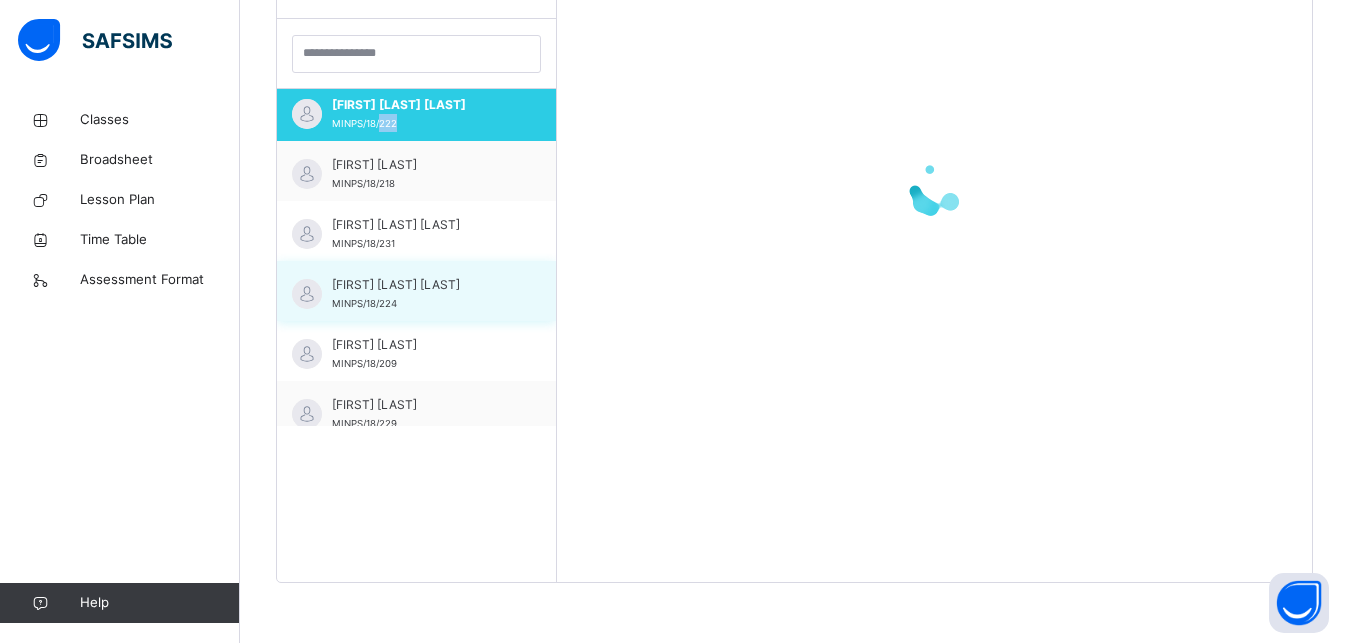 scroll, scrollTop: 581, scrollLeft: 0, axis: vertical 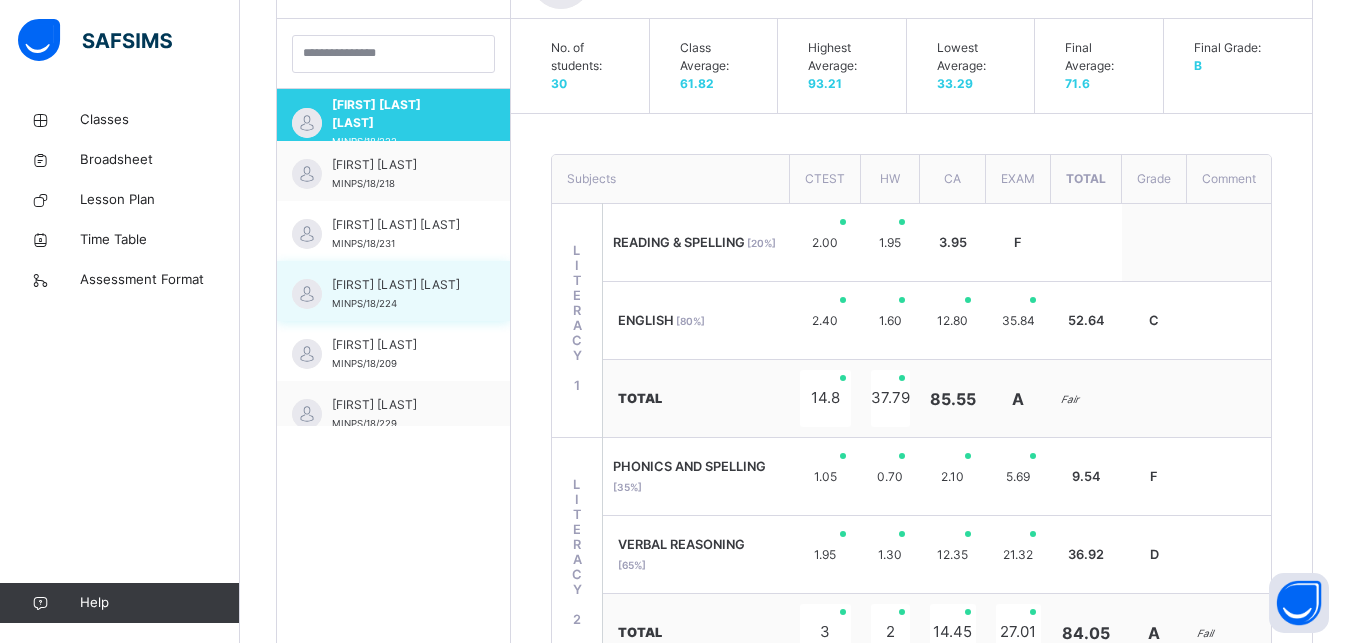 click on "[FIRST] [LAST] [LAST]" at bounding box center [398, 285] 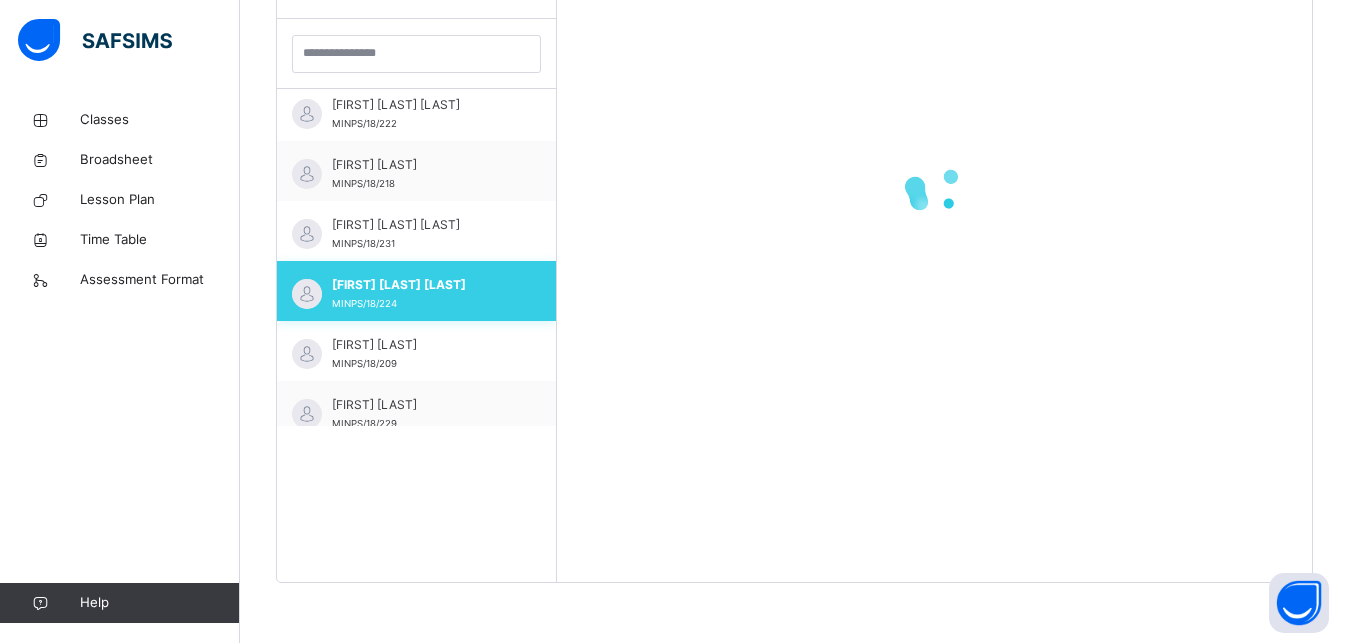 click on "[FIRST] [LAST] [LAST]" at bounding box center [421, 285] 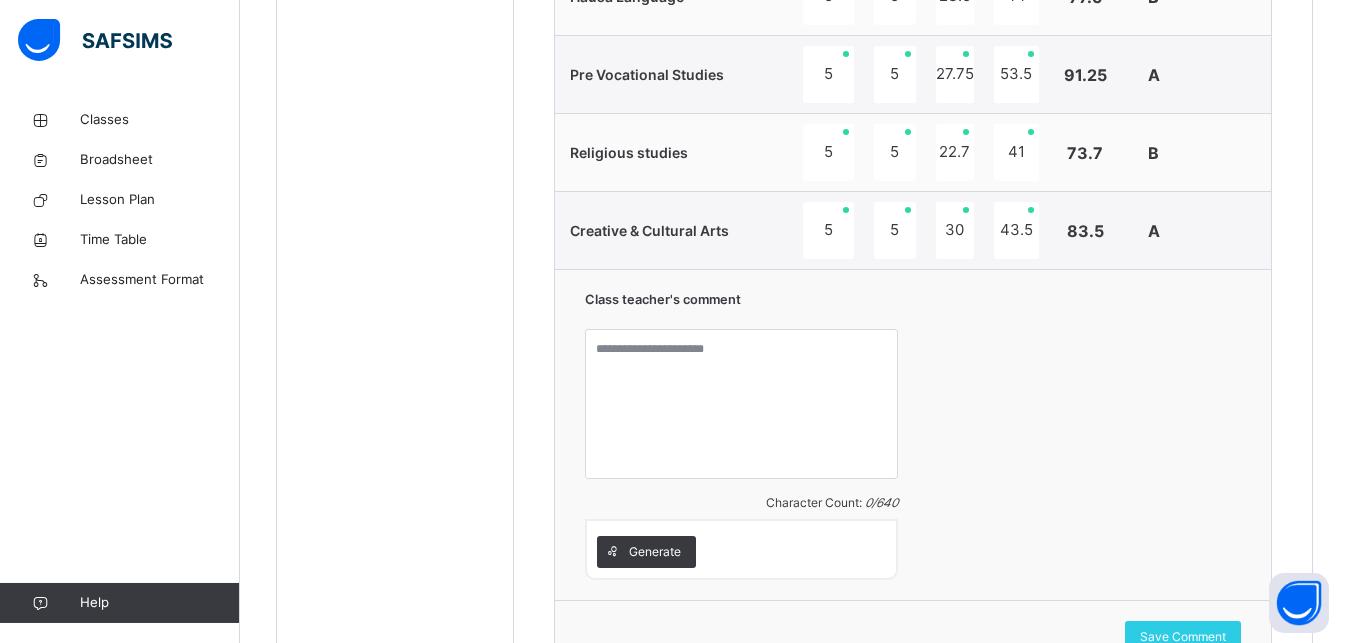 scroll, scrollTop: 1856, scrollLeft: 0, axis: vertical 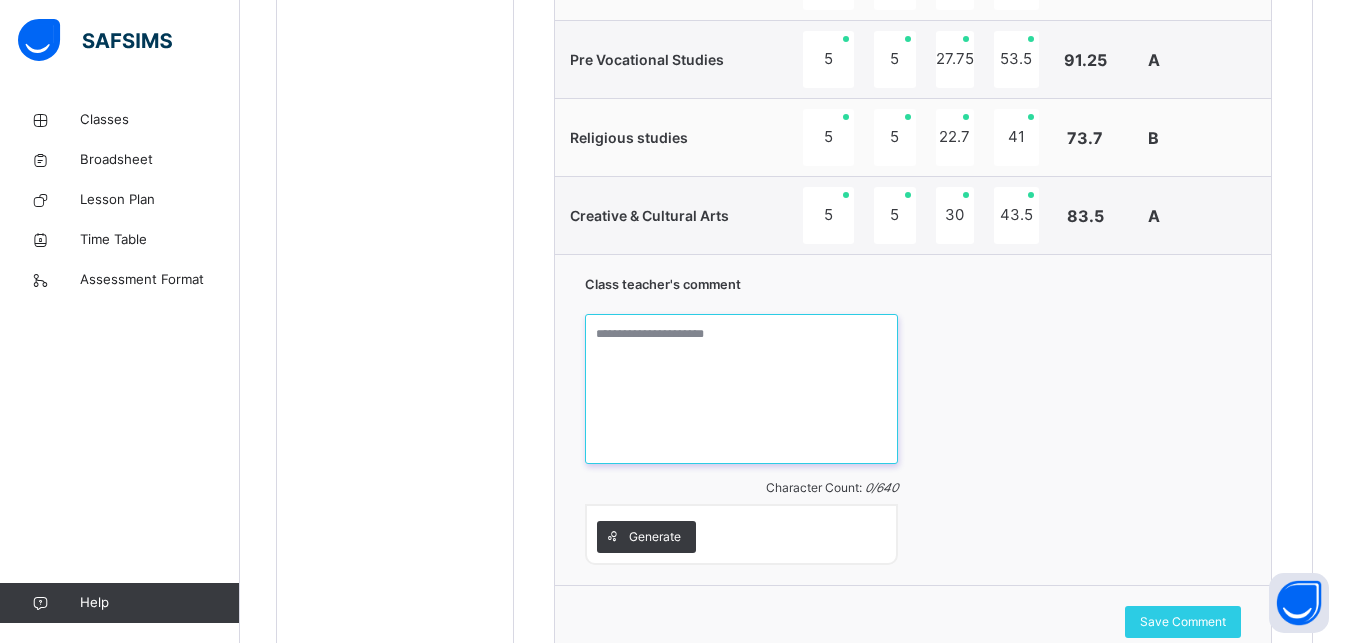 click at bounding box center (741, 389) 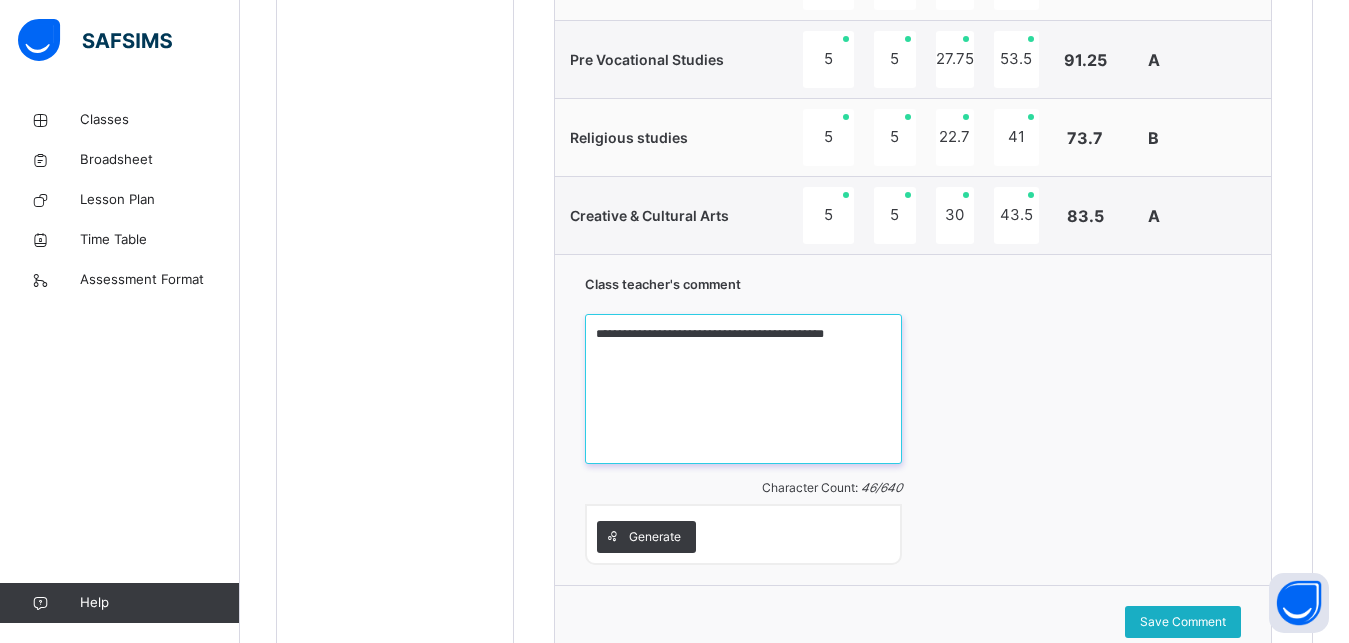 type on "**********" 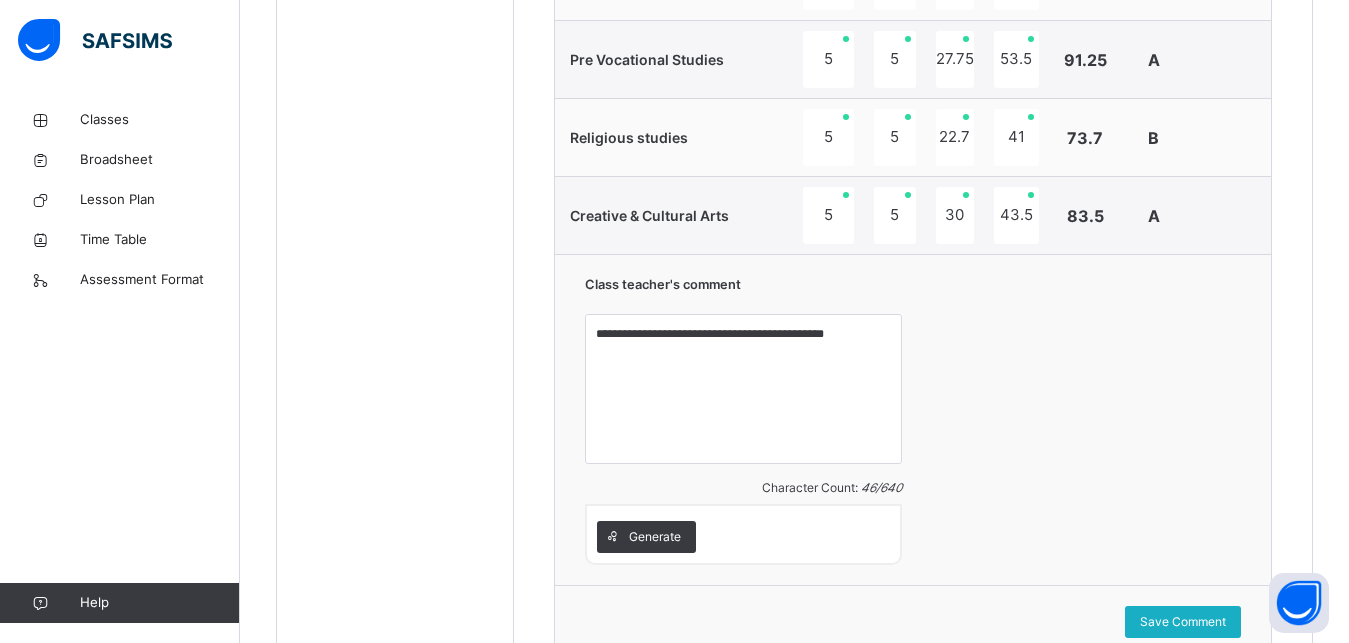 click on "Save Comment" at bounding box center [1183, 622] 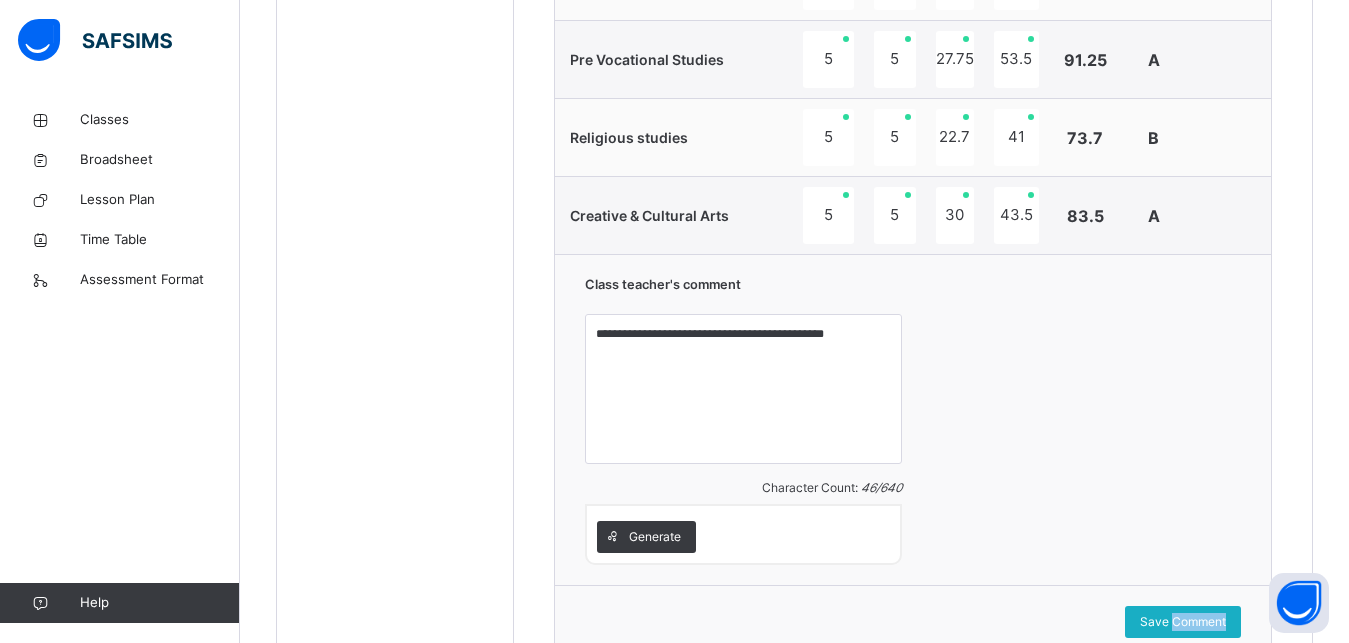 click on "Save Comment" at bounding box center [1183, 622] 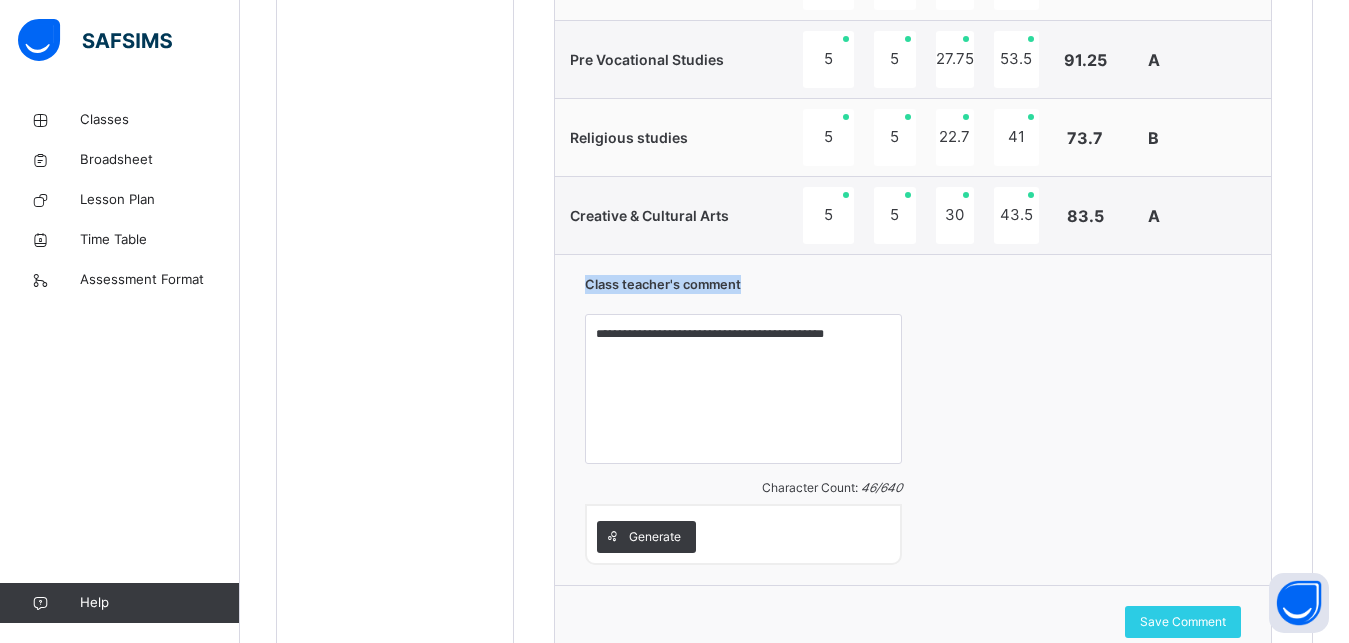 drag, startPoint x: 1232, startPoint y: 372, endPoint x: 1300, endPoint y: 197, distance: 187.74718 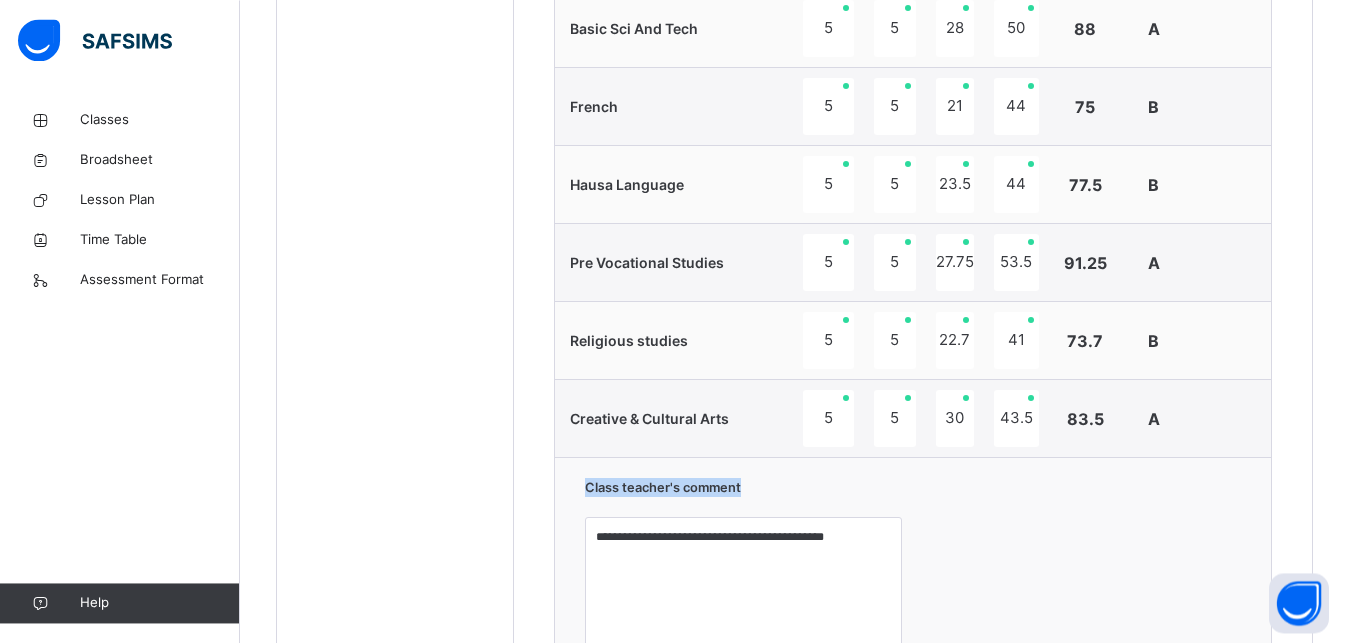 scroll, scrollTop: 1652, scrollLeft: 0, axis: vertical 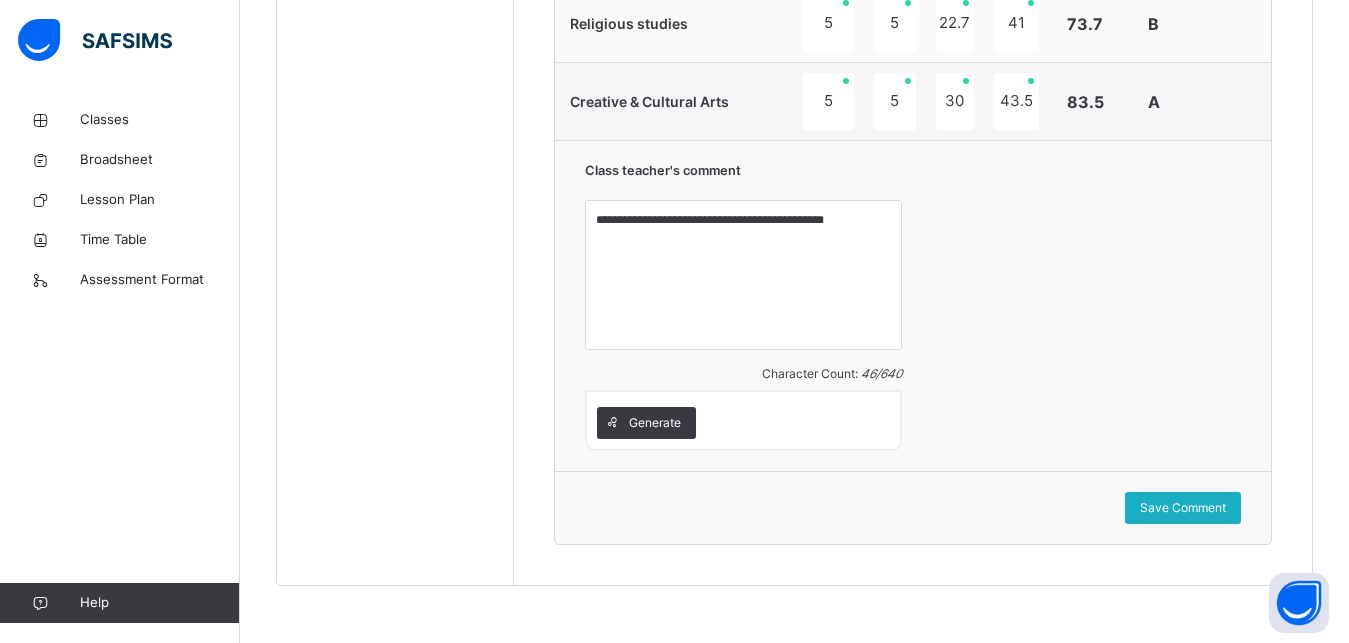 click on "Save Comment" at bounding box center [1183, 508] 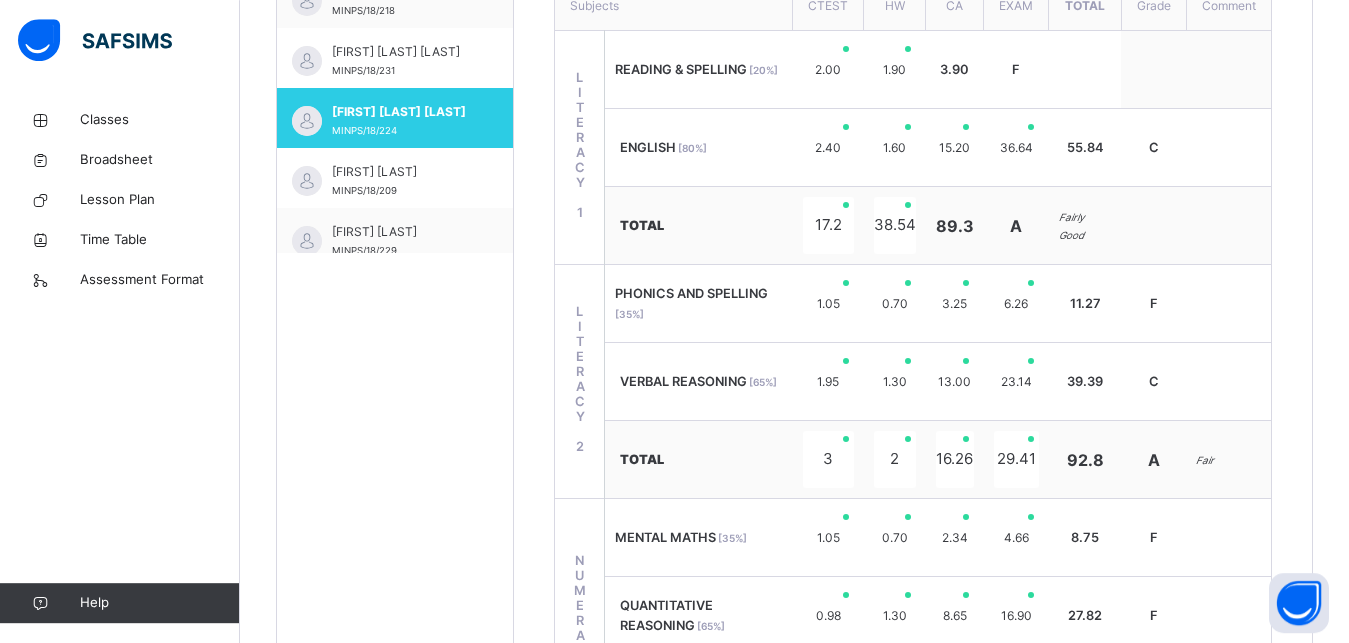 scroll, scrollTop: 746, scrollLeft: 0, axis: vertical 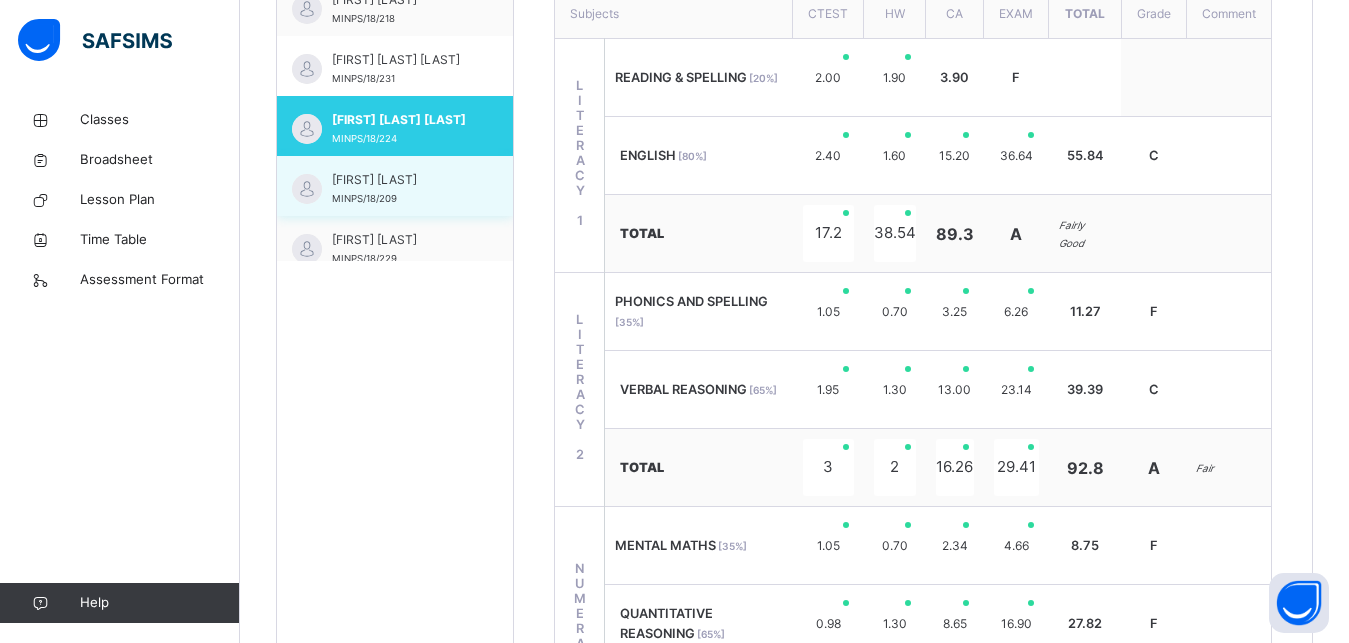 click on "[FIRST] [LAST] MINPS/18/209" at bounding box center (400, 189) 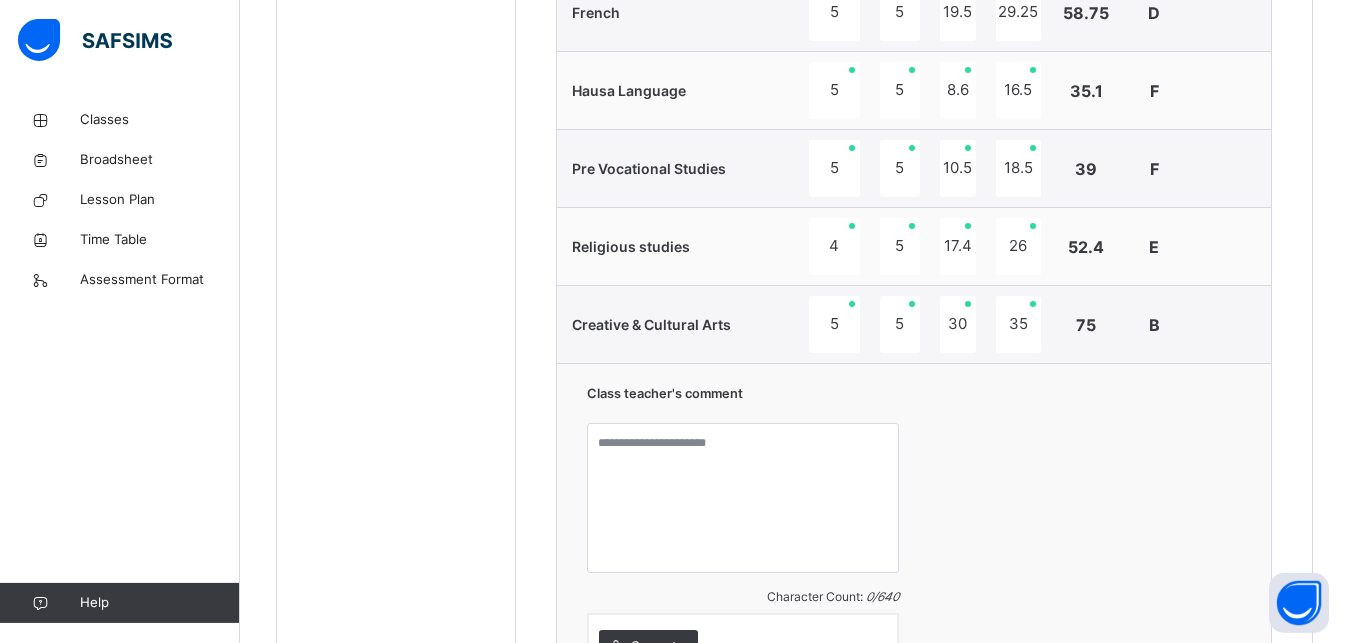 scroll, scrollTop: 1754, scrollLeft: 0, axis: vertical 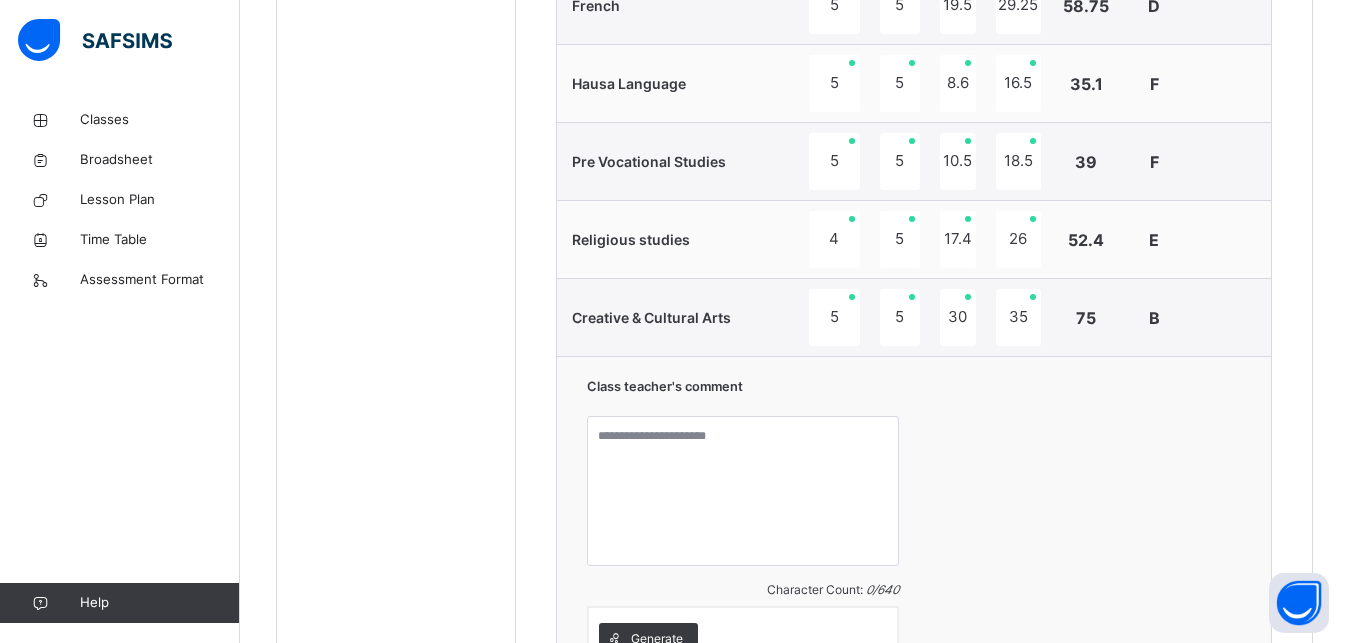 drag, startPoint x: 1355, startPoint y: 636, endPoint x: 1156, endPoint y: 576, distance: 207.8485 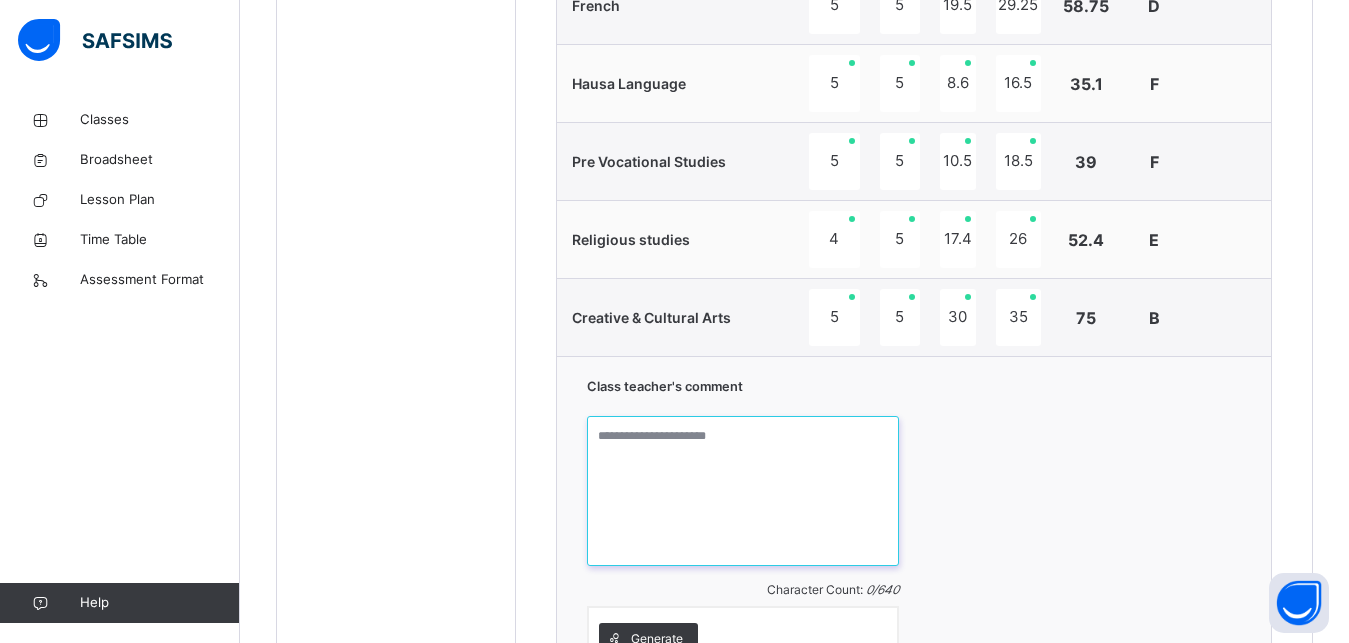 click at bounding box center (743, 491) 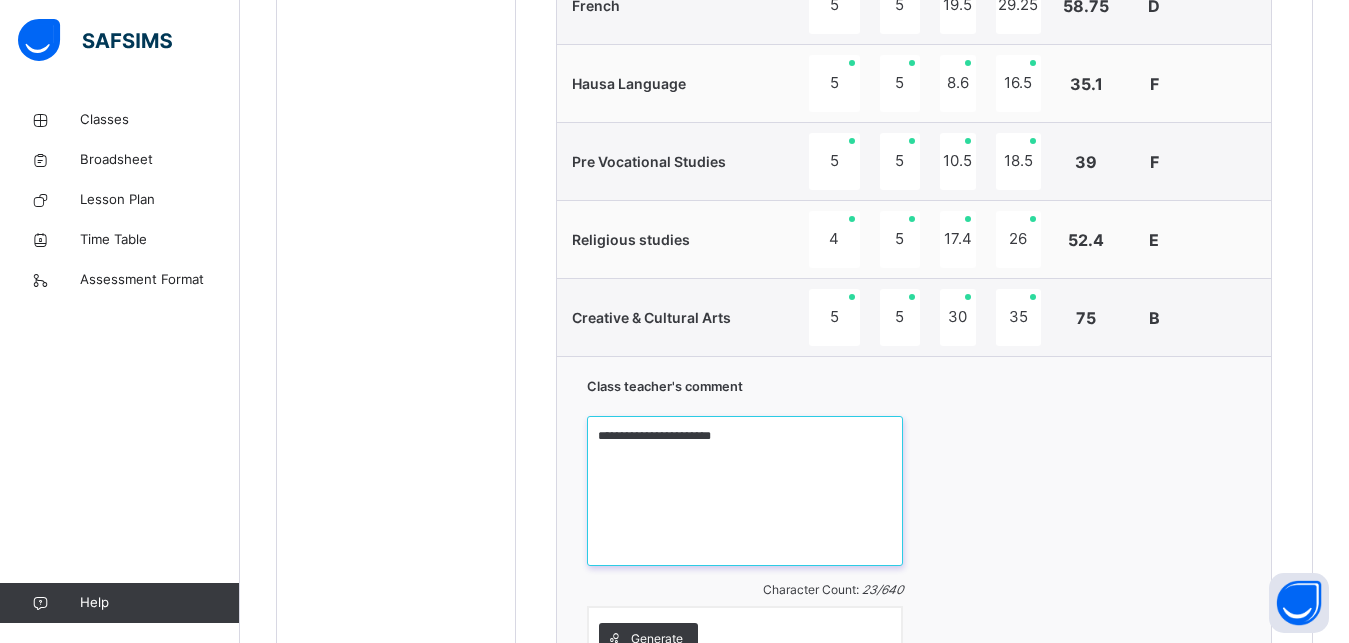 click on "**********" at bounding box center (745, 491) 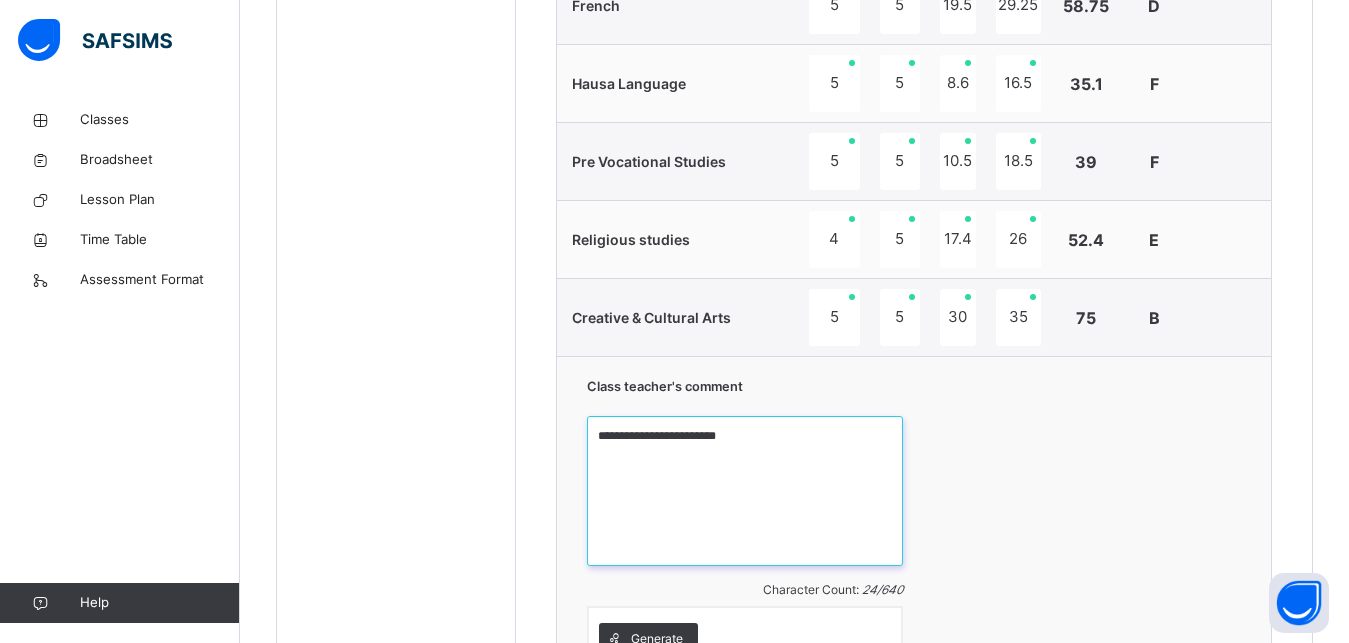 click on "**********" at bounding box center [745, 491] 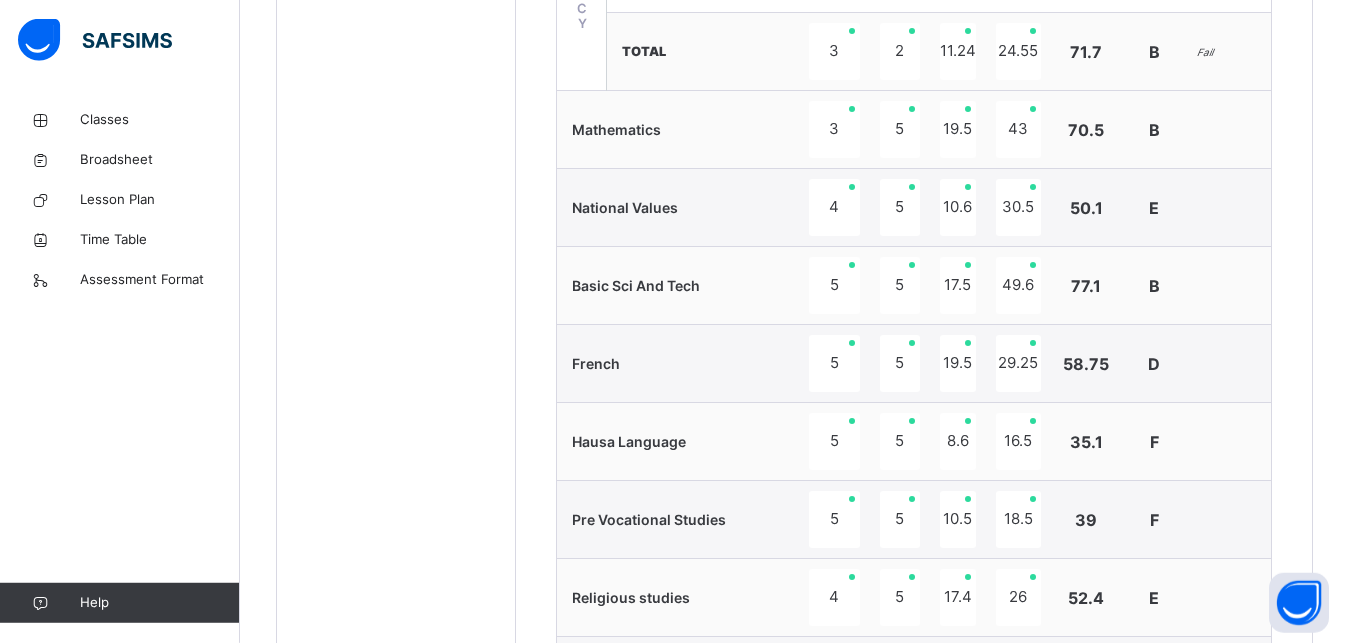scroll, scrollTop: 1346, scrollLeft: 0, axis: vertical 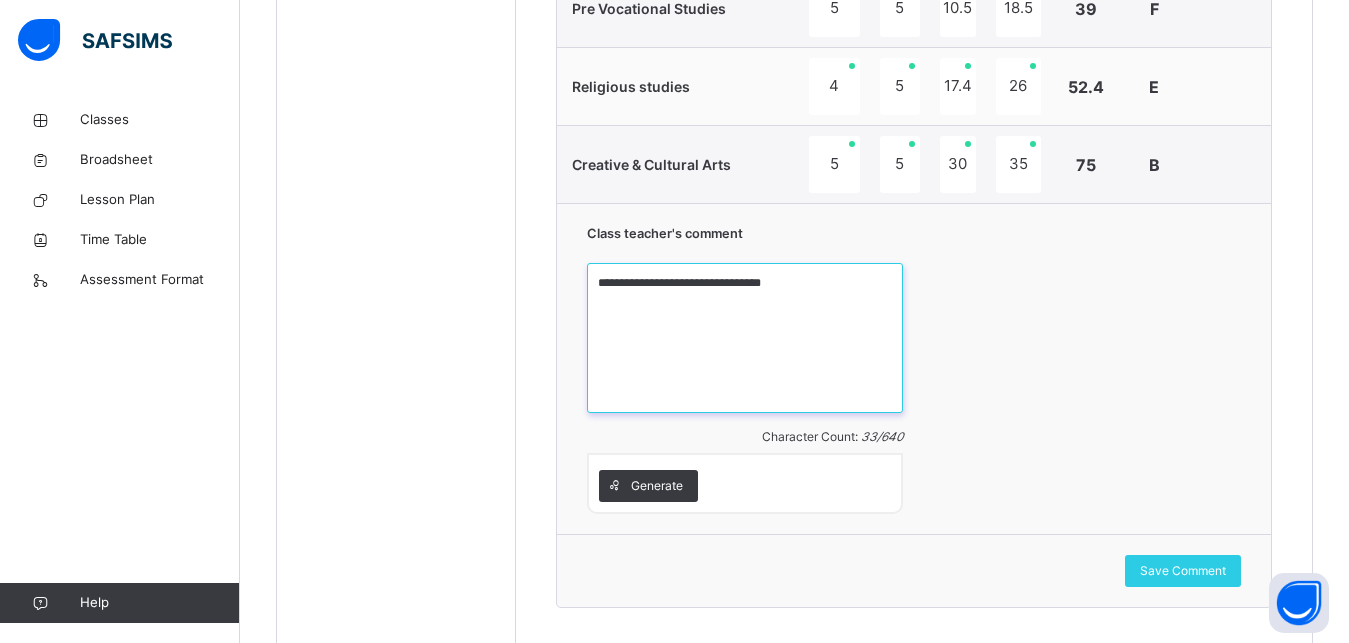 click on "**********" at bounding box center (745, 338) 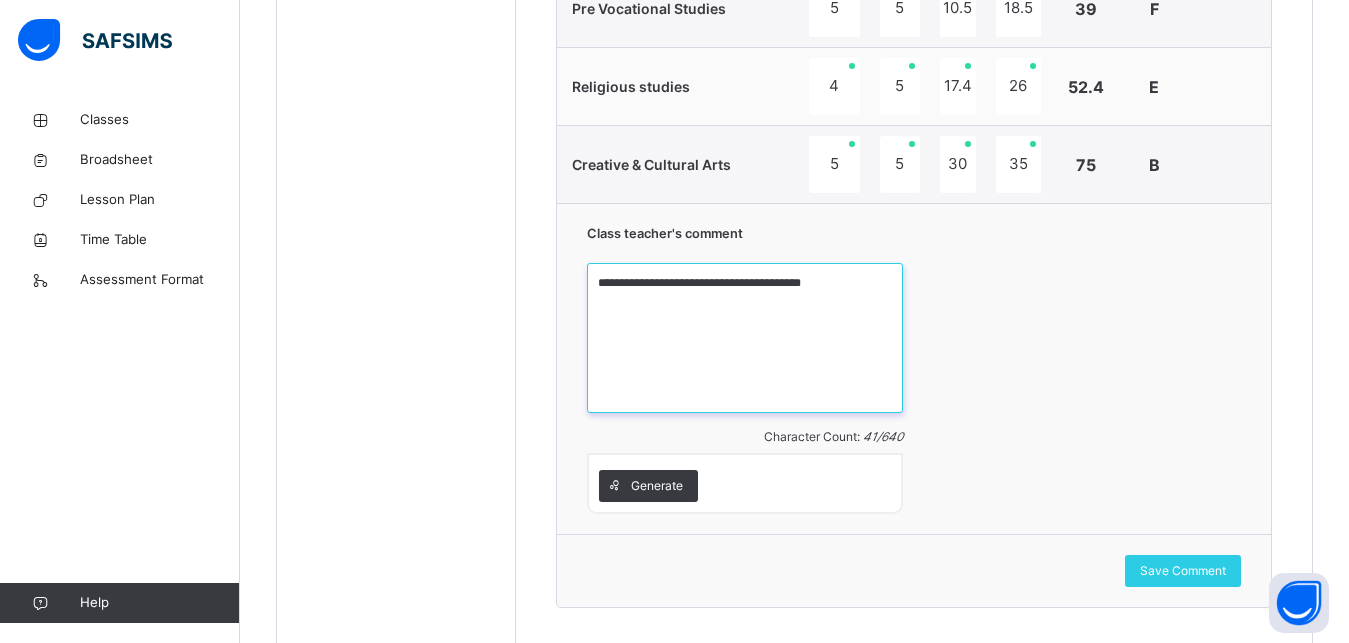 click on "**********" at bounding box center (745, 338) 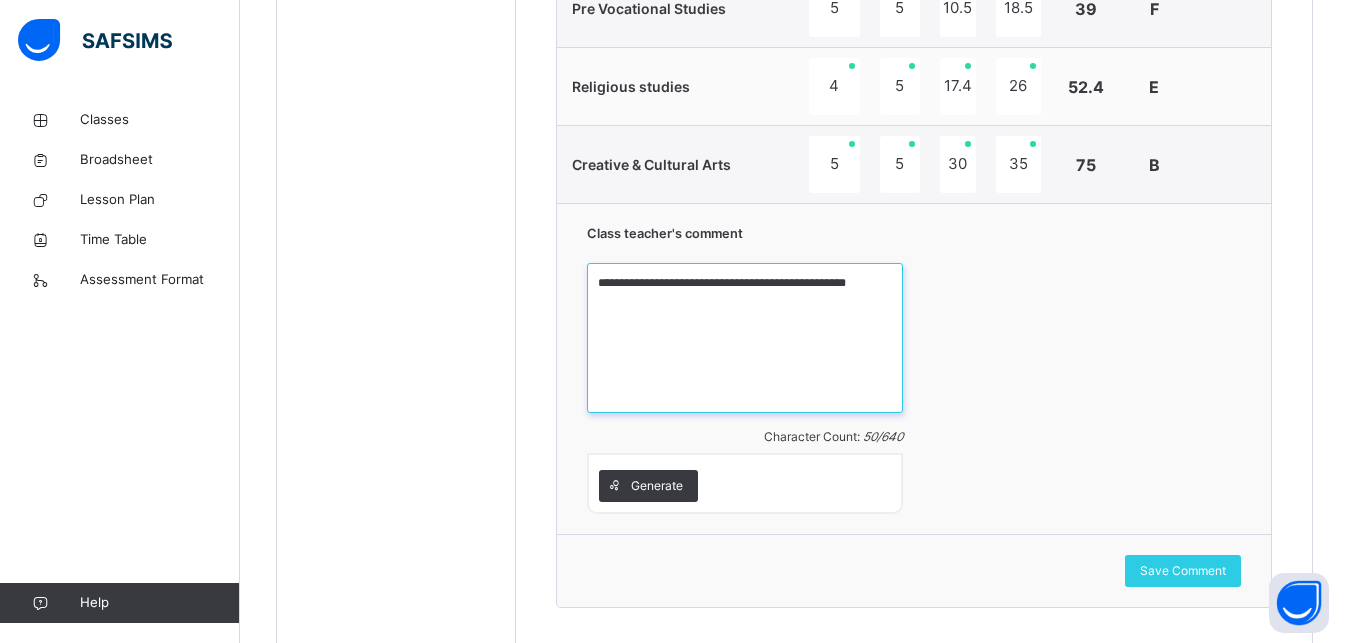 click on "**********" at bounding box center (745, 338) 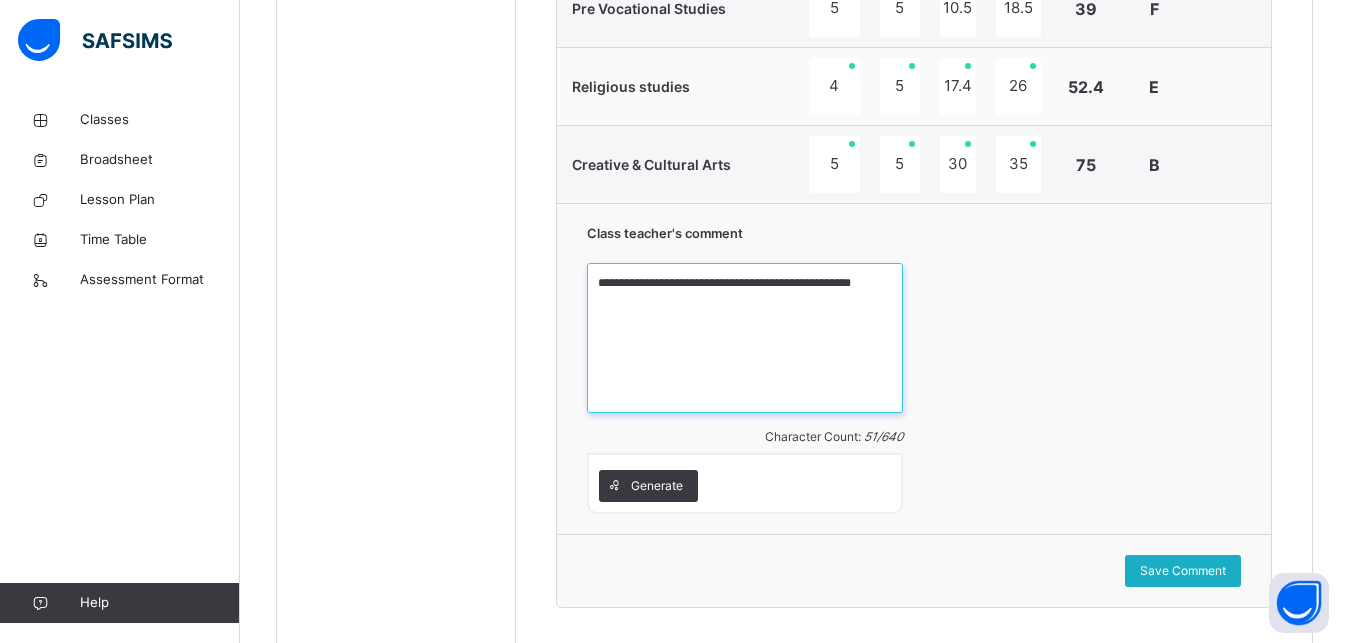 type on "**********" 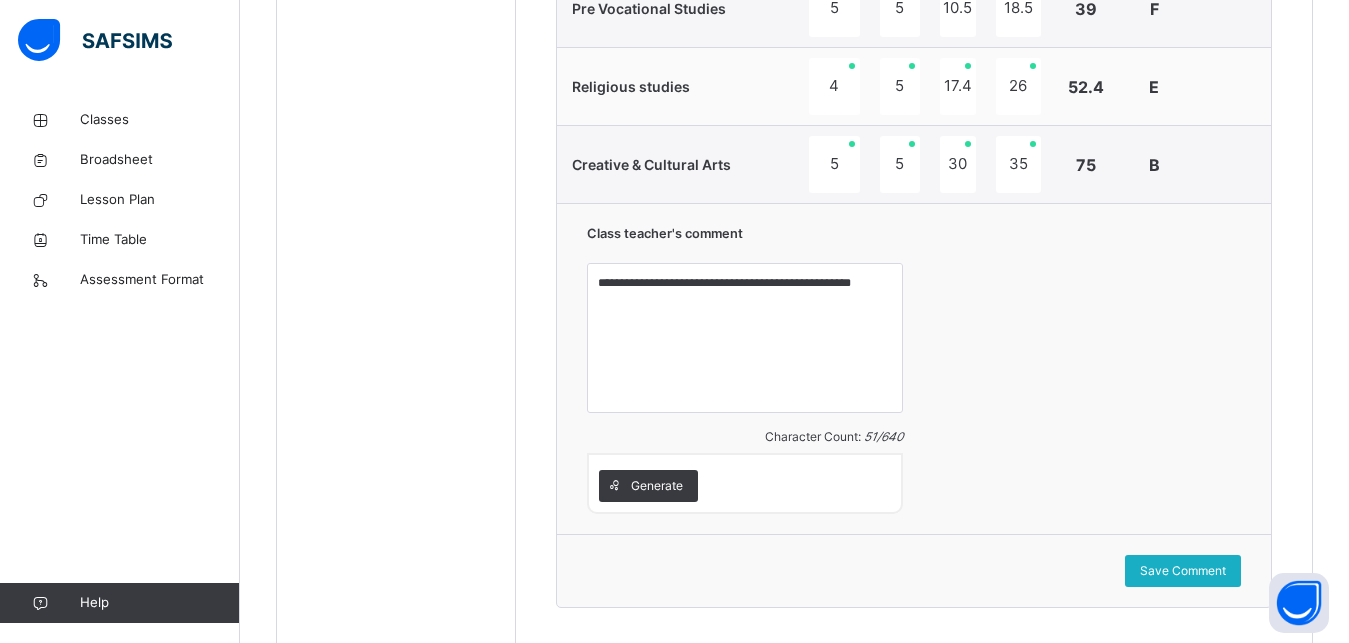 click on "Save Comment" at bounding box center [1183, 571] 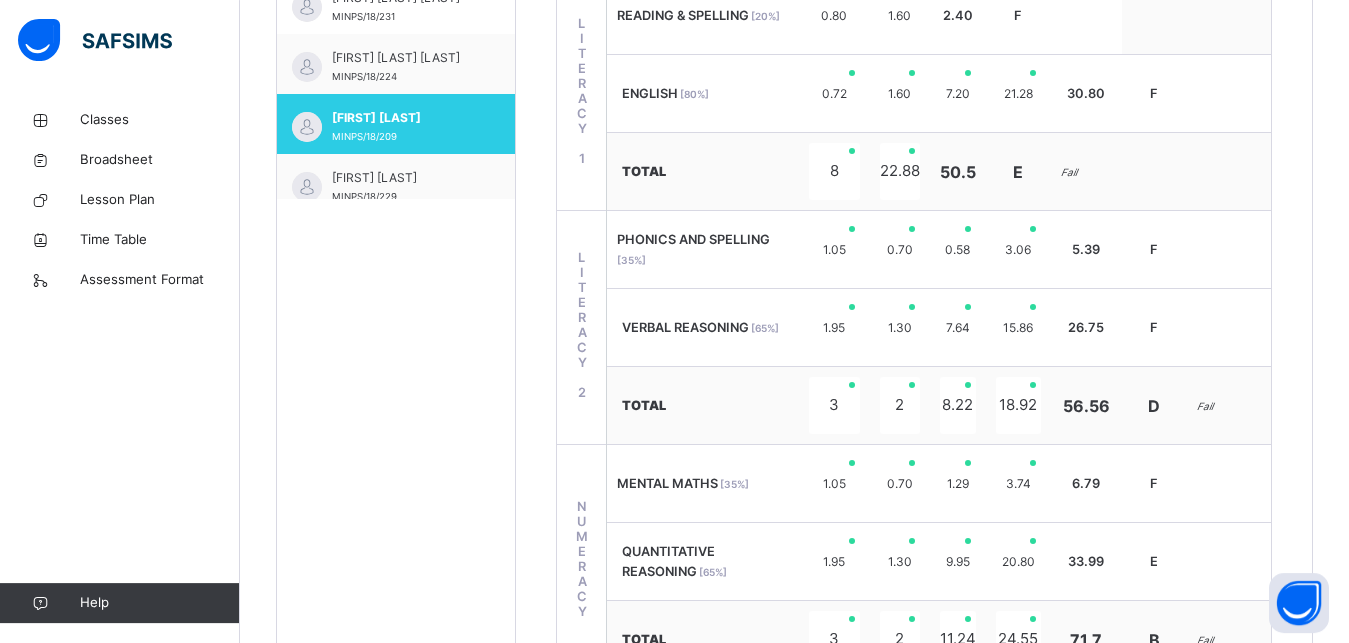 scroll, scrollTop: 785, scrollLeft: 0, axis: vertical 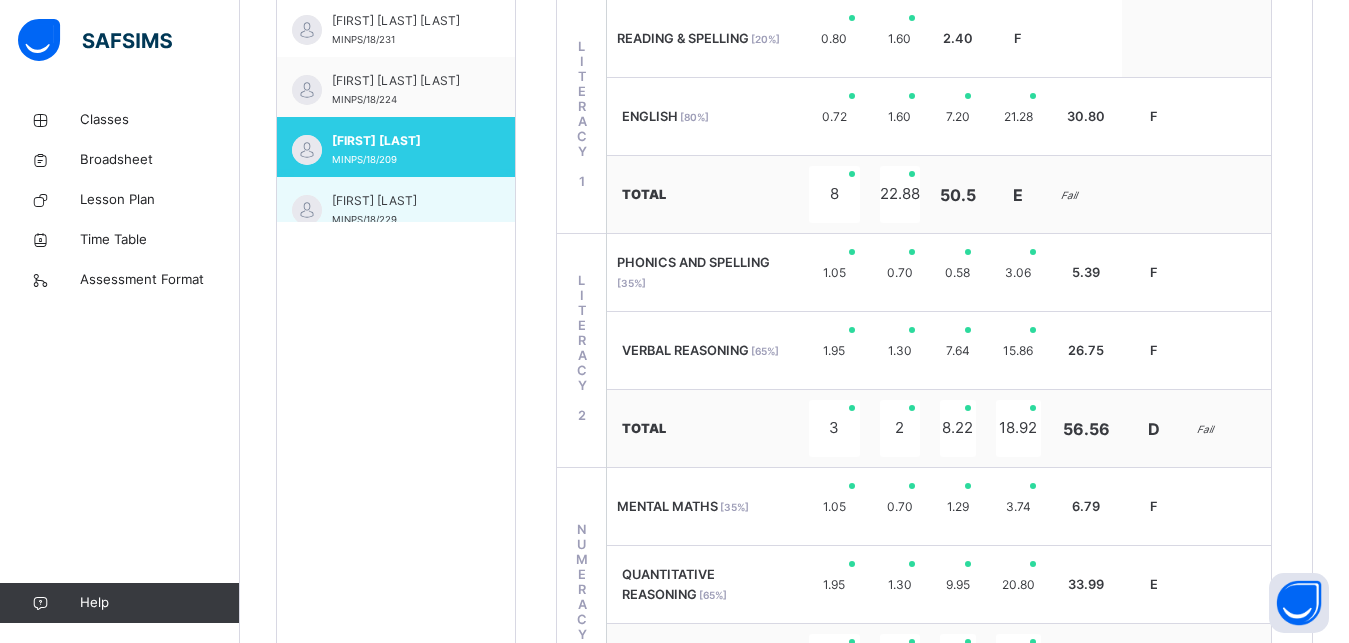 click on "[FIRST] [LAST] MINPS/18/229" at bounding box center [401, 210] 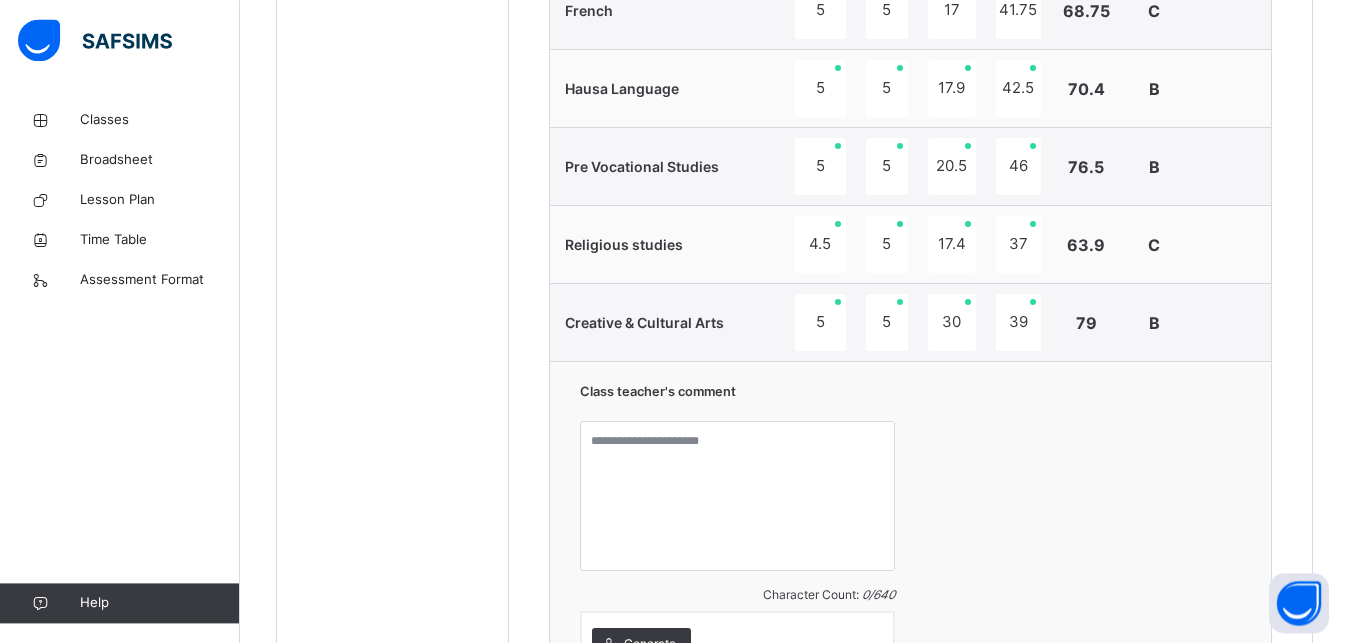 scroll, scrollTop: 1771, scrollLeft: 0, axis: vertical 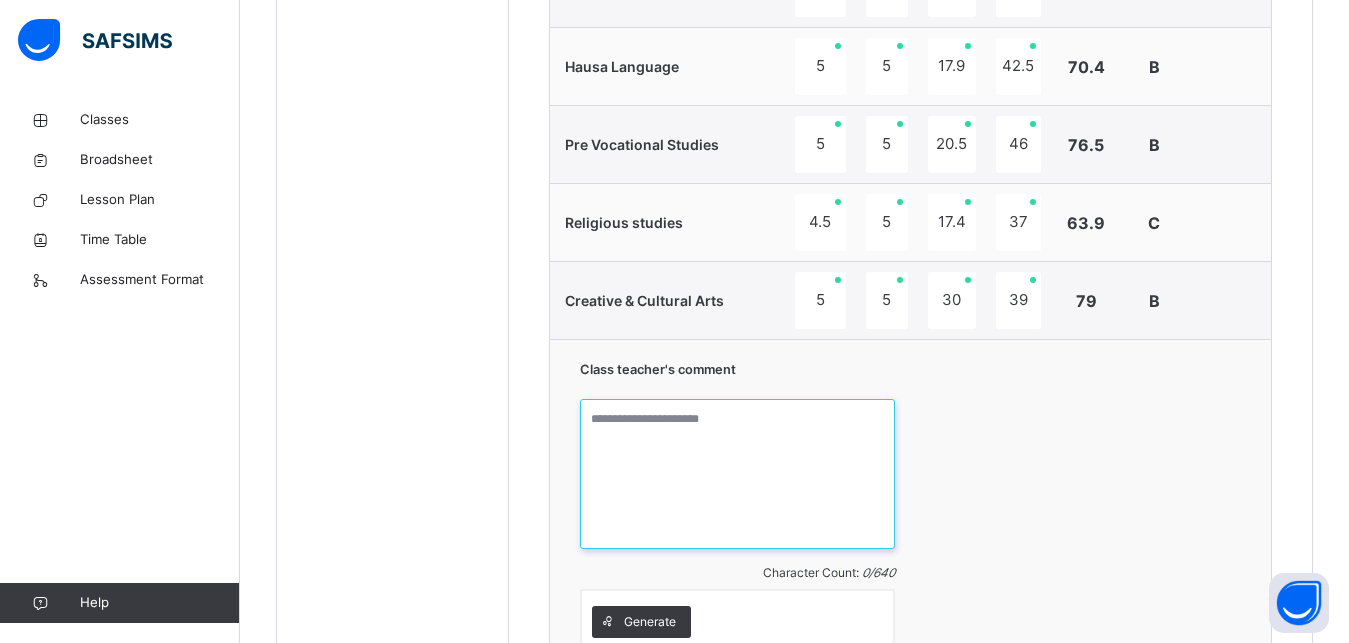 click at bounding box center [738, 474] 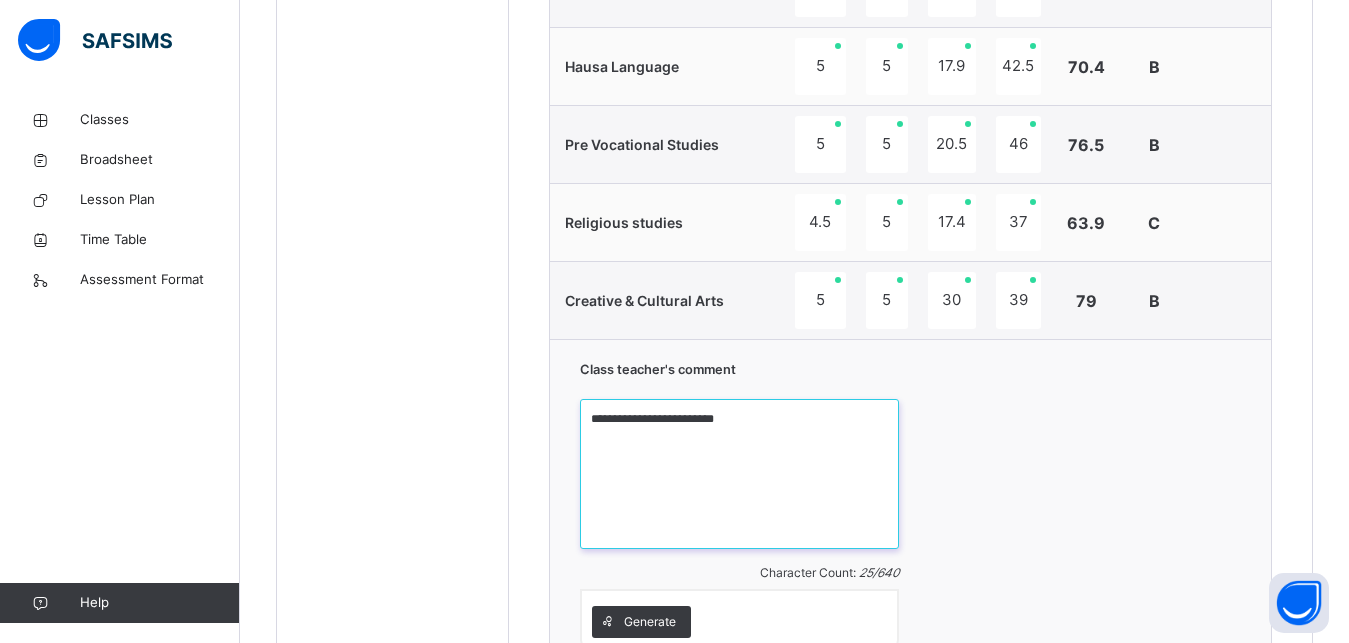 click on "**********" at bounding box center [740, 474] 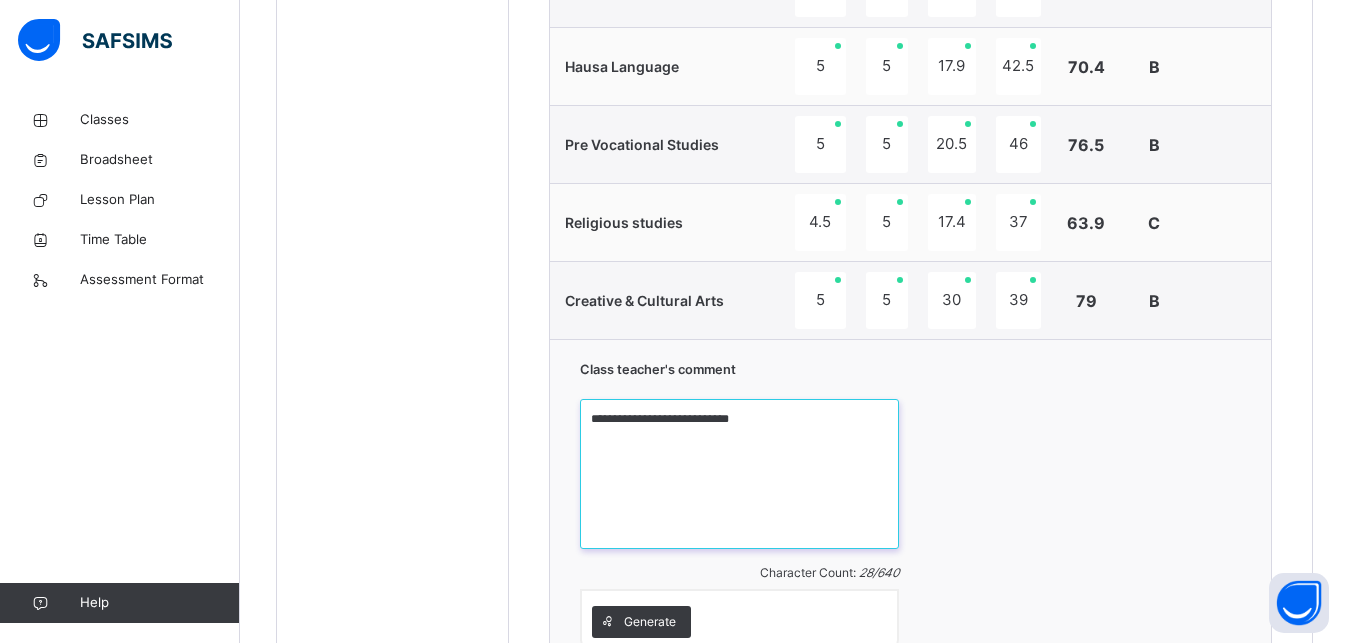 click on "**********" at bounding box center [740, 474] 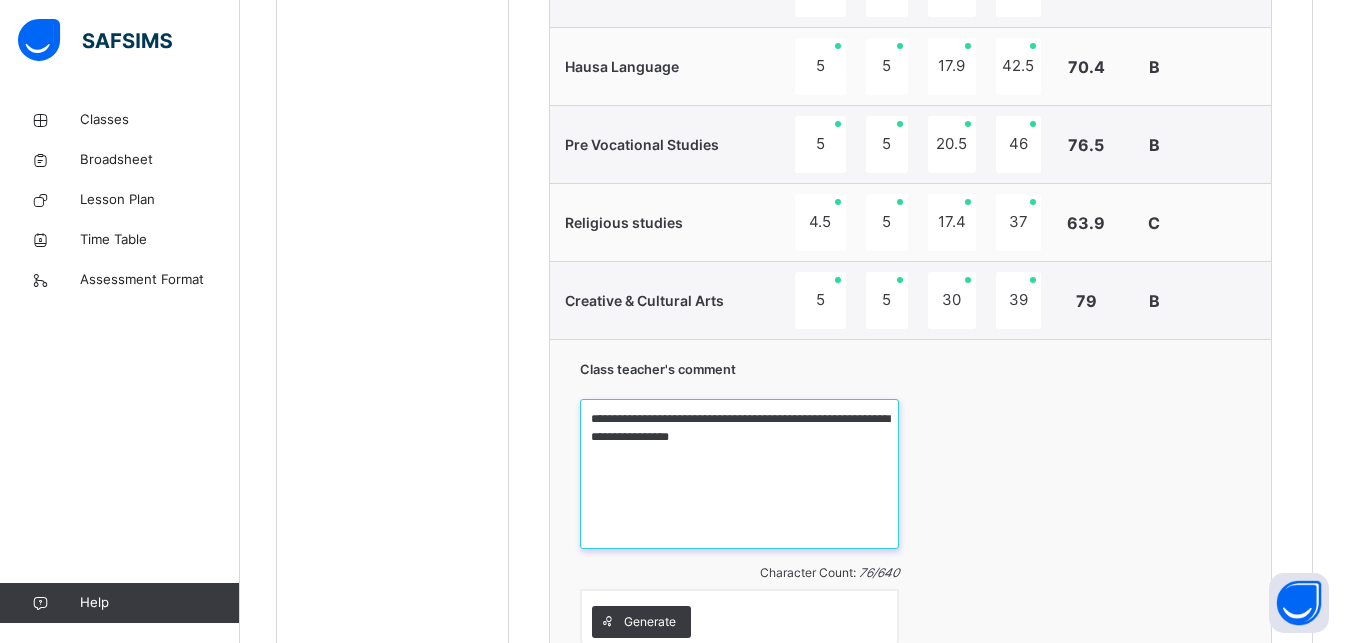 click on "**********" at bounding box center (740, 474) 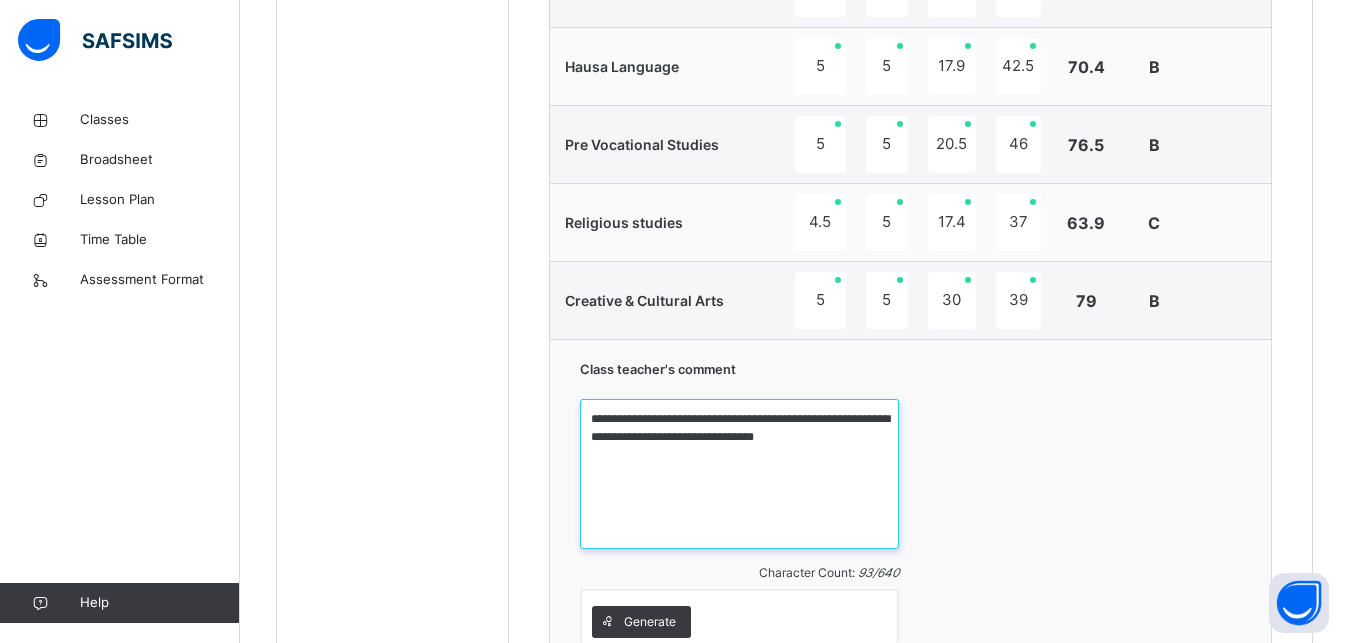 click on "**********" at bounding box center [740, 474] 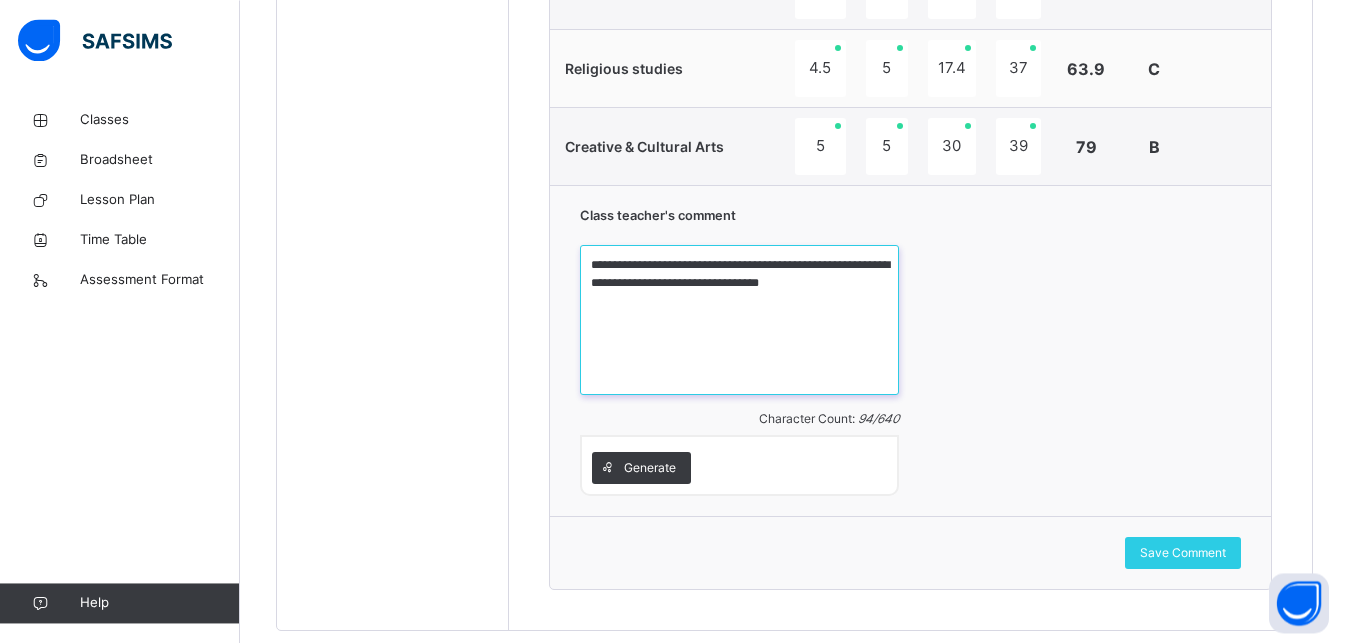scroll, scrollTop: 1970, scrollLeft: 0, axis: vertical 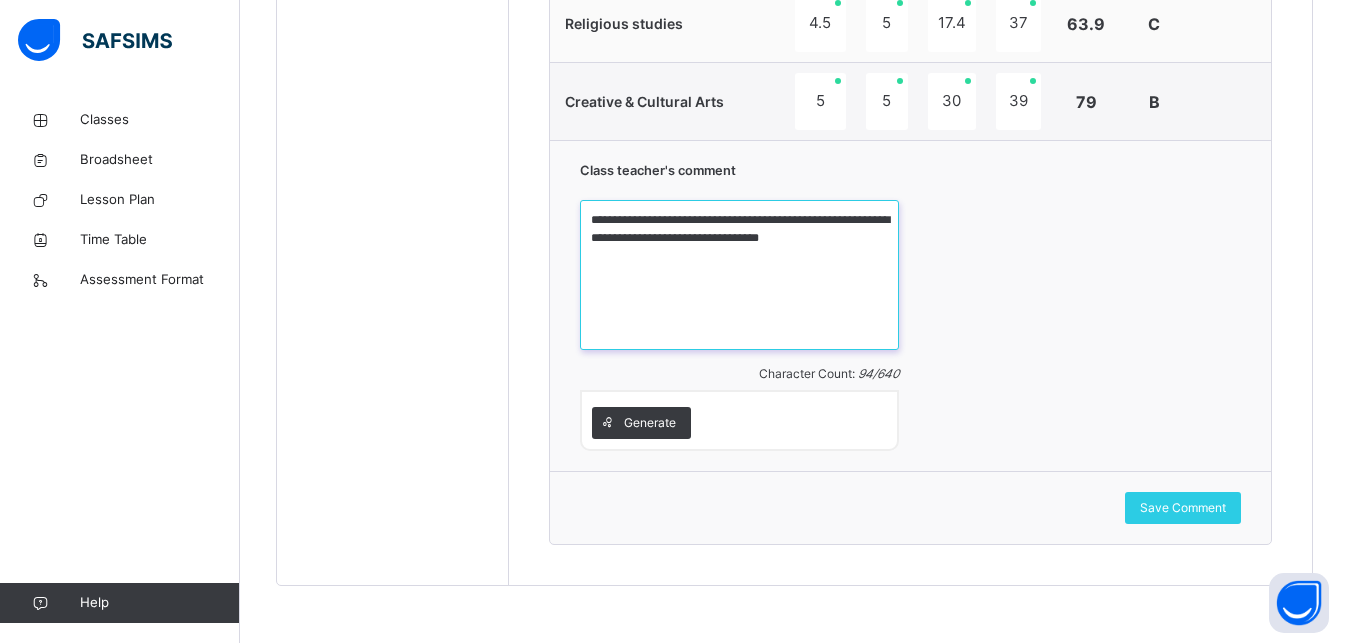 drag, startPoint x: 1358, startPoint y: 635, endPoint x: 1217, endPoint y: 496, distance: 197.99495 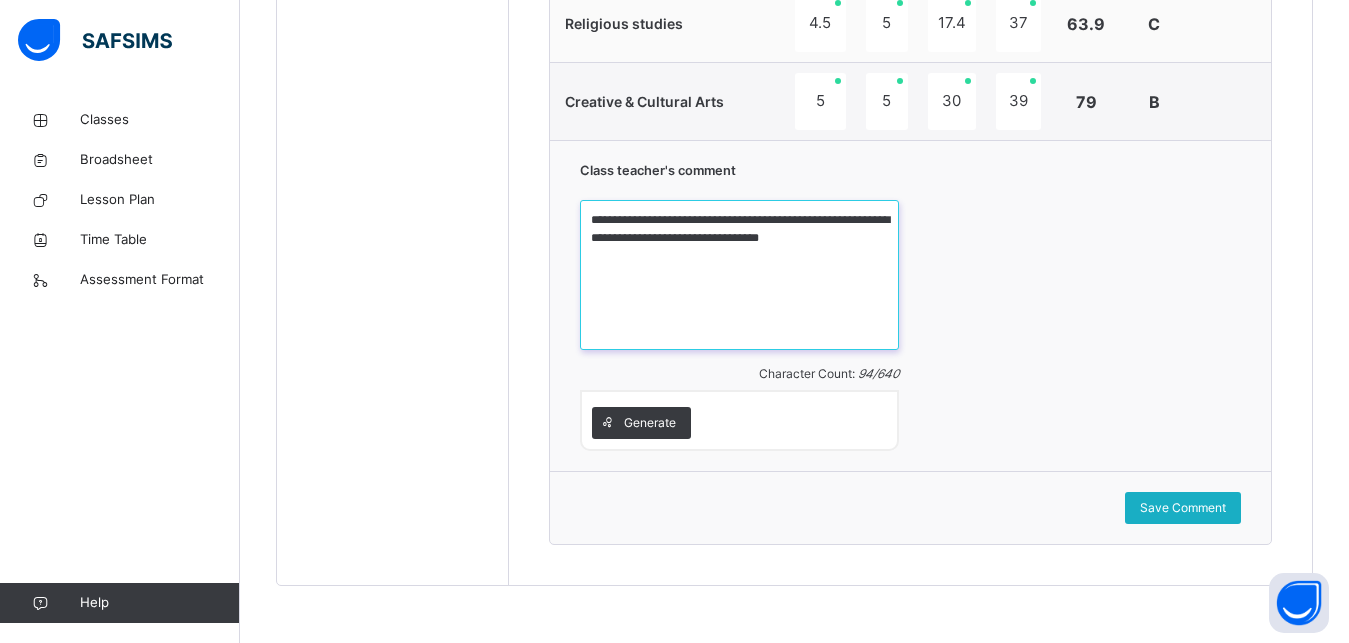 type on "**********" 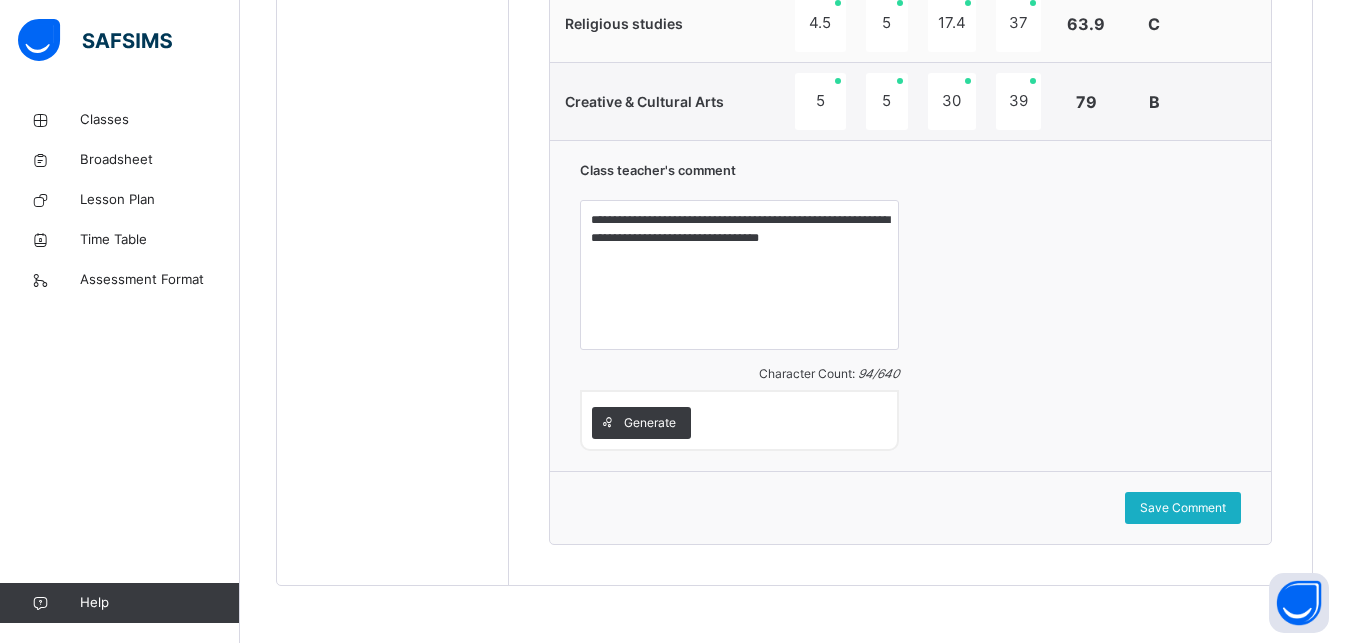 click on "Save Comment" at bounding box center [1183, 508] 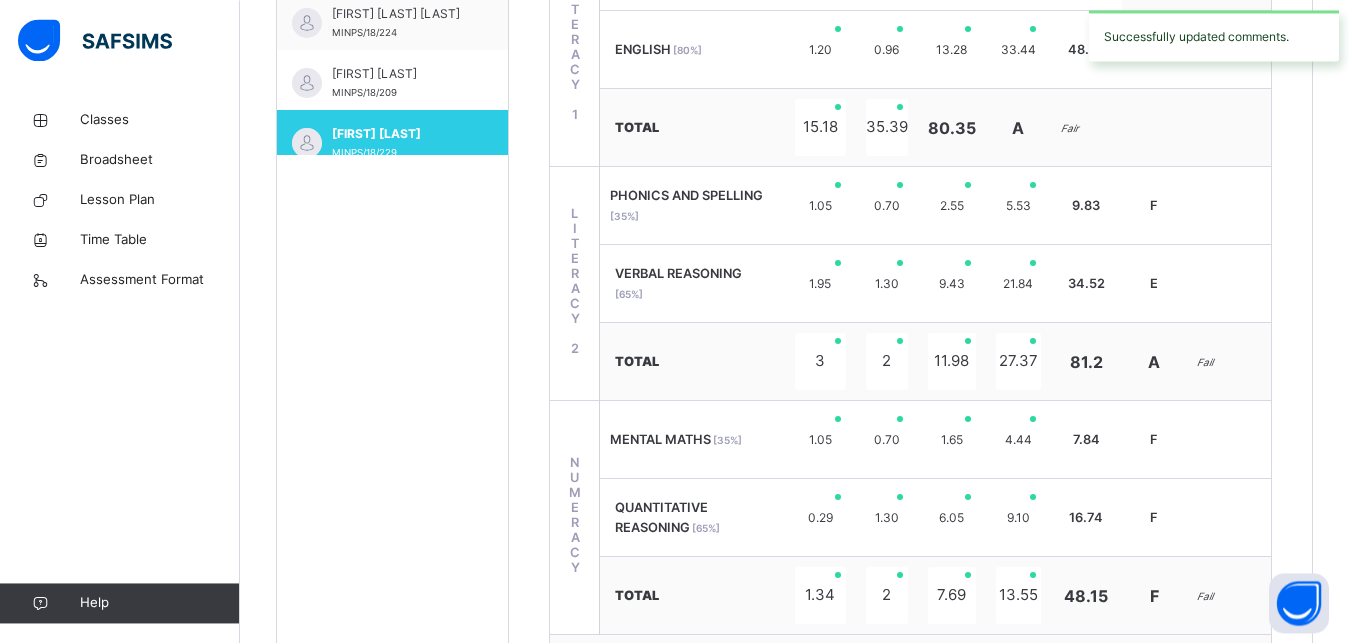 scroll, scrollTop: 848, scrollLeft: 0, axis: vertical 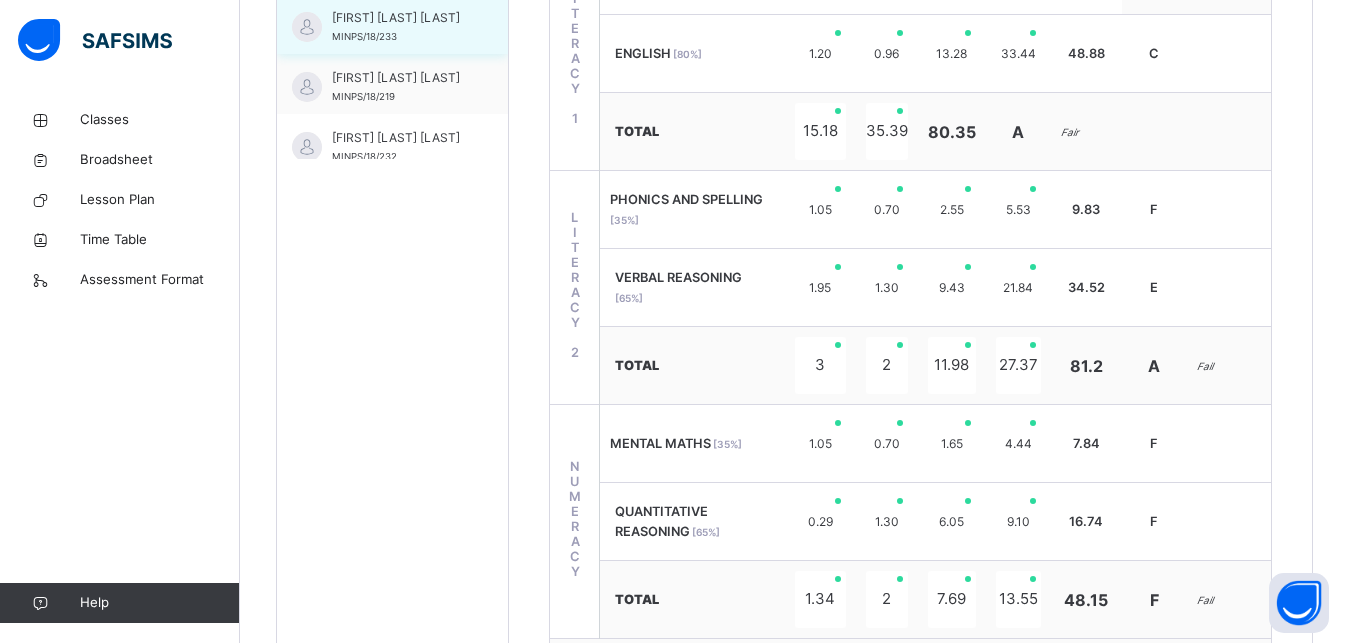 click on "[FIRST] [LAST] [LAST]" at bounding box center (397, 18) 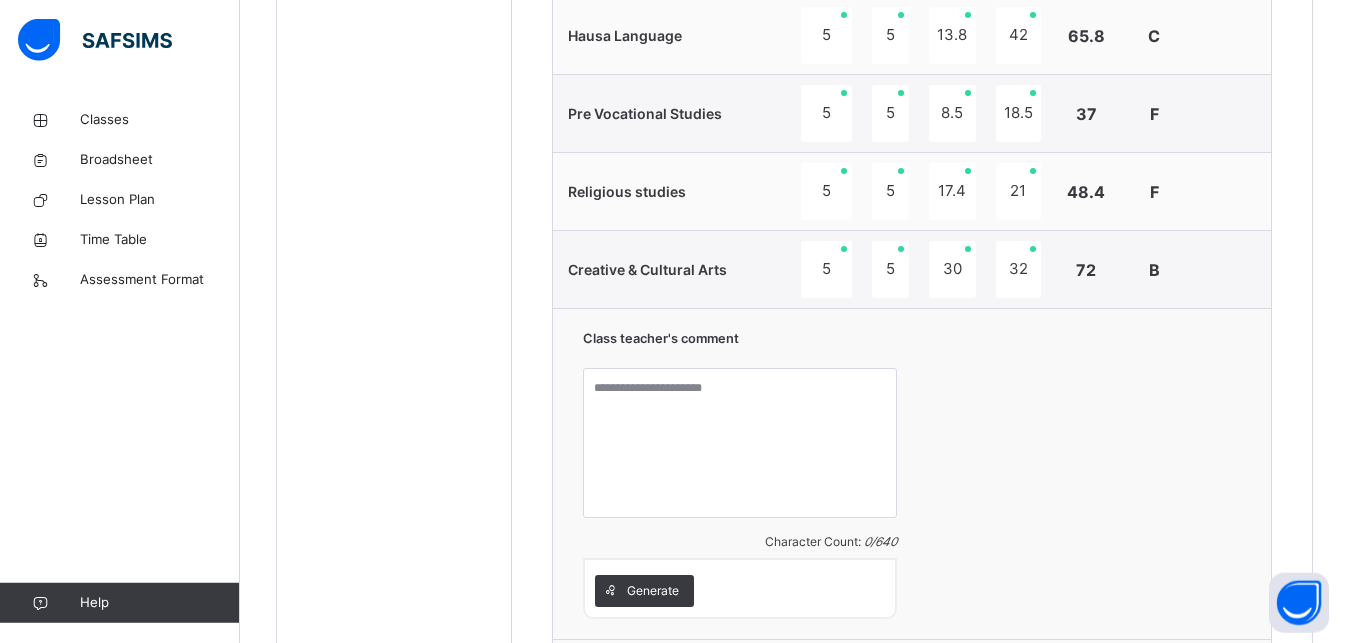 scroll, scrollTop: 1805, scrollLeft: 0, axis: vertical 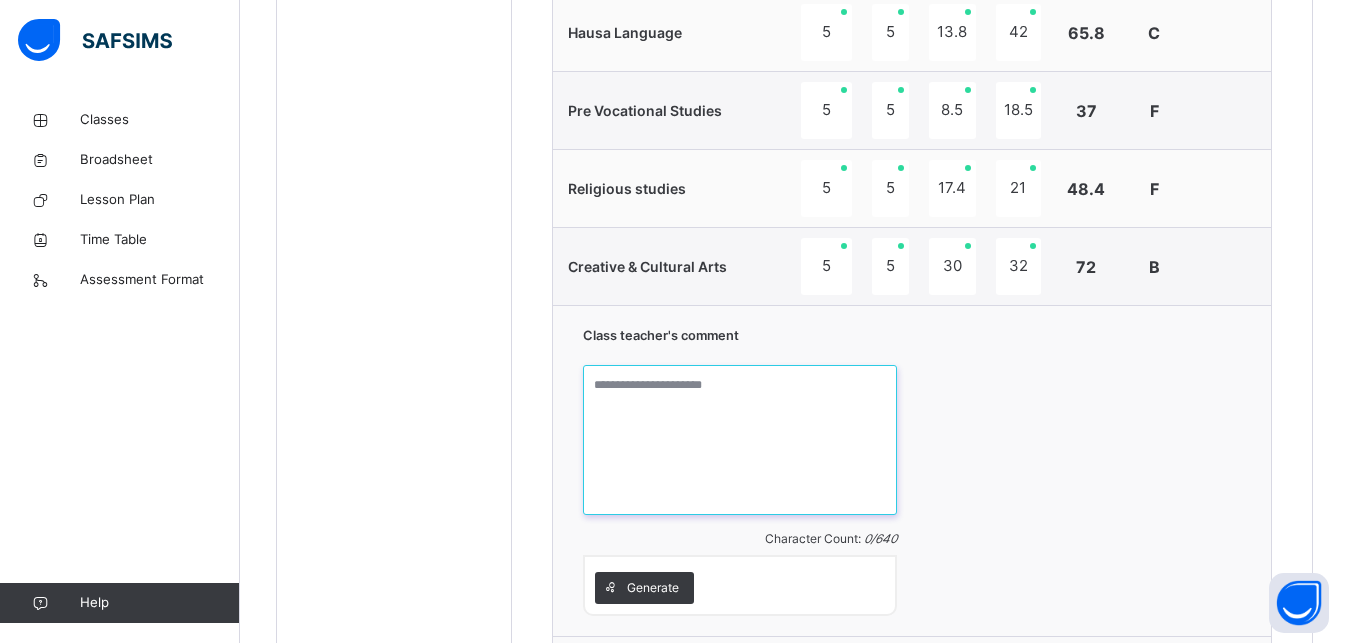 click at bounding box center (740, 440) 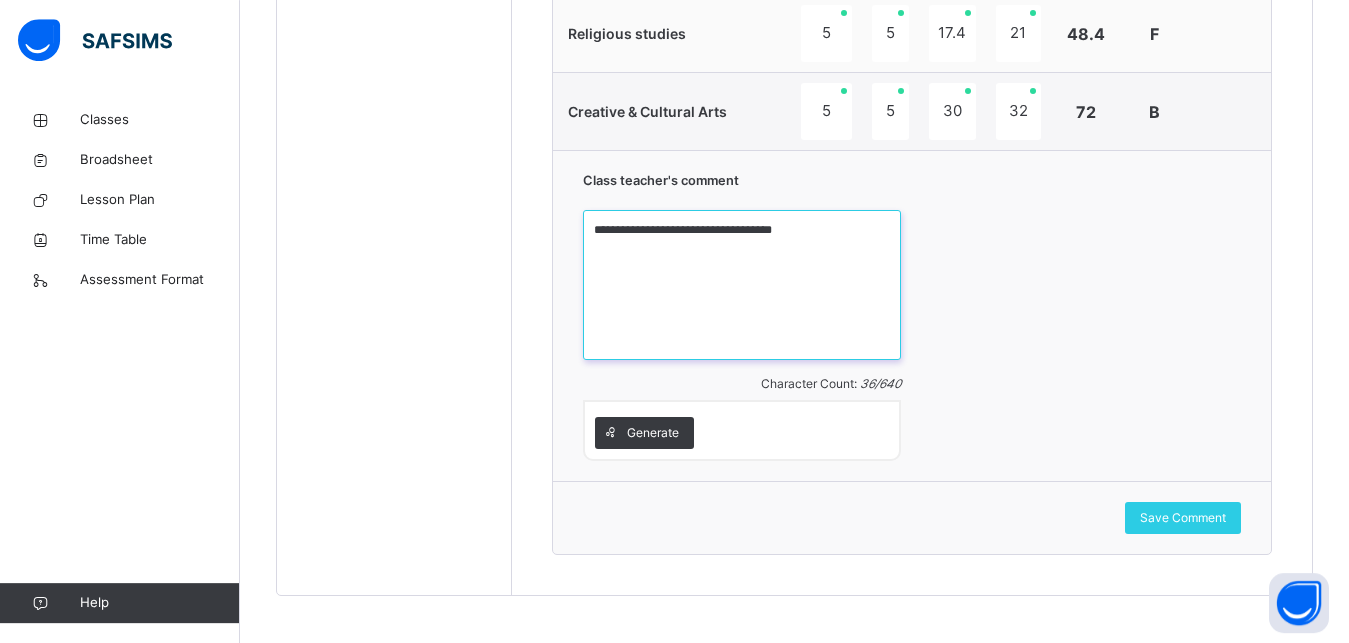 scroll, scrollTop: 1970, scrollLeft: 0, axis: vertical 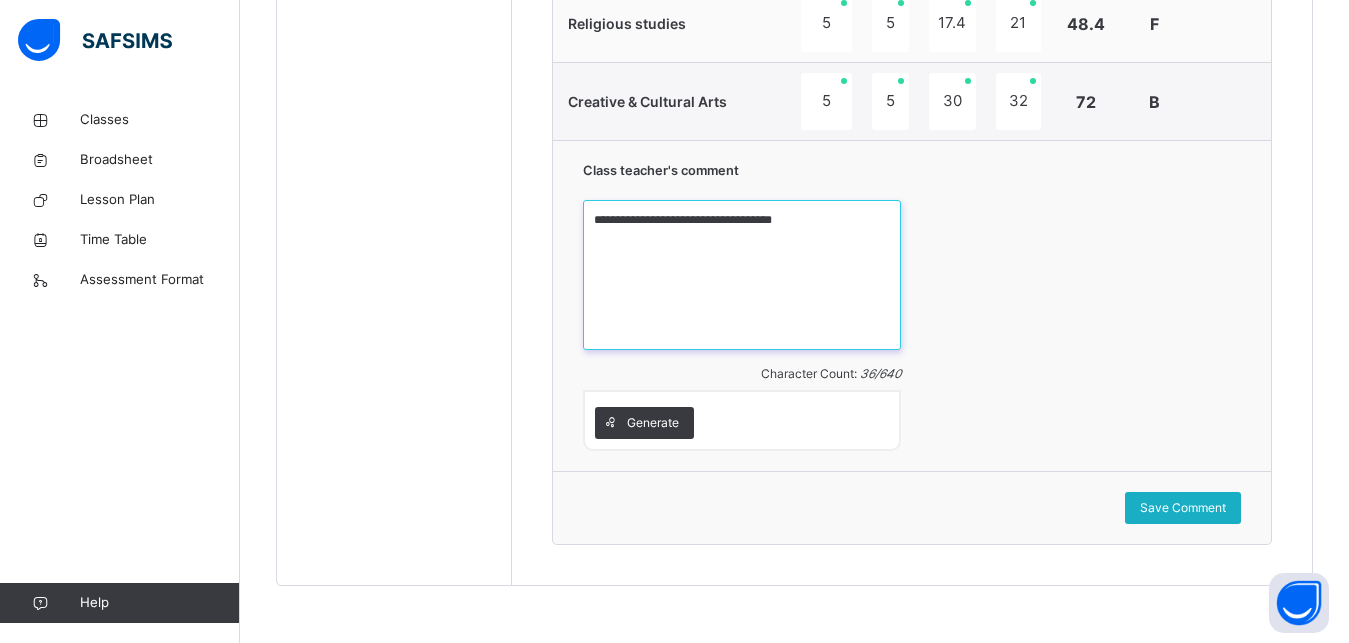 type on "**********" 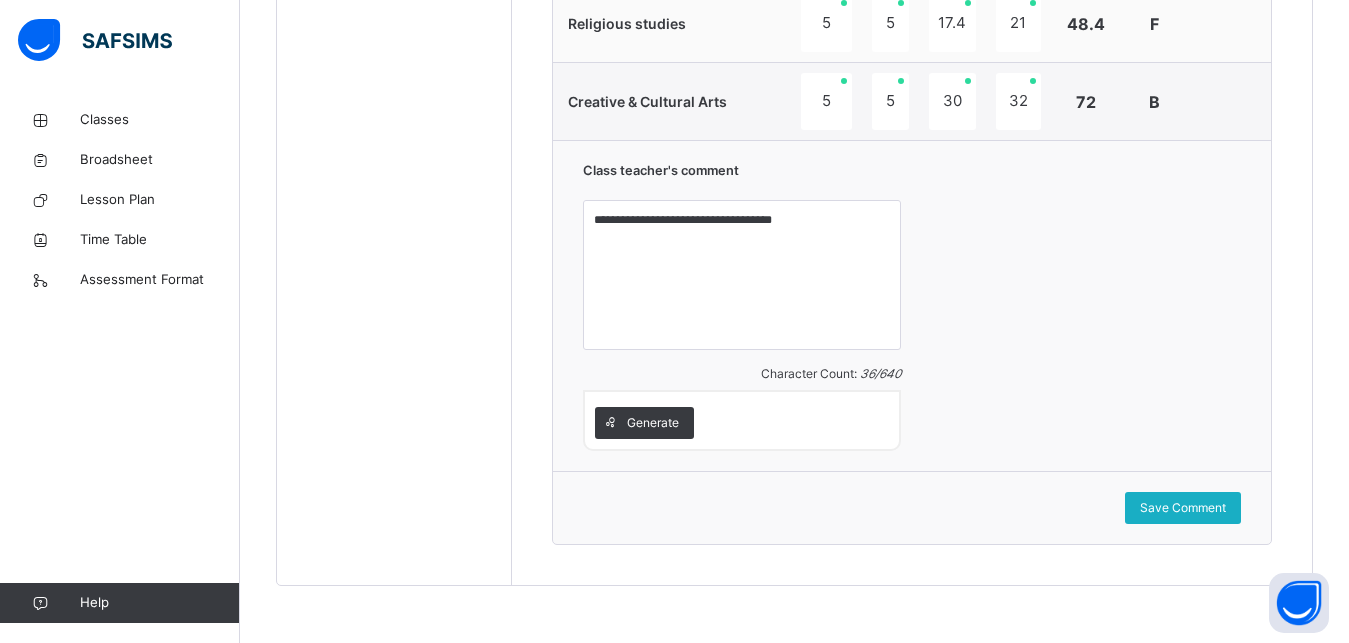 click on "Save Comment" at bounding box center [1183, 508] 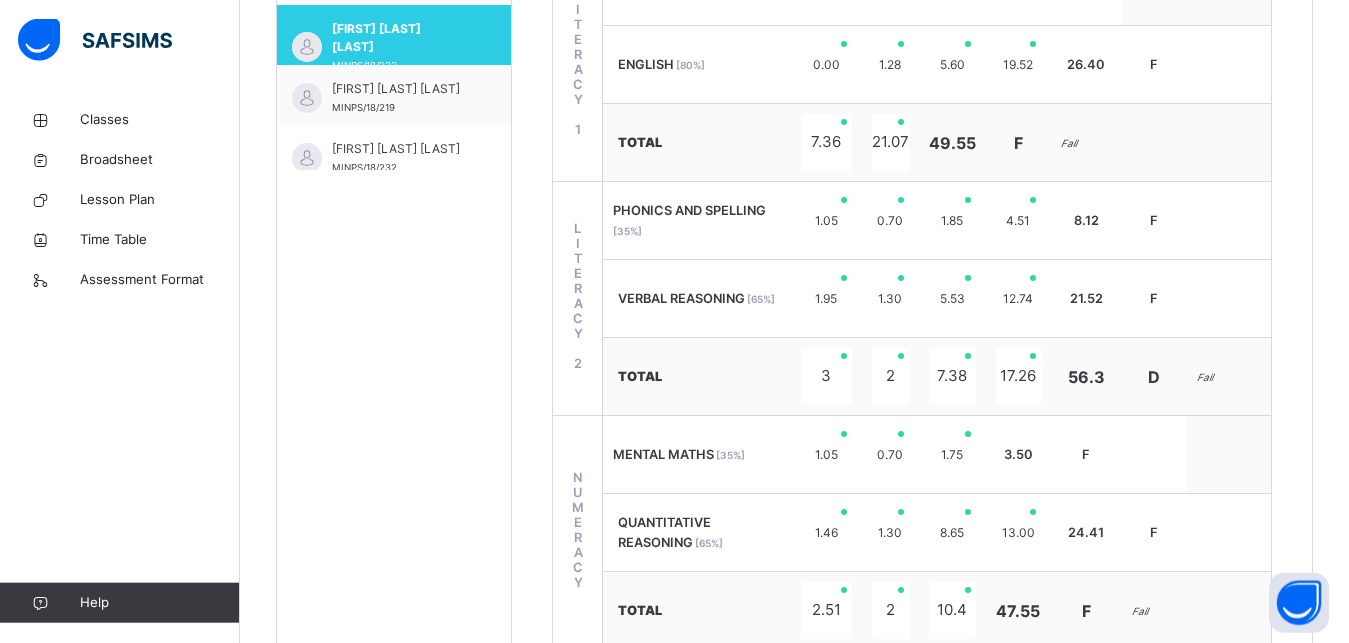 scroll, scrollTop: 797, scrollLeft: 0, axis: vertical 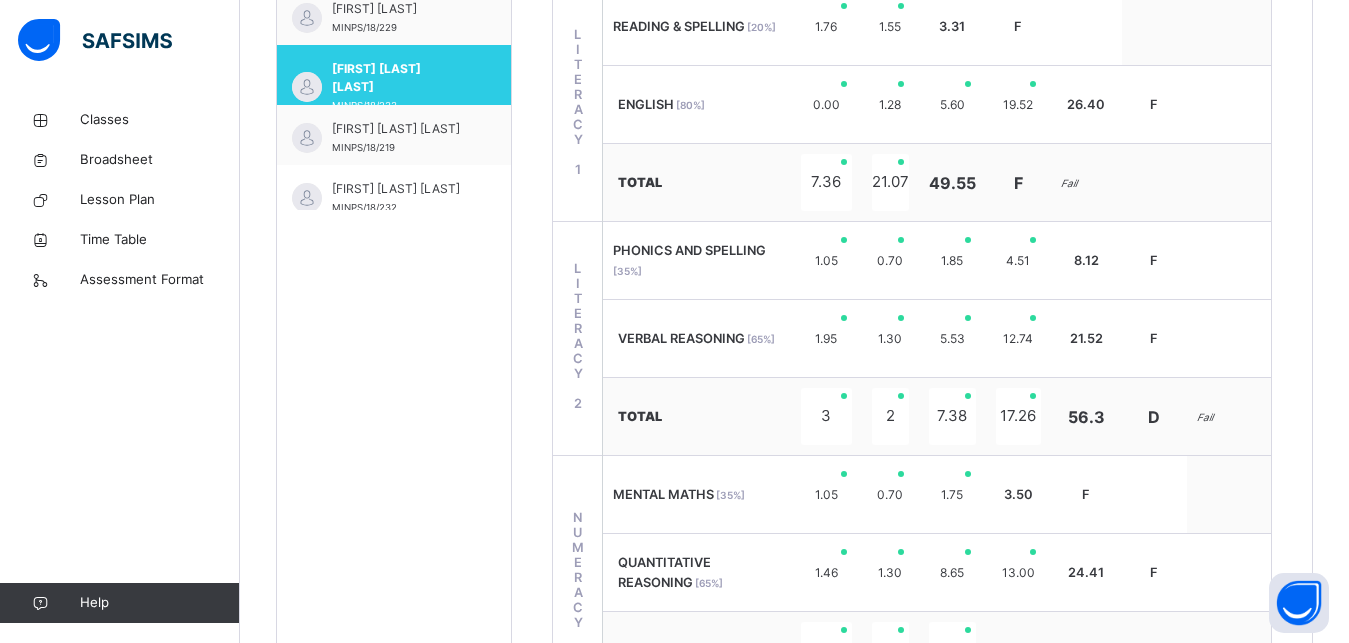 drag, startPoint x: 1350, startPoint y: 10, endPoint x: 955, endPoint y: 85, distance: 402.05722 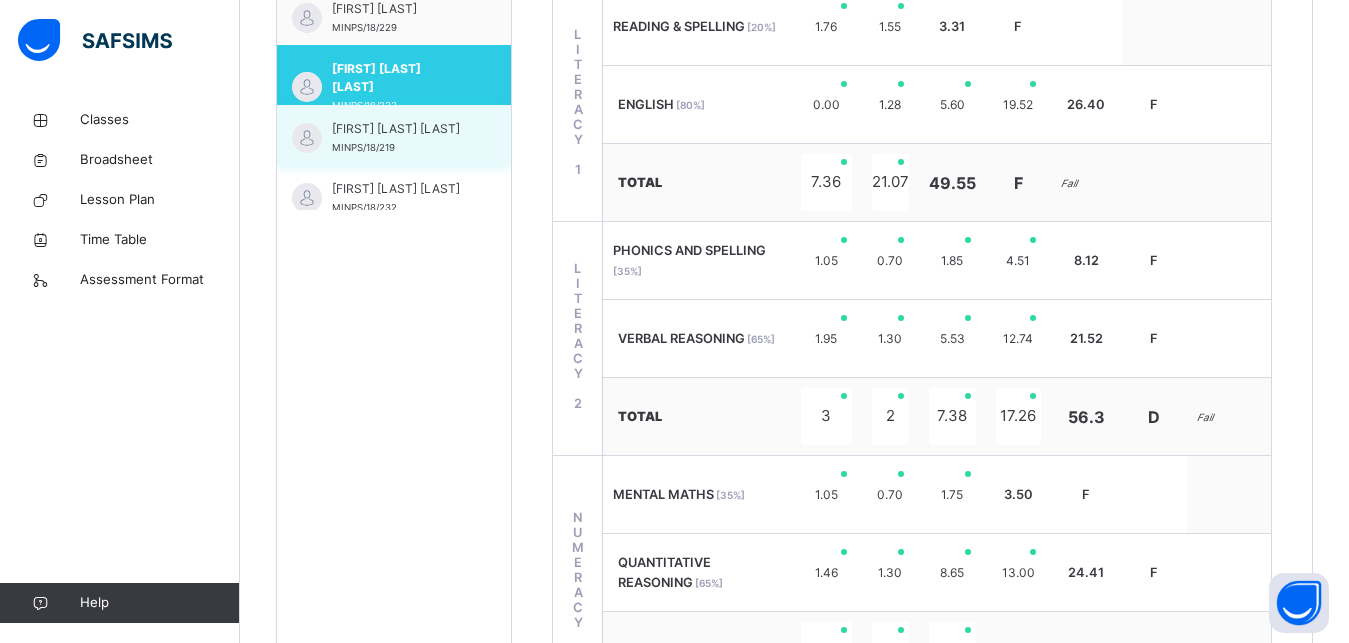 click on "[FIRST] [LAST] [LAST]" at bounding box center [399, 129] 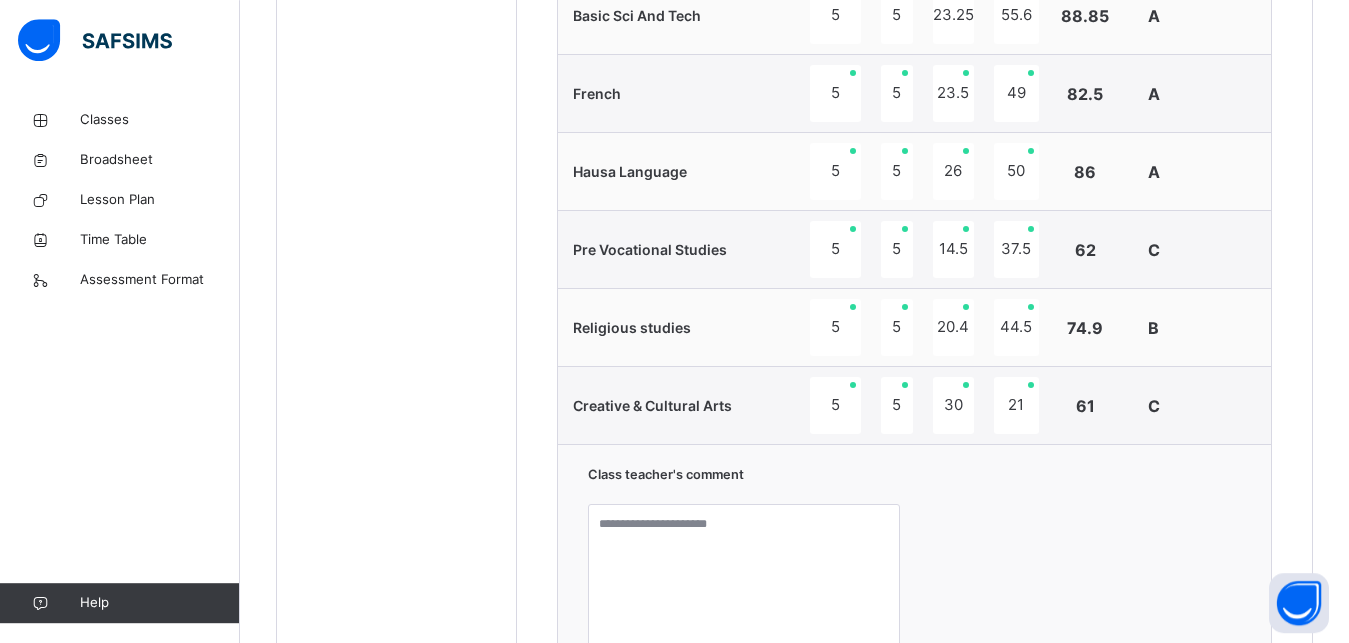 scroll, scrollTop: 1703, scrollLeft: 0, axis: vertical 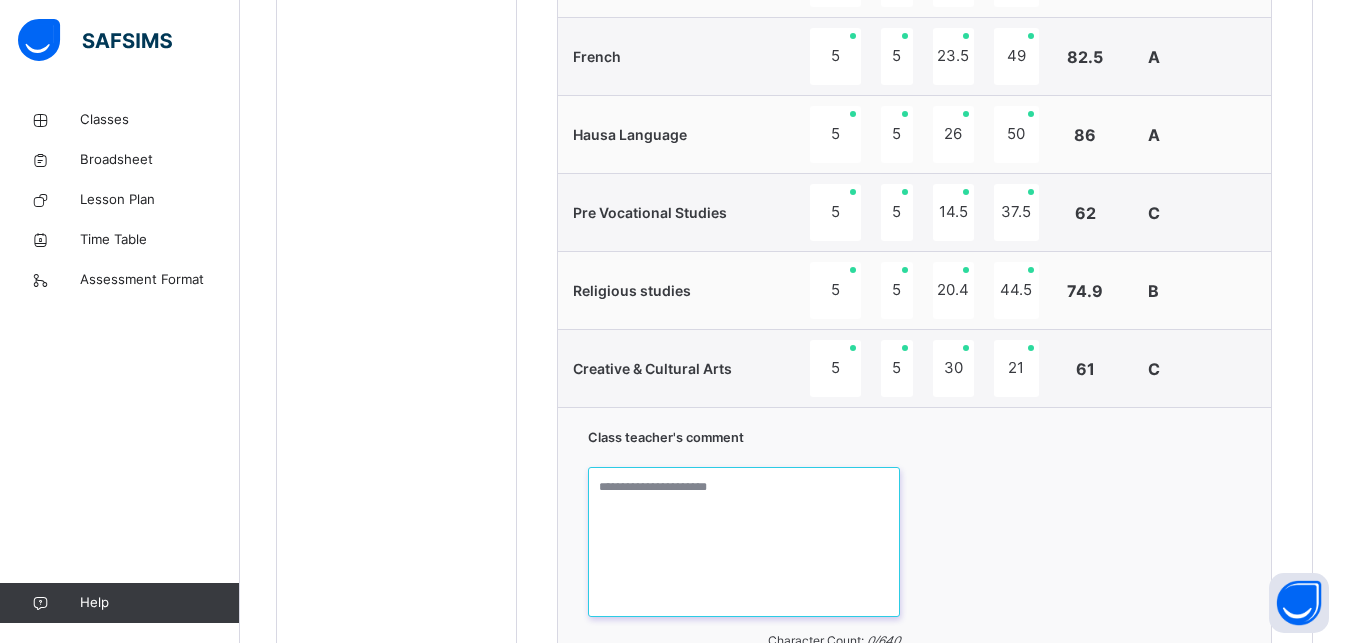 click at bounding box center [743, 542] 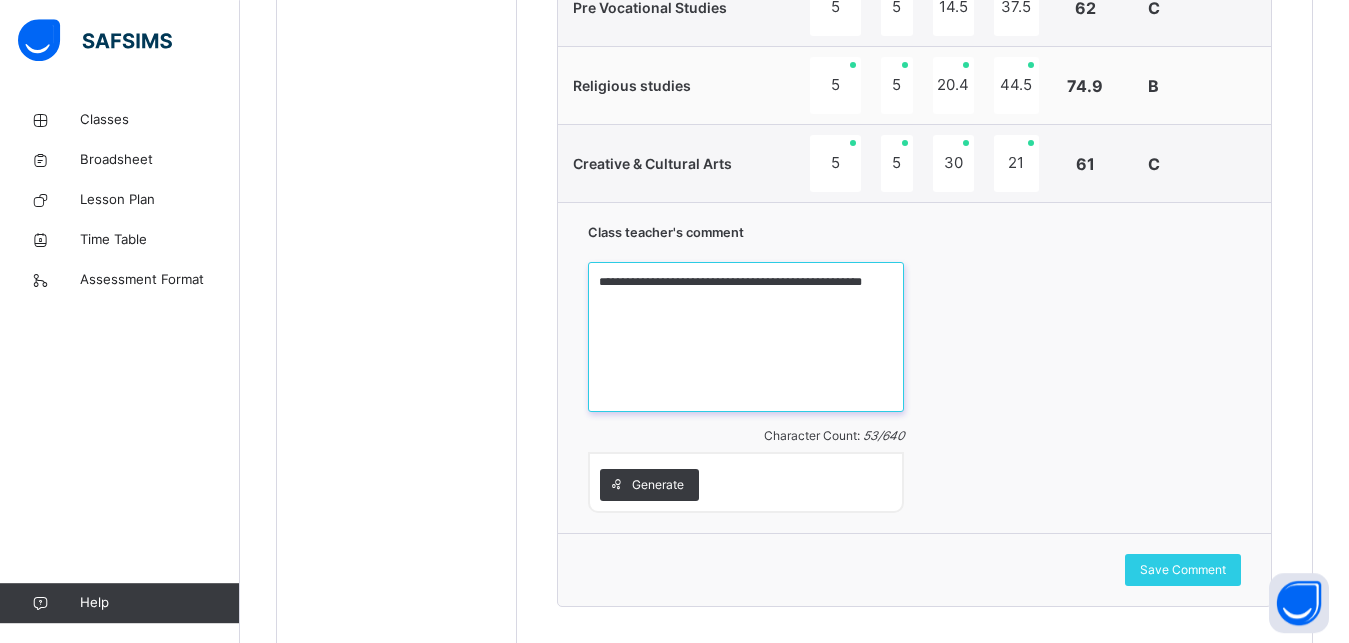scroll, scrollTop: 1958, scrollLeft: 0, axis: vertical 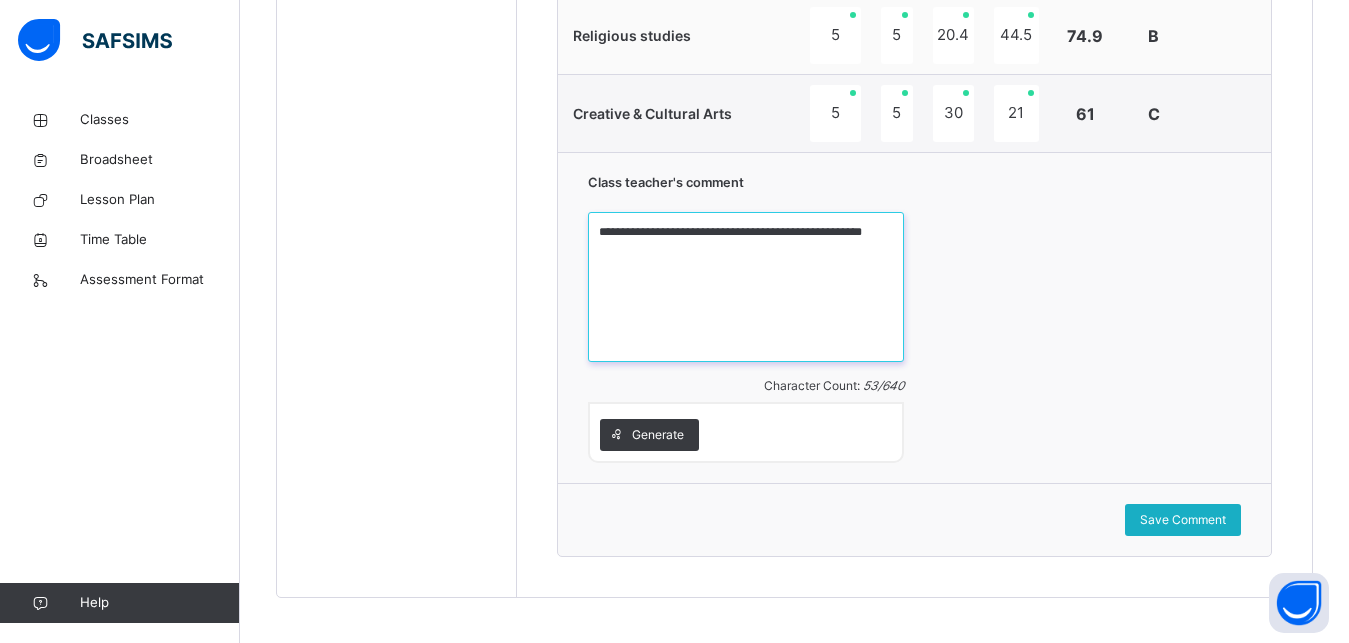 type on "**********" 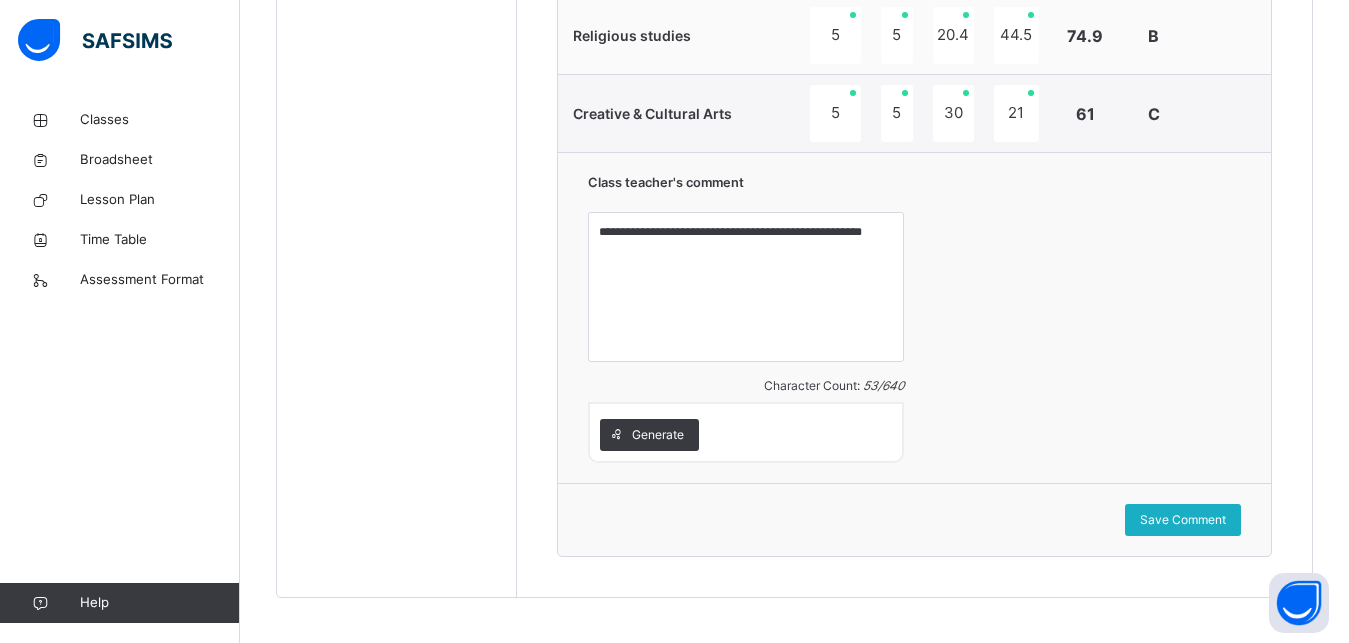click on "Save Comment" at bounding box center (1183, 520) 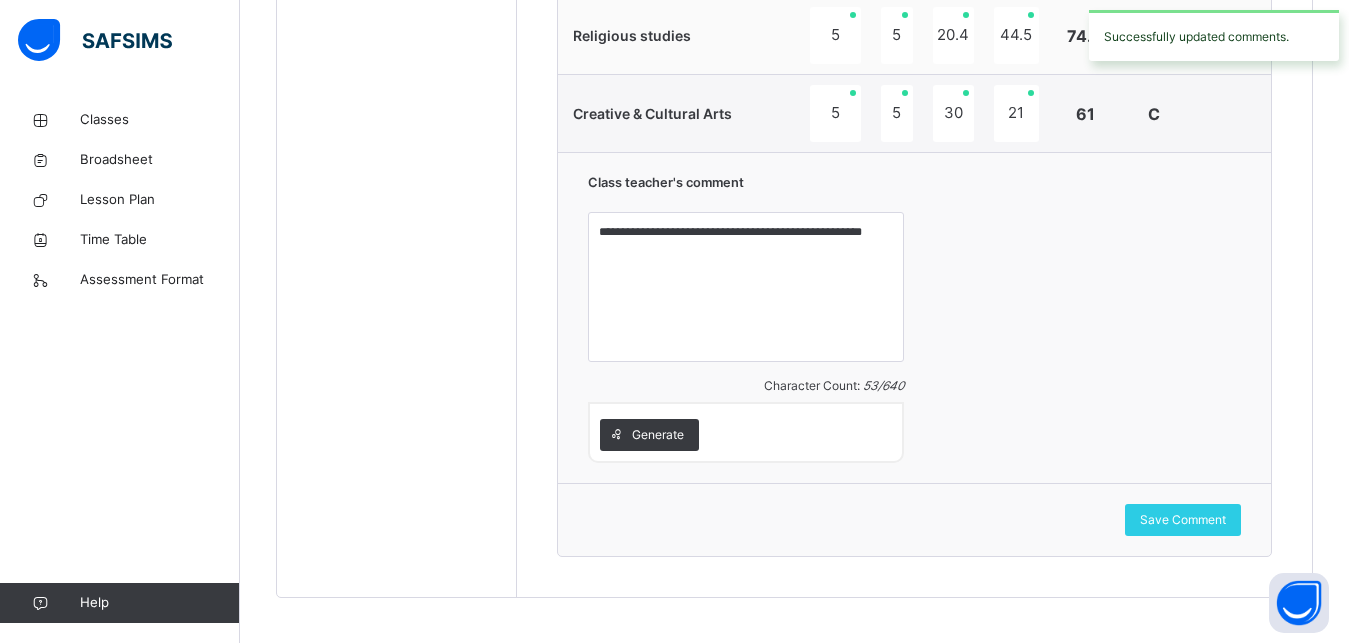 drag, startPoint x: 1336, startPoint y: 23, endPoint x: 1344, endPoint y: 15, distance: 11.313708 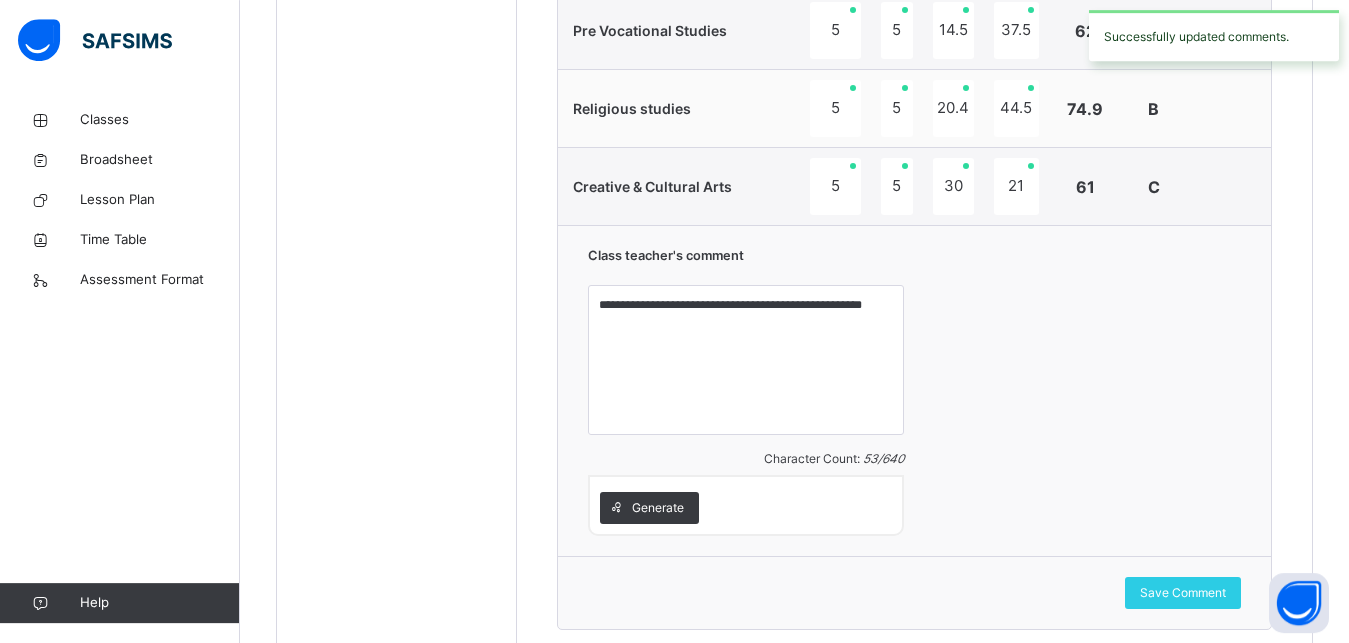 scroll, scrollTop: 1856, scrollLeft: 0, axis: vertical 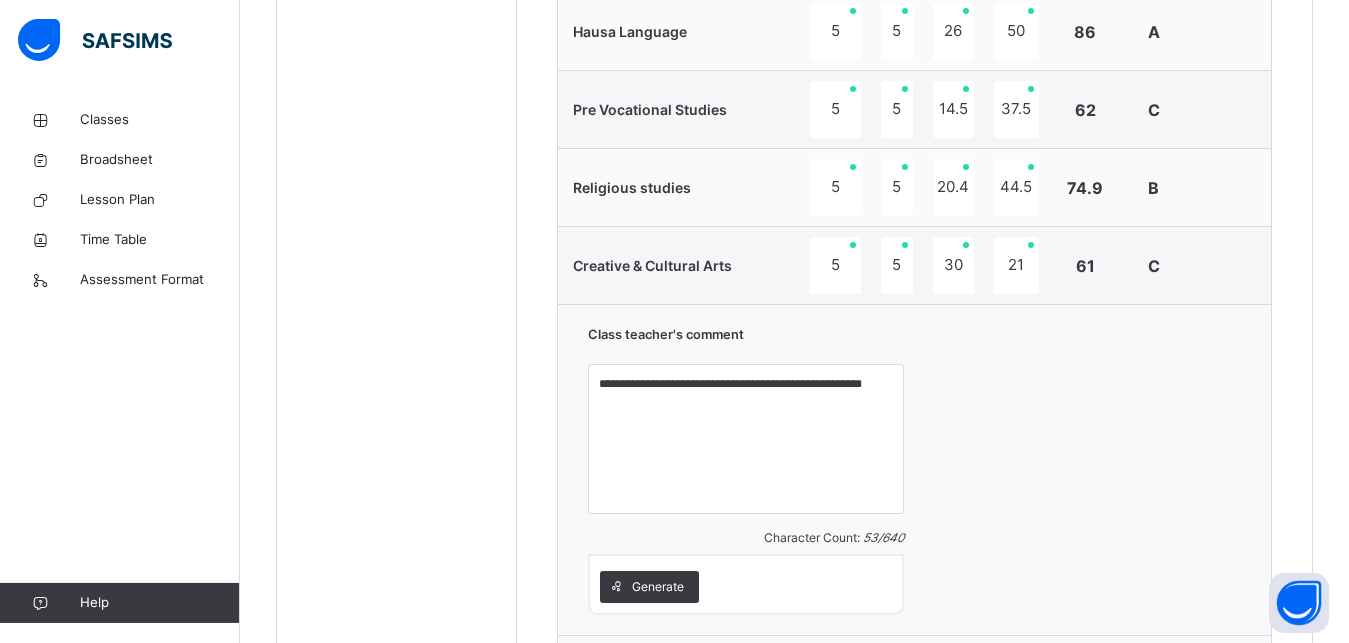 drag, startPoint x: 1353, startPoint y: 12, endPoint x: 1365, endPoint y: 36, distance: 26.832815 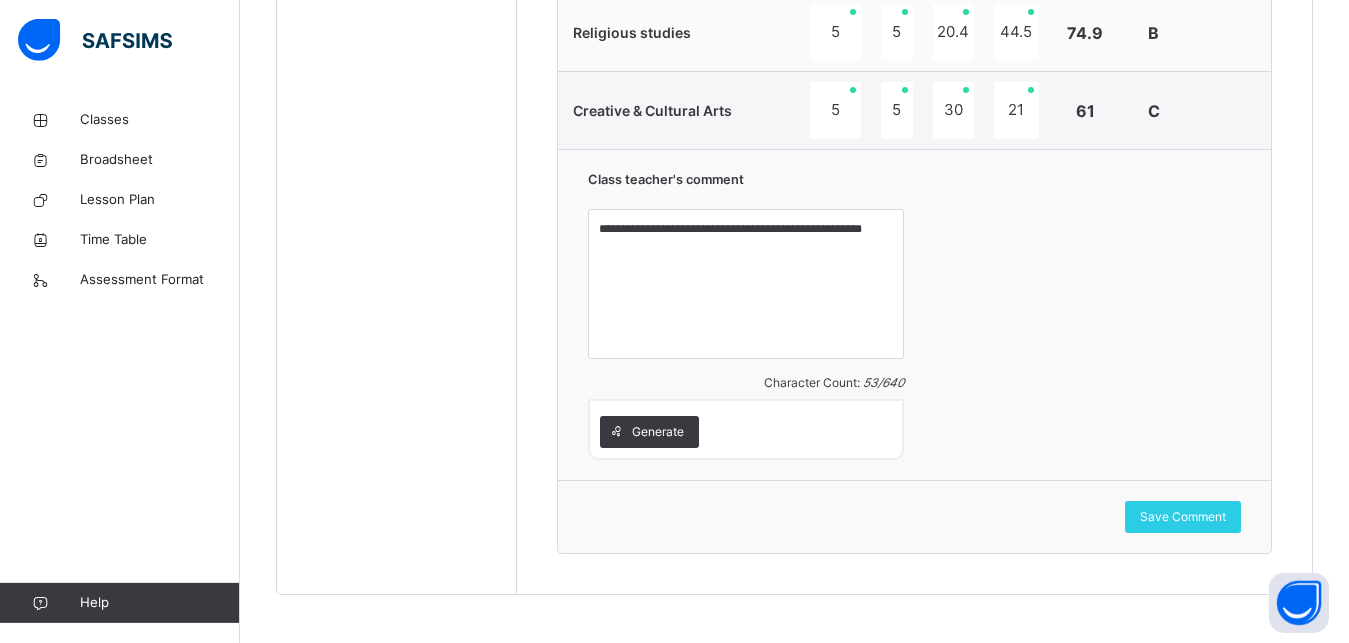 scroll, scrollTop: 1970, scrollLeft: 0, axis: vertical 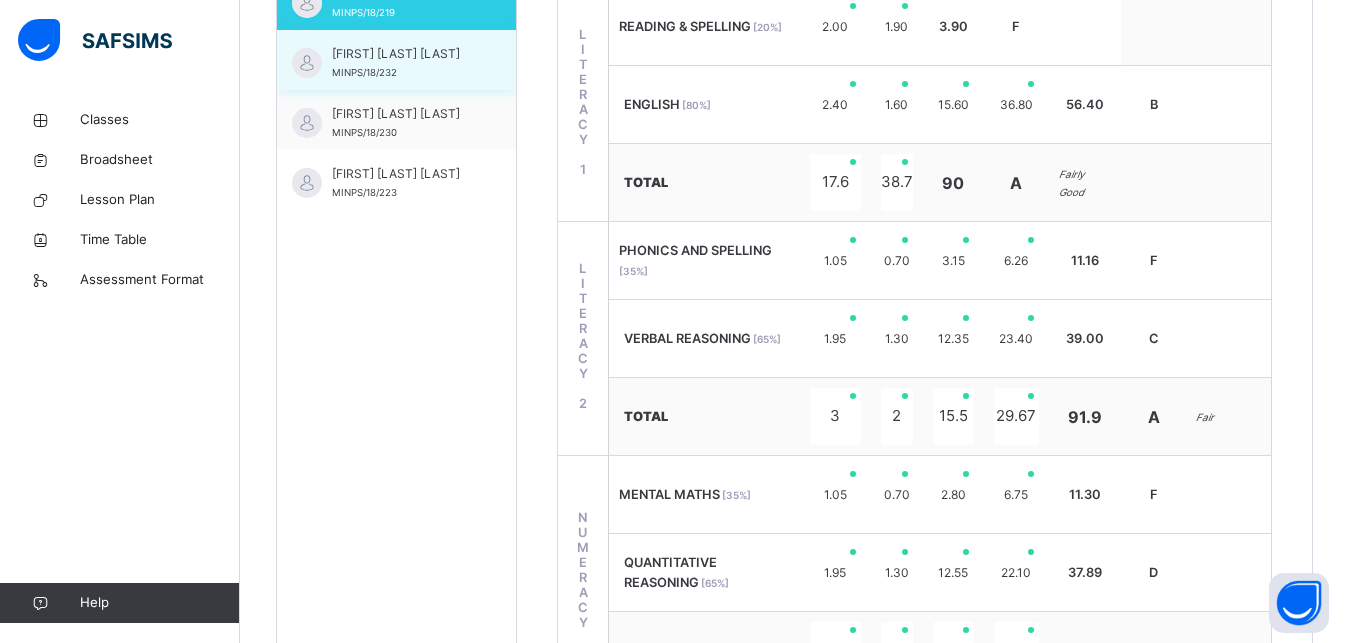 click on "[FIRST] [LAST] [LAST]" at bounding box center [401, 54] 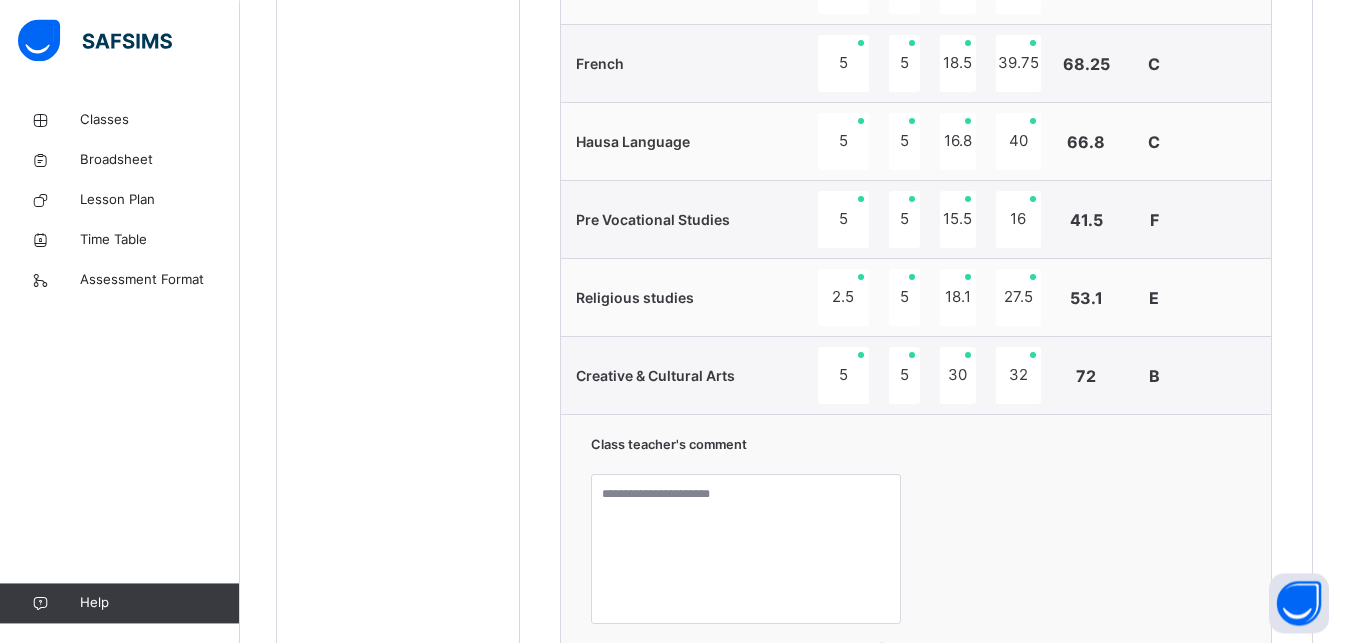 scroll, scrollTop: 1703, scrollLeft: 0, axis: vertical 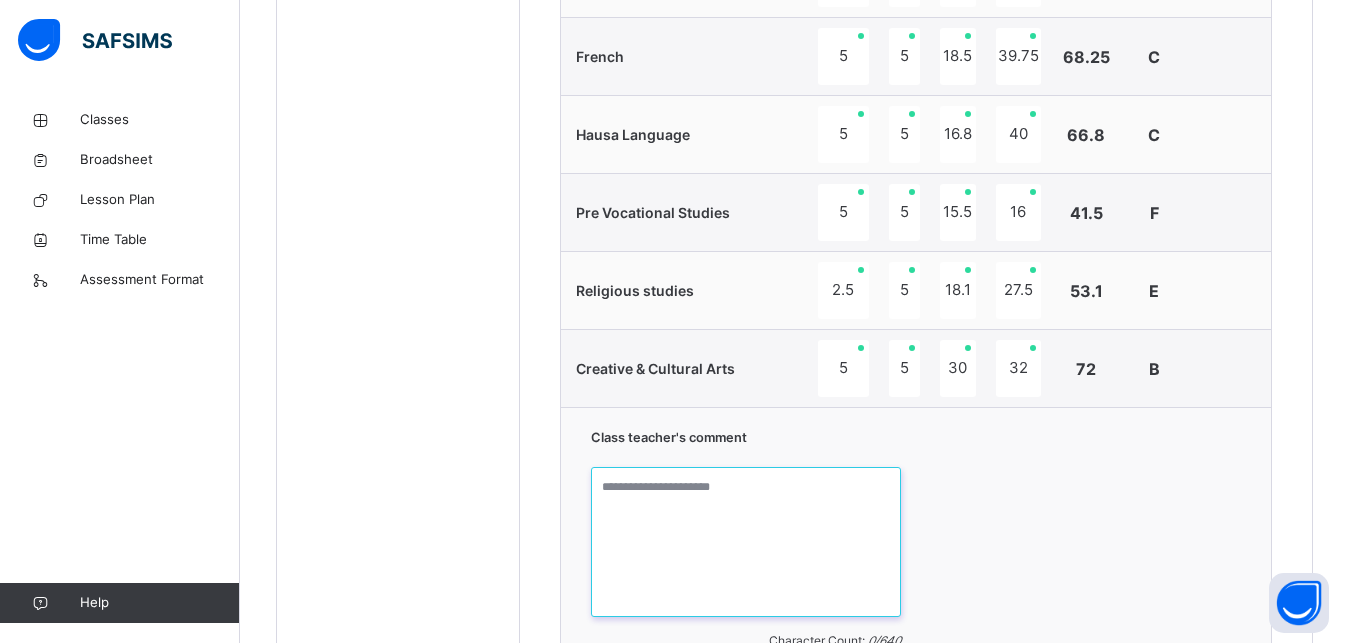 click at bounding box center [746, 542] 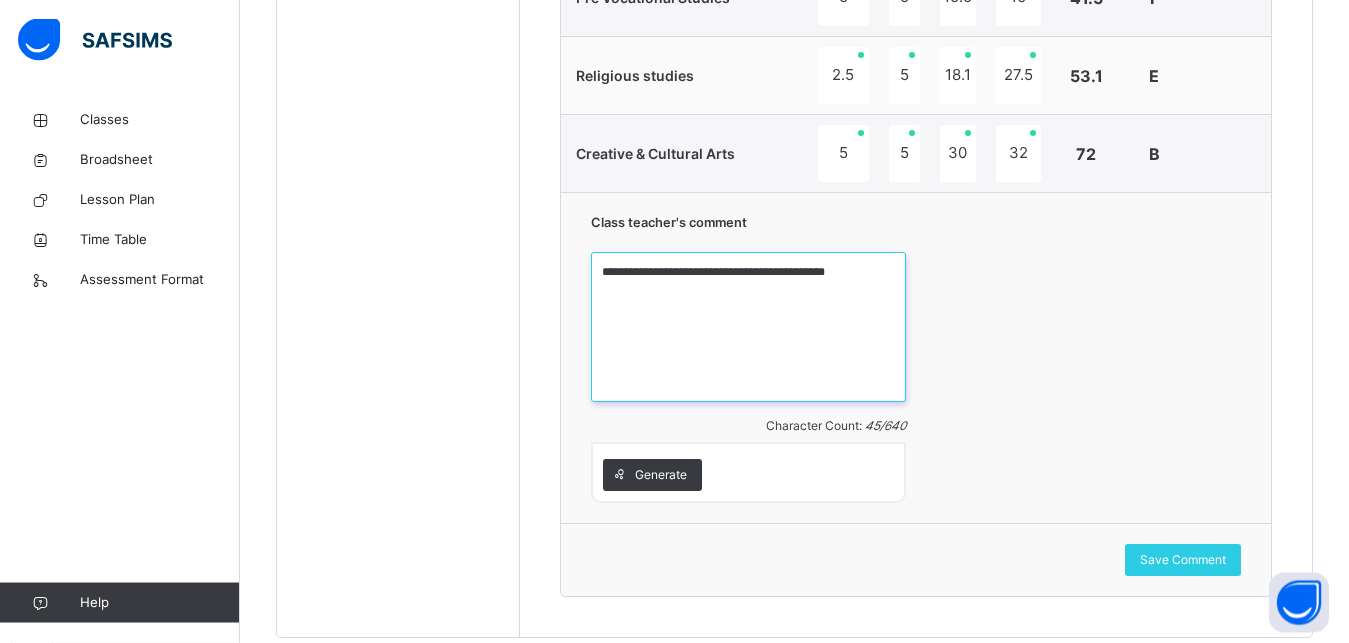 scroll, scrollTop: 1958, scrollLeft: 0, axis: vertical 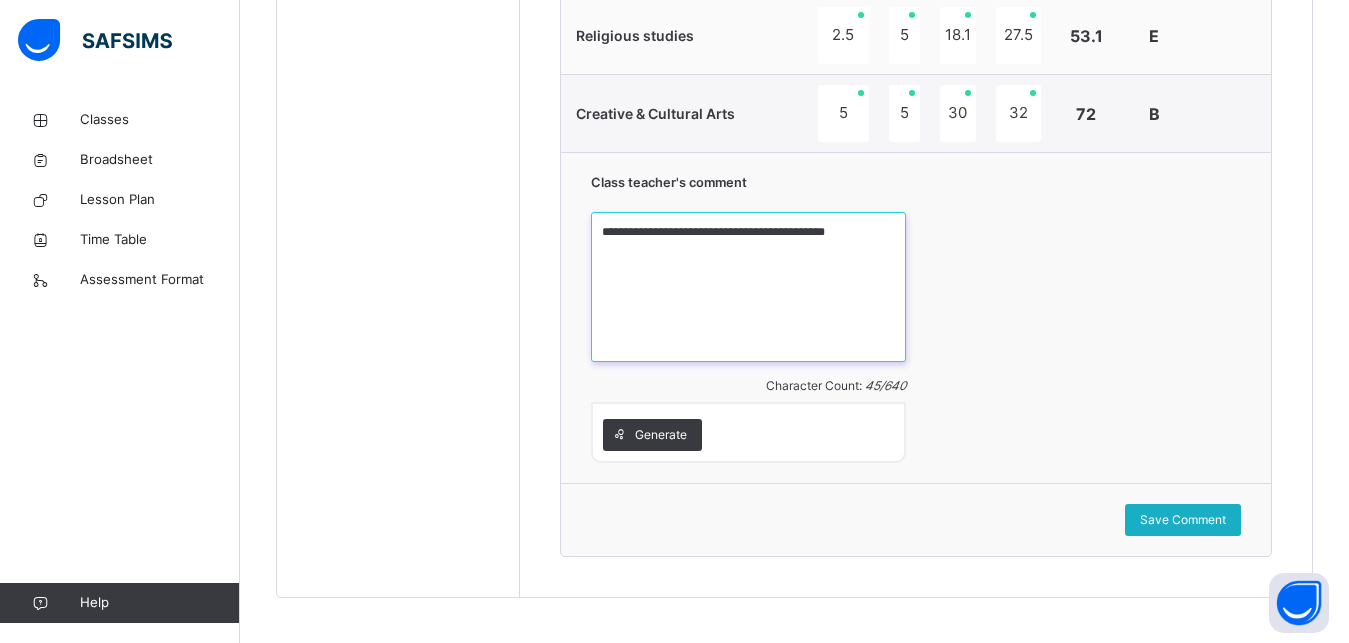 type on "**********" 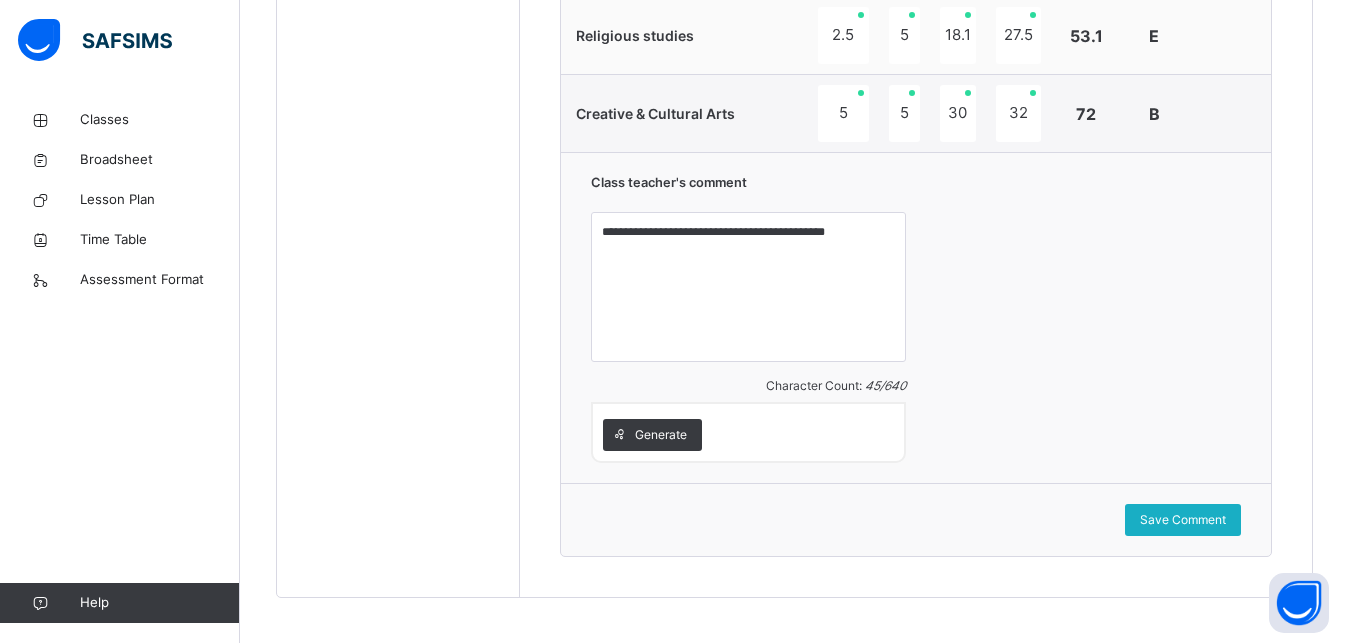 click on "Save Comment" at bounding box center [1183, 520] 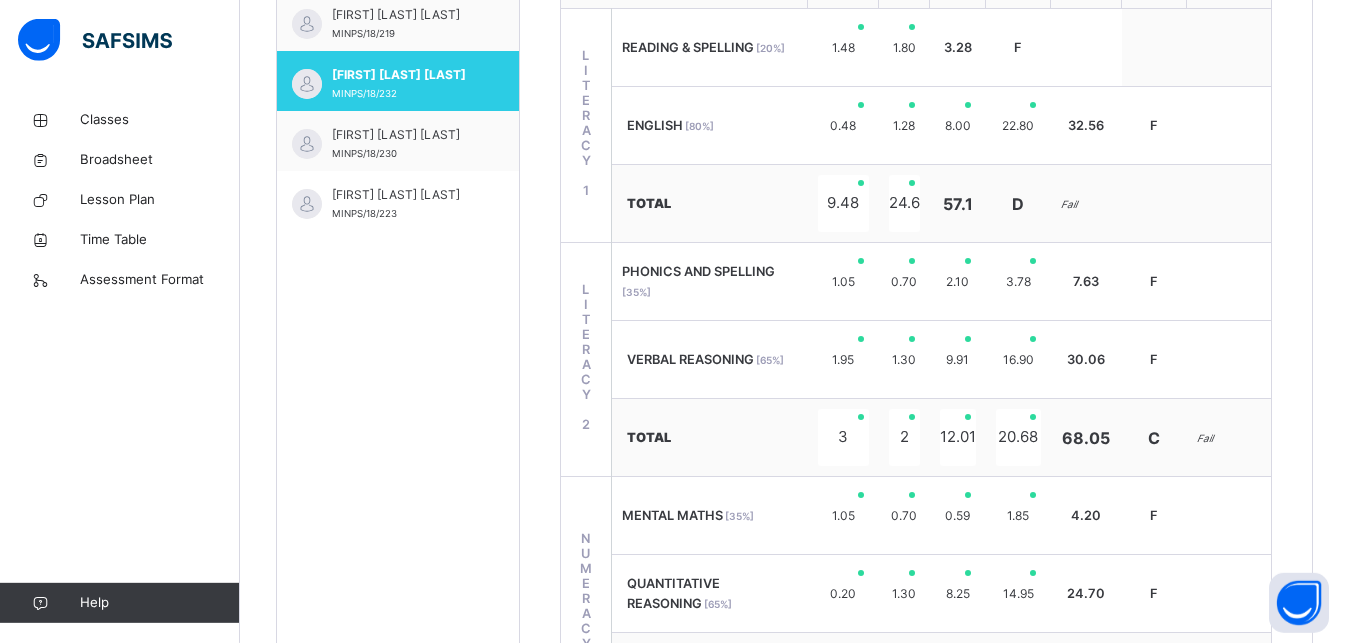 scroll, scrollTop: 768, scrollLeft: 0, axis: vertical 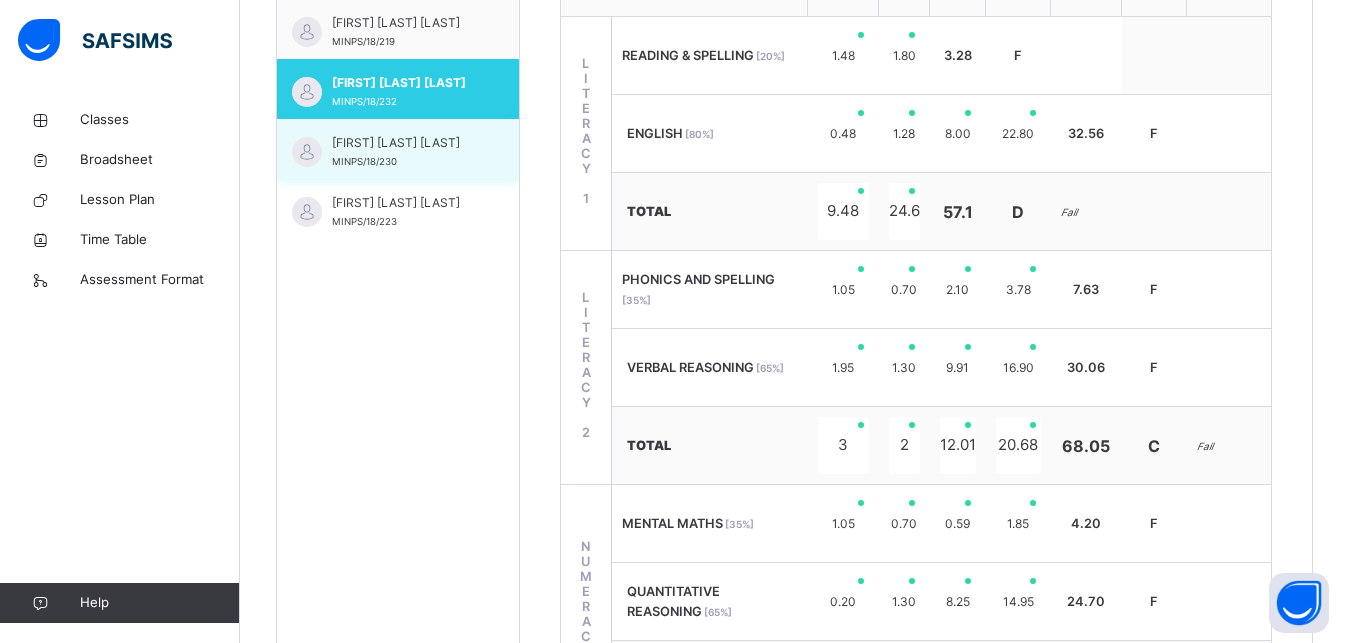 click on "[FIRST] [LAST] [LAST] MINPS/18/230" at bounding box center [403, 152] 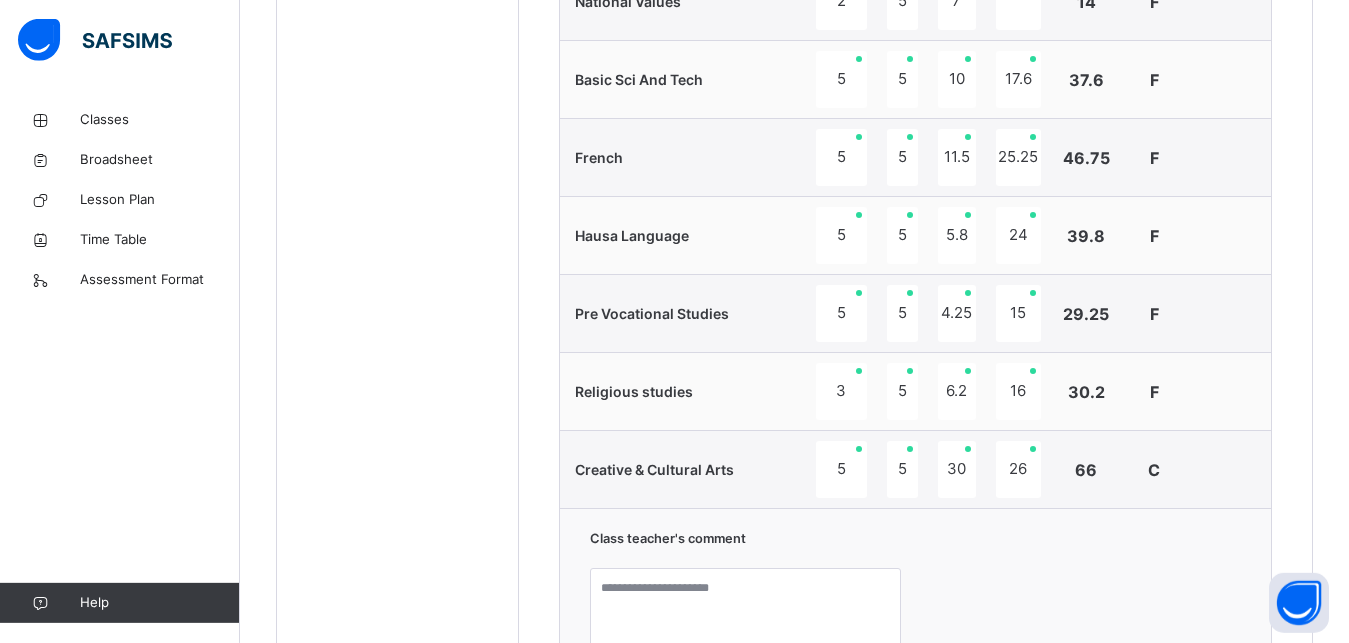 scroll, scrollTop: 1652, scrollLeft: 0, axis: vertical 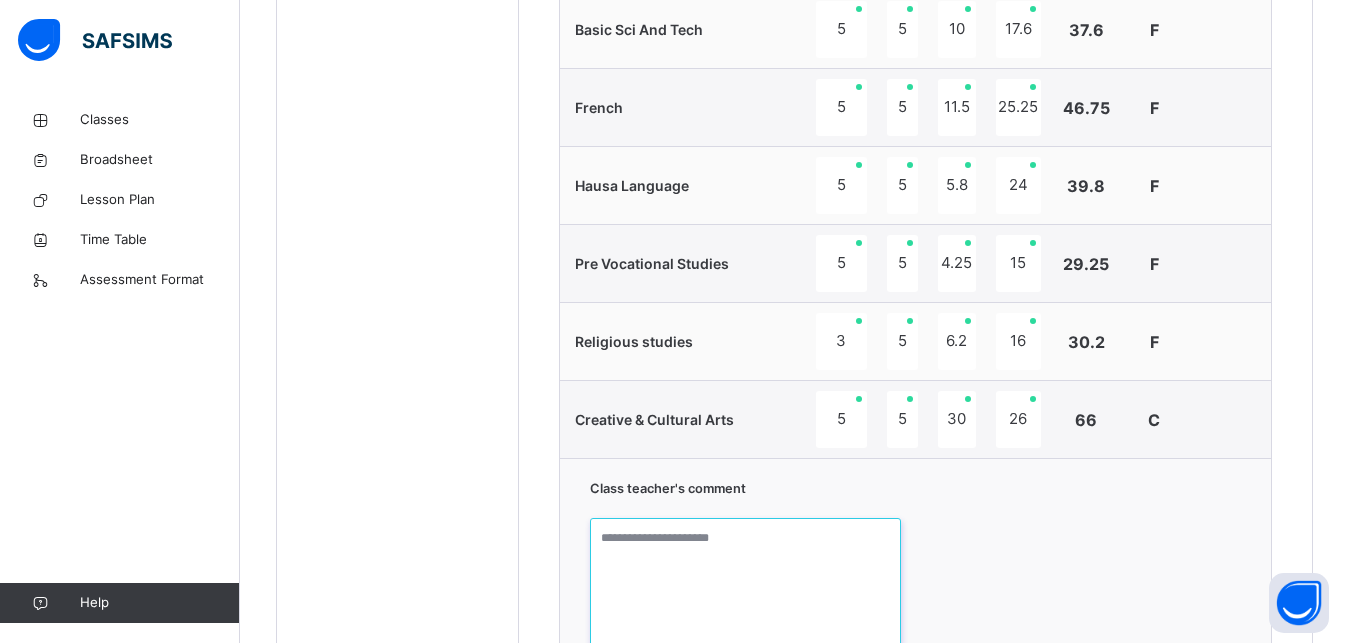 click at bounding box center (745, 593) 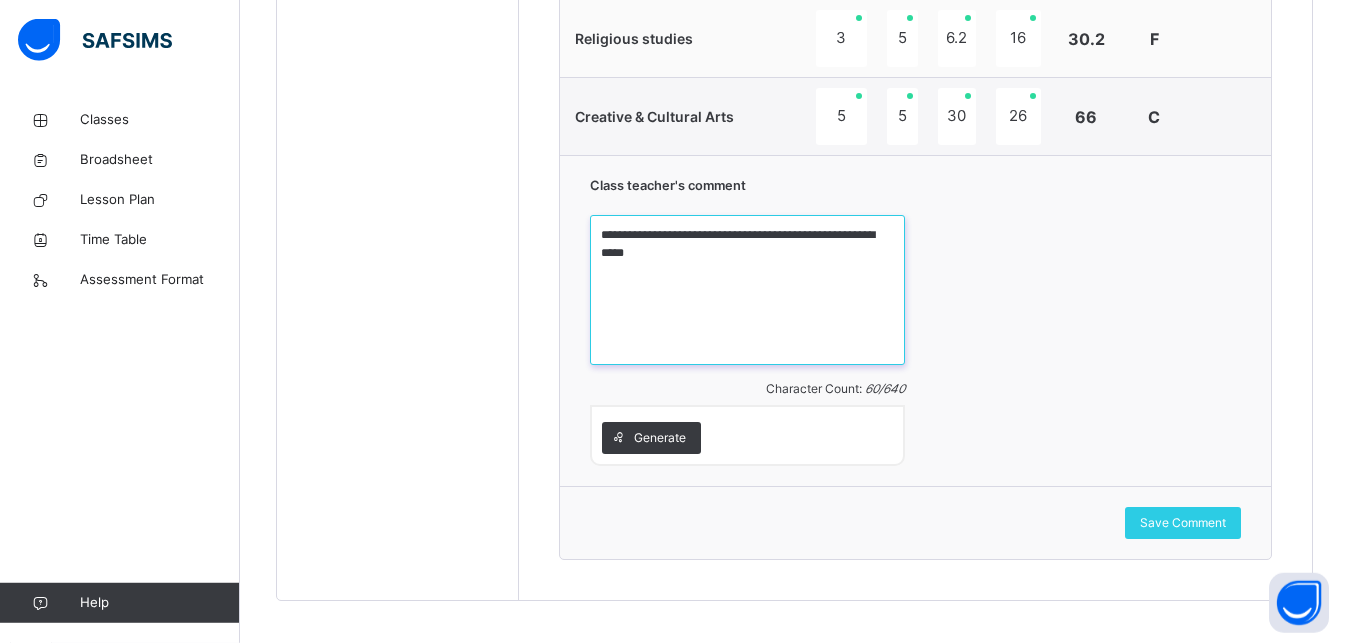 scroll, scrollTop: 1958, scrollLeft: 0, axis: vertical 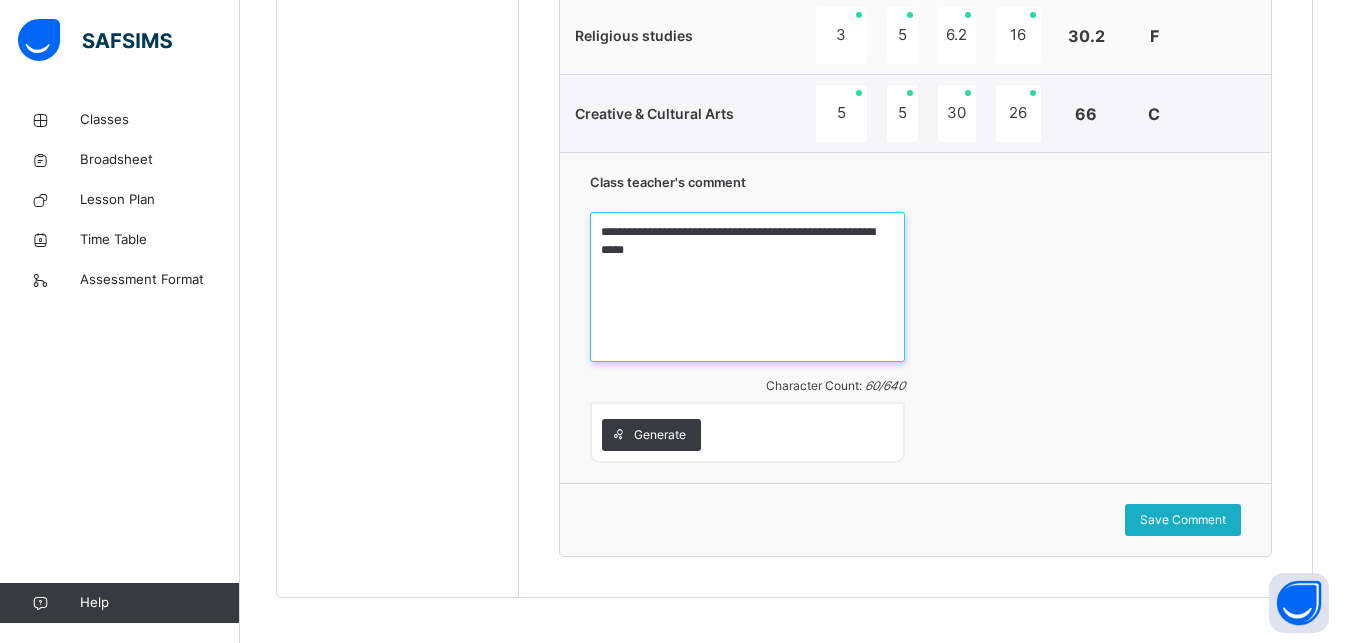 type on "**********" 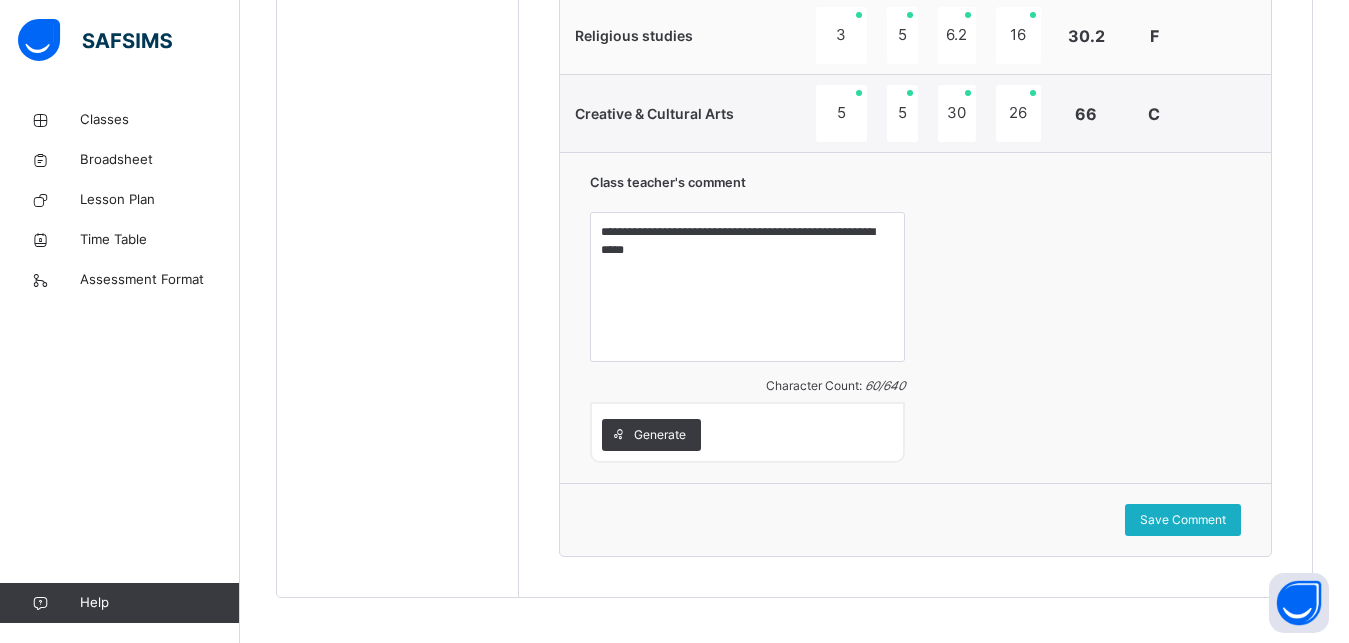 click on "Save Comment" at bounding box center (1183, 520) 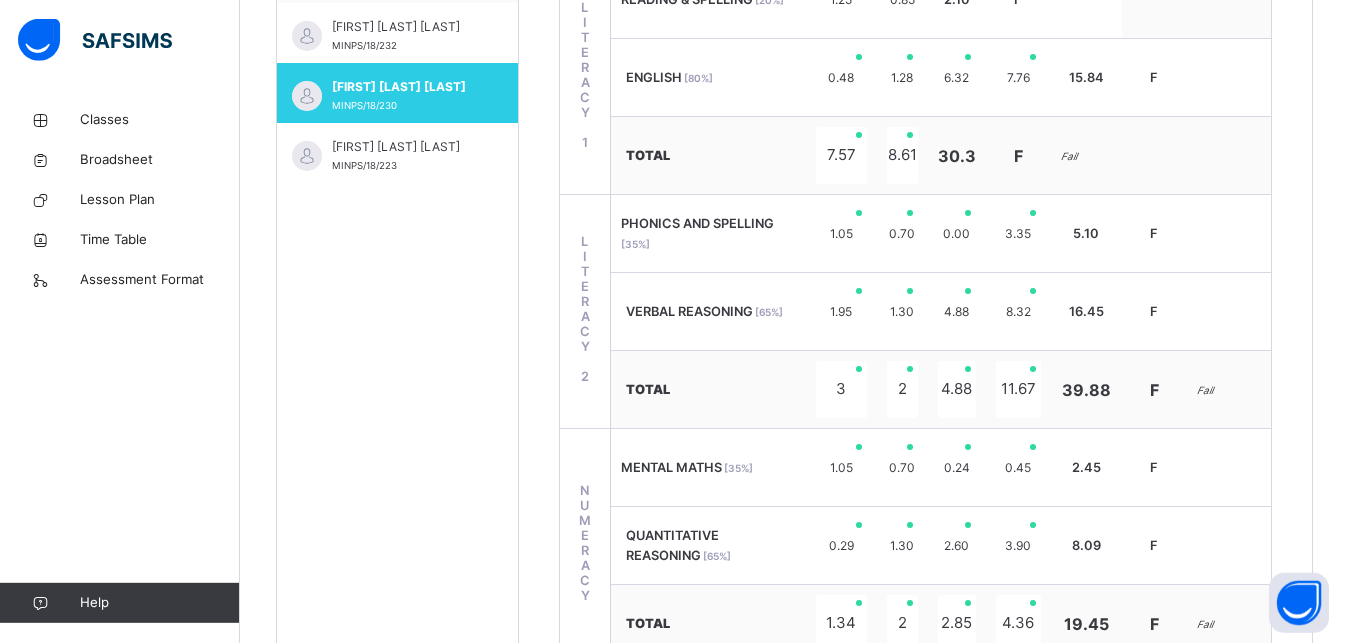 scroll, scrollTop: 785, scrollLeft: 0, axis: vertical 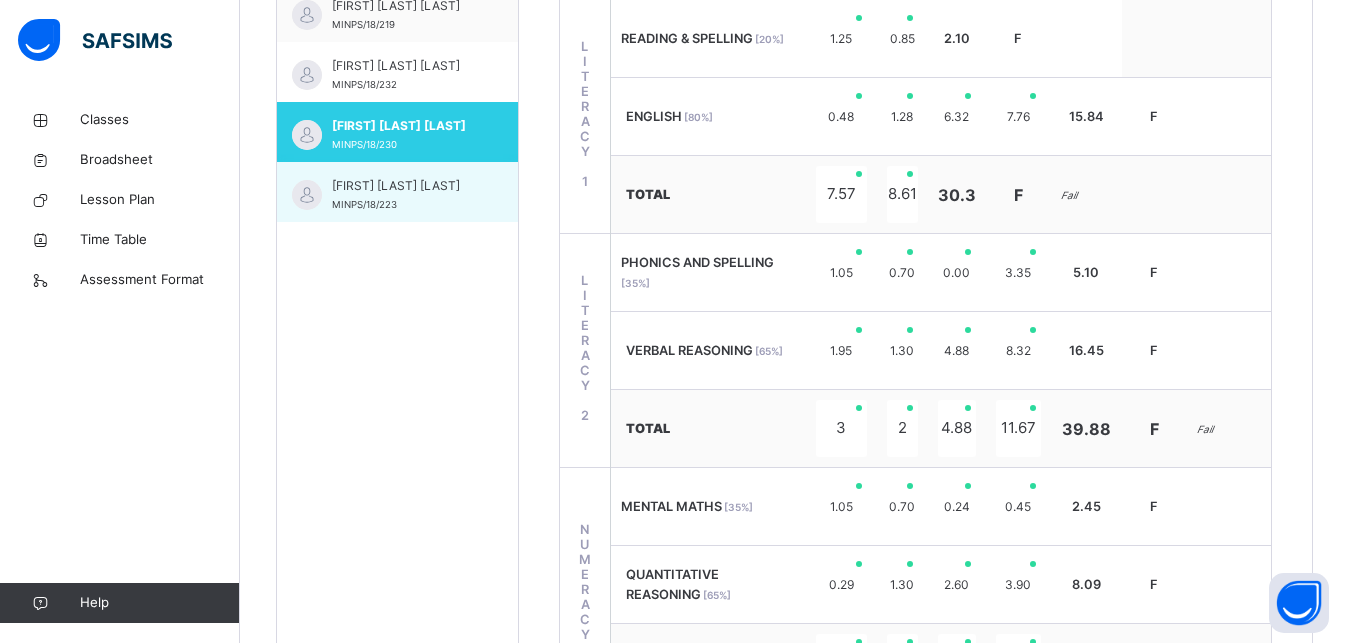 click on "[FIRST] [LAST] [LAST]" at bounding box center [402, 186] 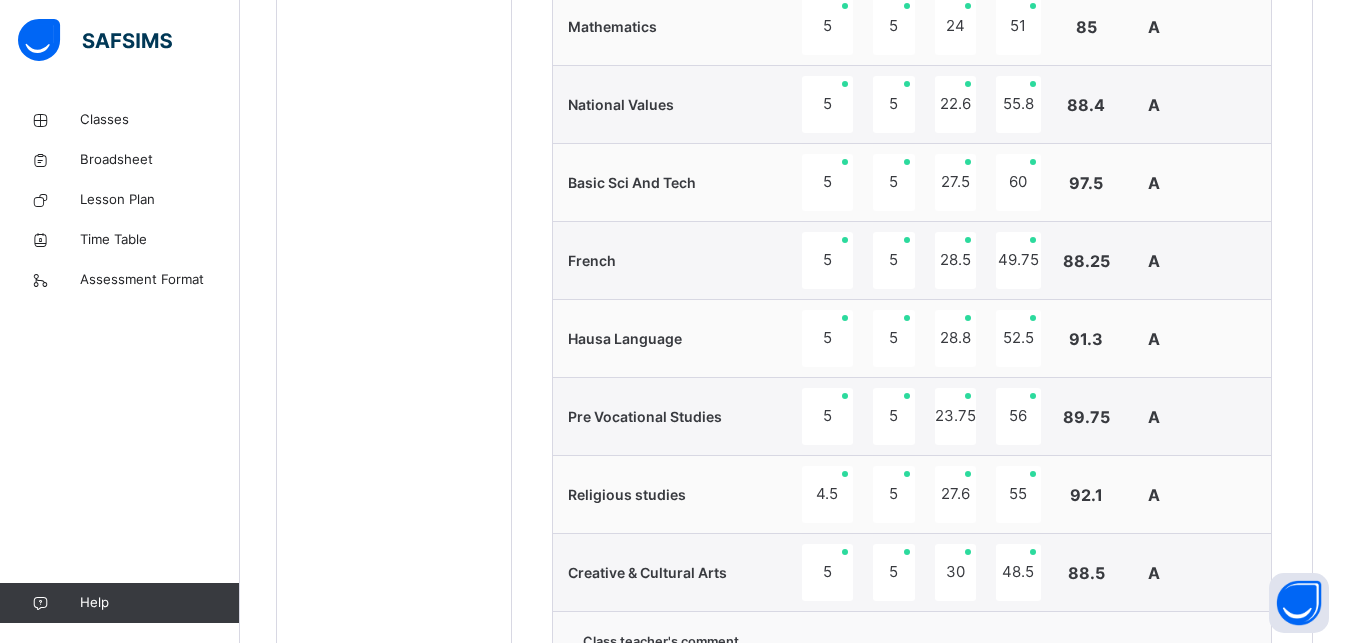scroll, scrollTop: 1550, scrollLeft: 0, axis: vertical 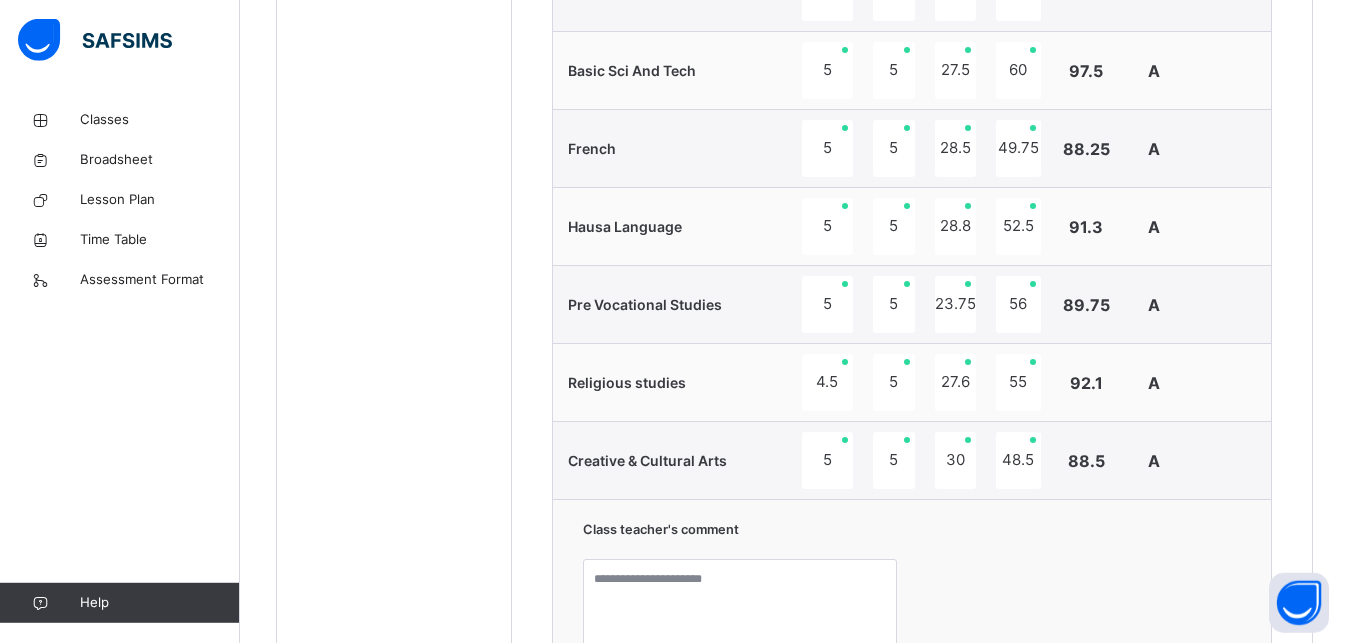 drag, startPoint x: 1355, startPoint y: 636, endPoint x: 1355, endPoint y: 618, distance: 18 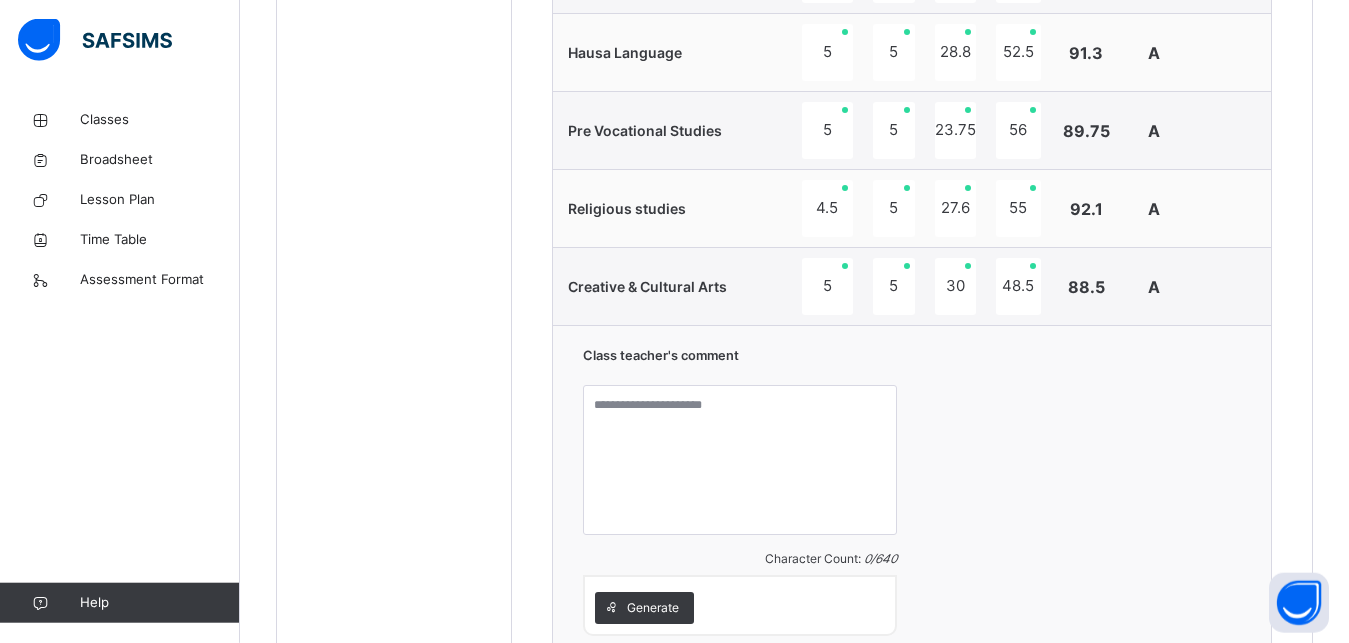 scroll, scrollTop: 1822, scrollLeft: 0, axis: vertical 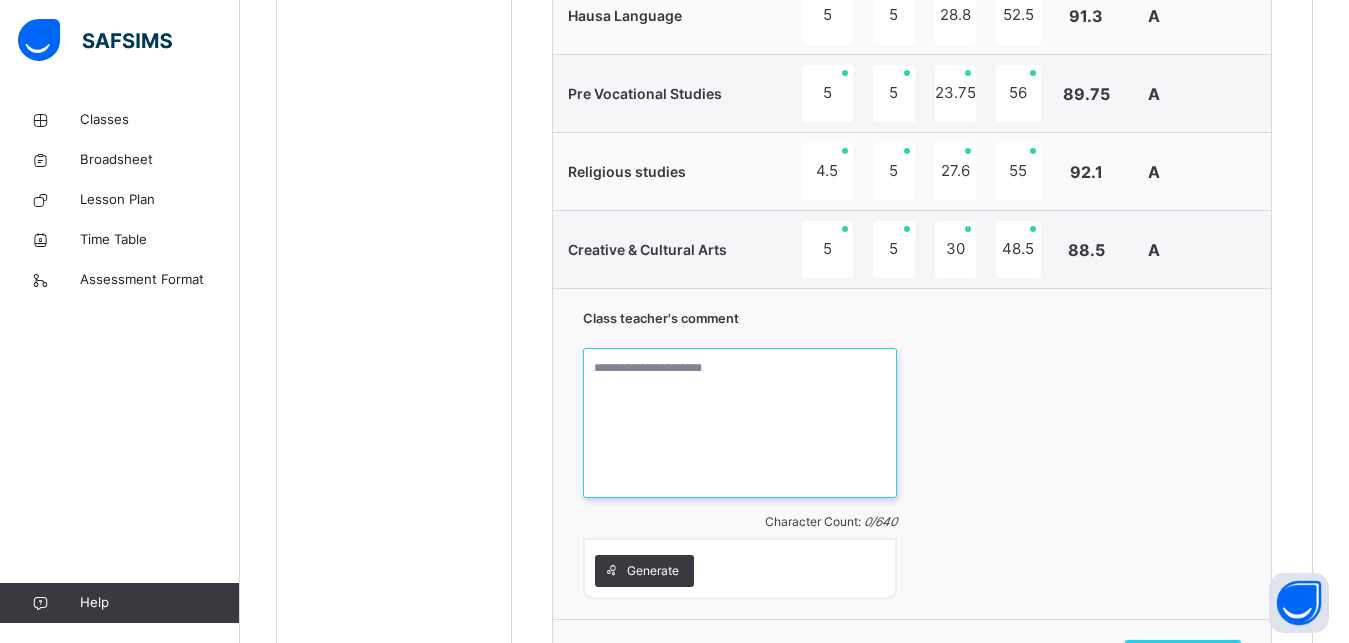 click at bounding box center [740, 423] 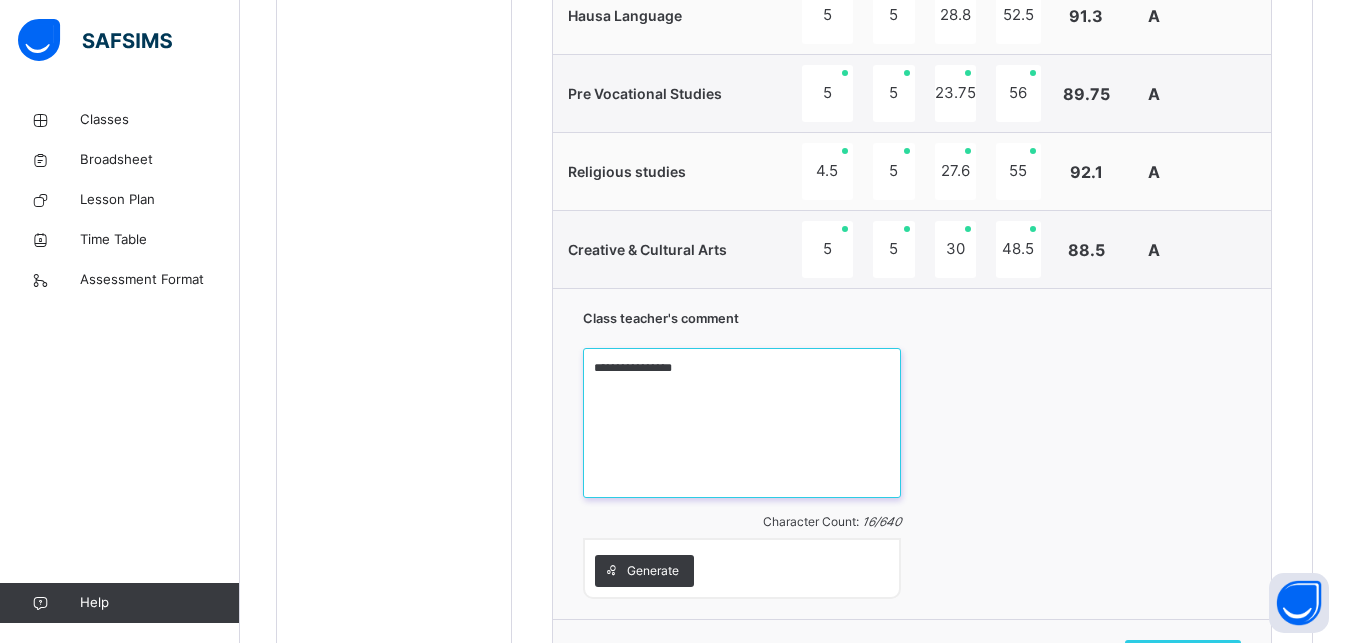 click on "**********" at bounding box center (742, 423) 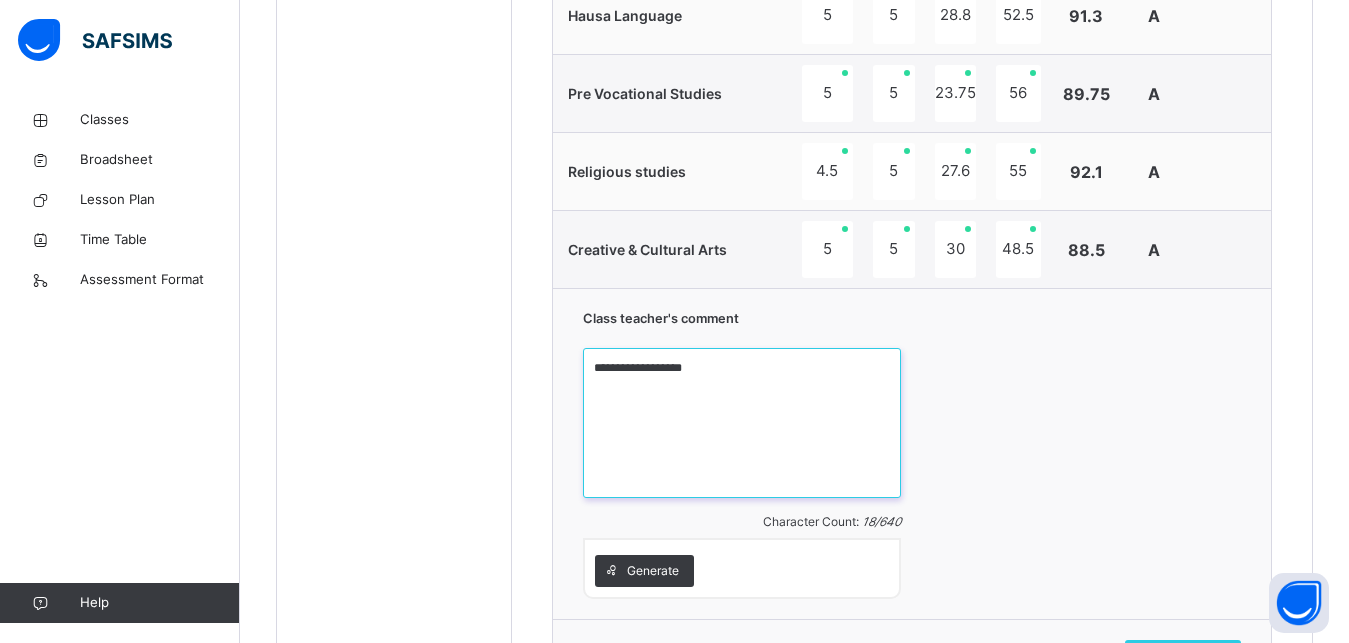 click on "**********" at bounding box center (742, 423) 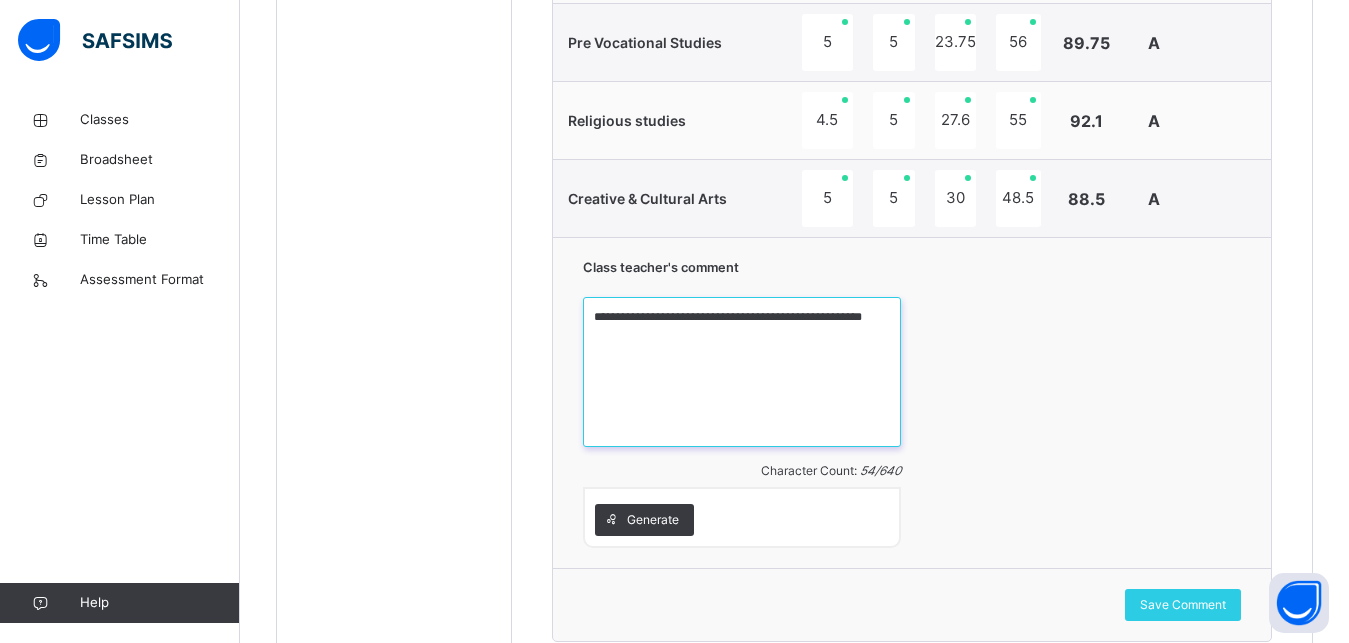 scroll, scrollTop: 1924, scrollLeft: 0, axis: vertical 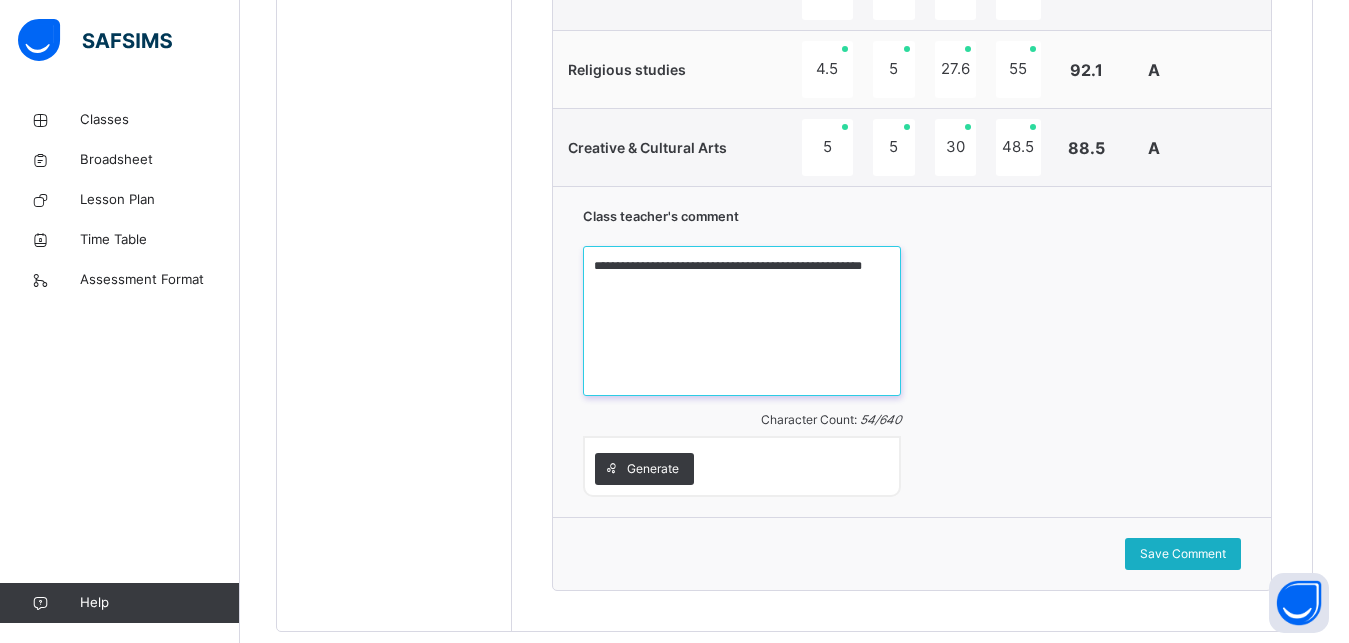 type on "**********" 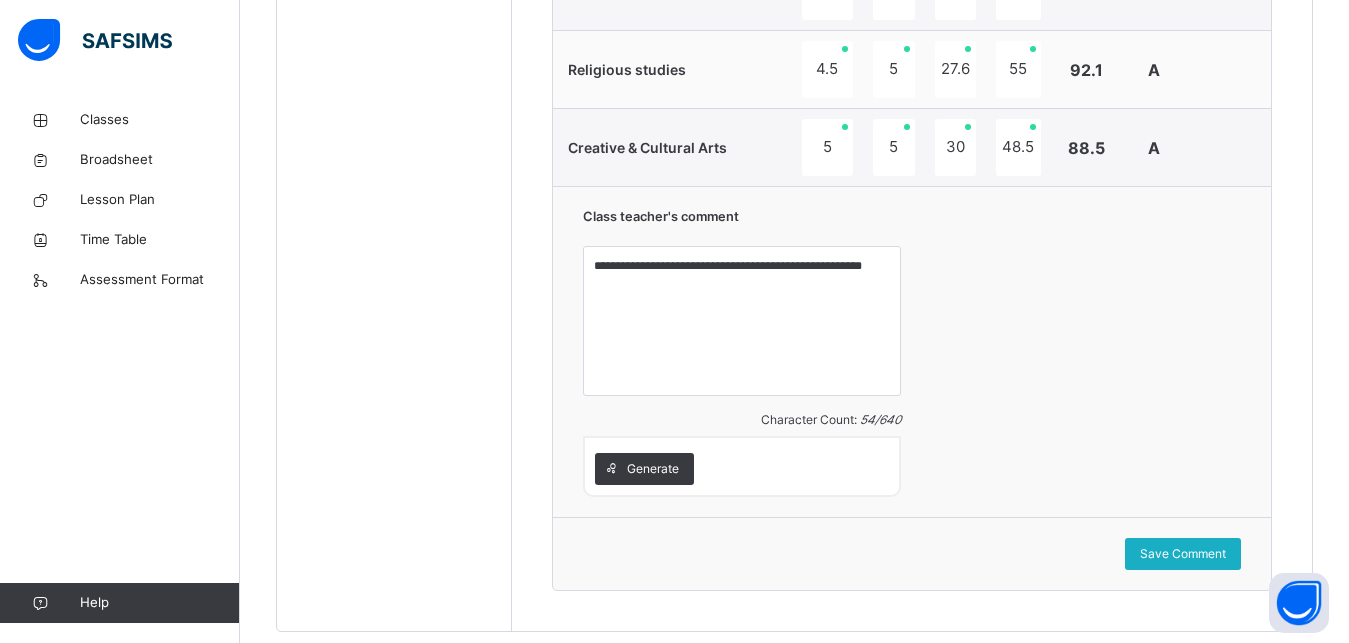 click on "Save Comment" at bounding box center [1183, 554] 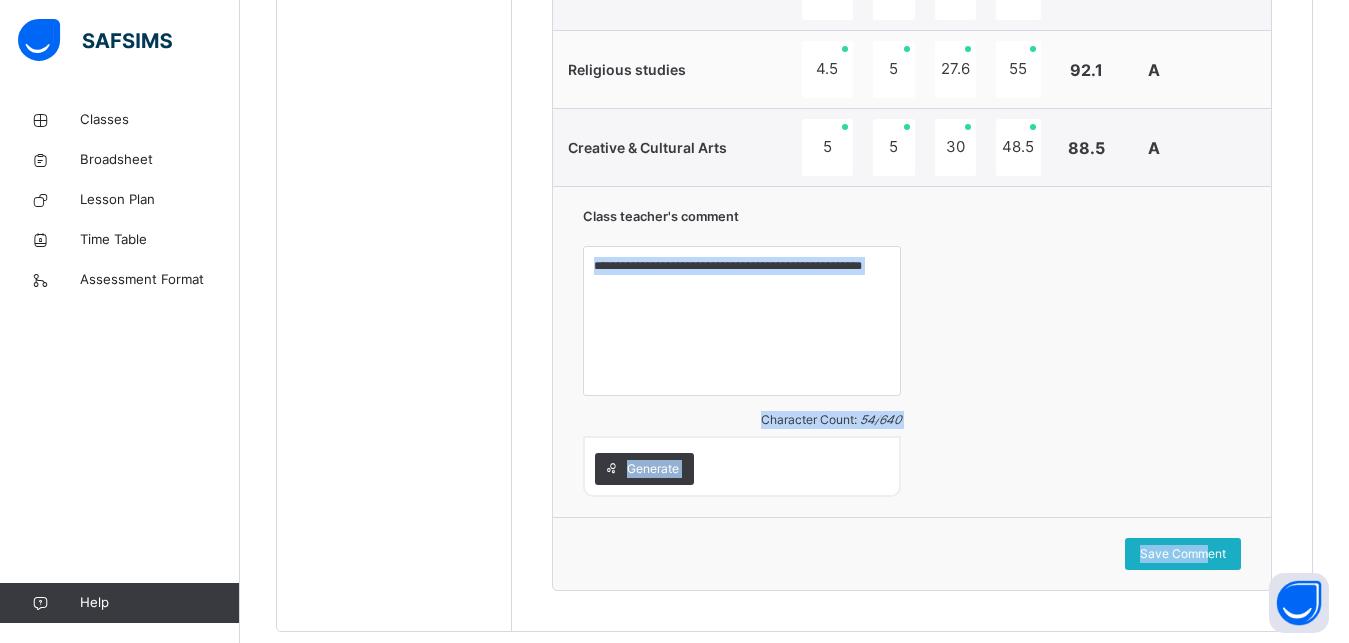 drag, startPoint x: 1224, startPoint y: 548, endPoint x: 1258, endPoint y: 362, distance: 189.08199 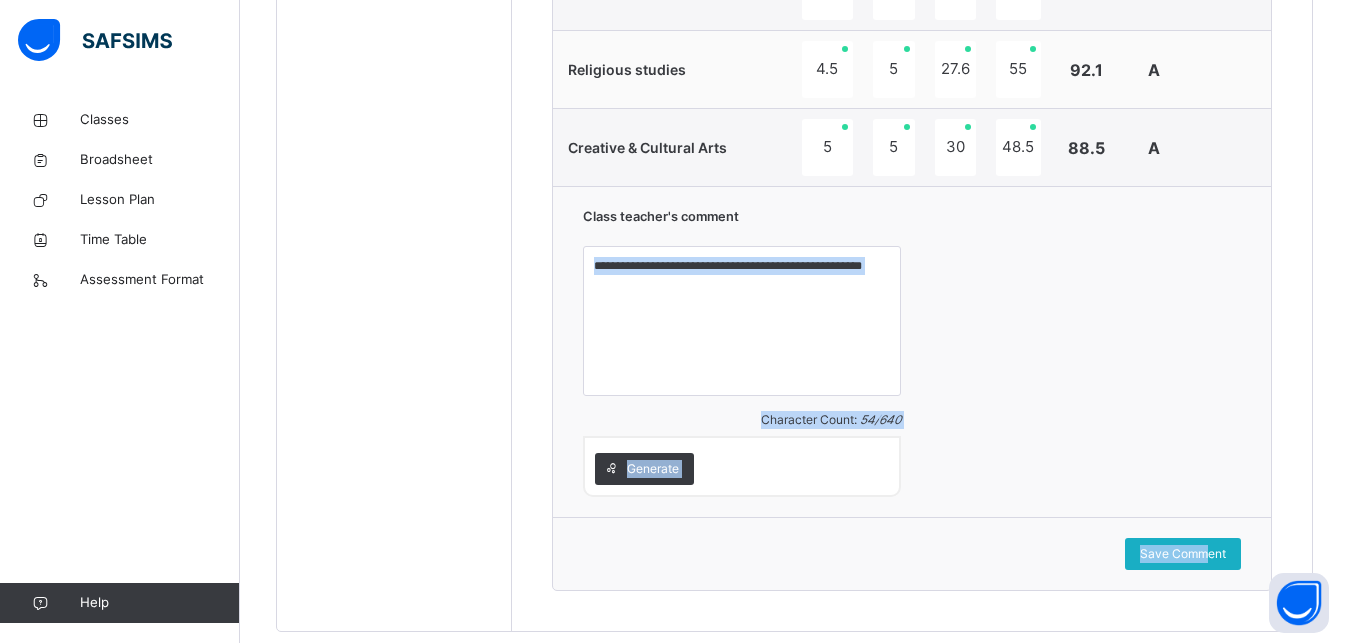 click on "Save Comment" at bounding box center (1183, 554) 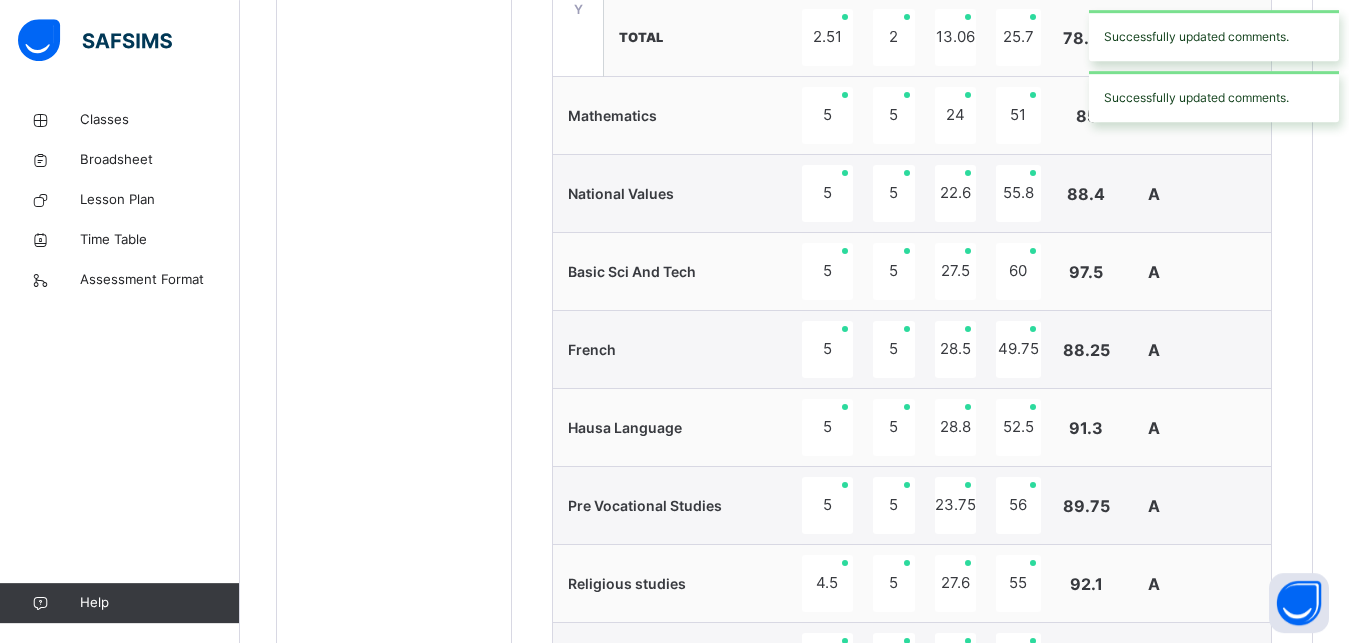 scroll, scrollTop: 1315, scrollLeft: 0, axis: vertical 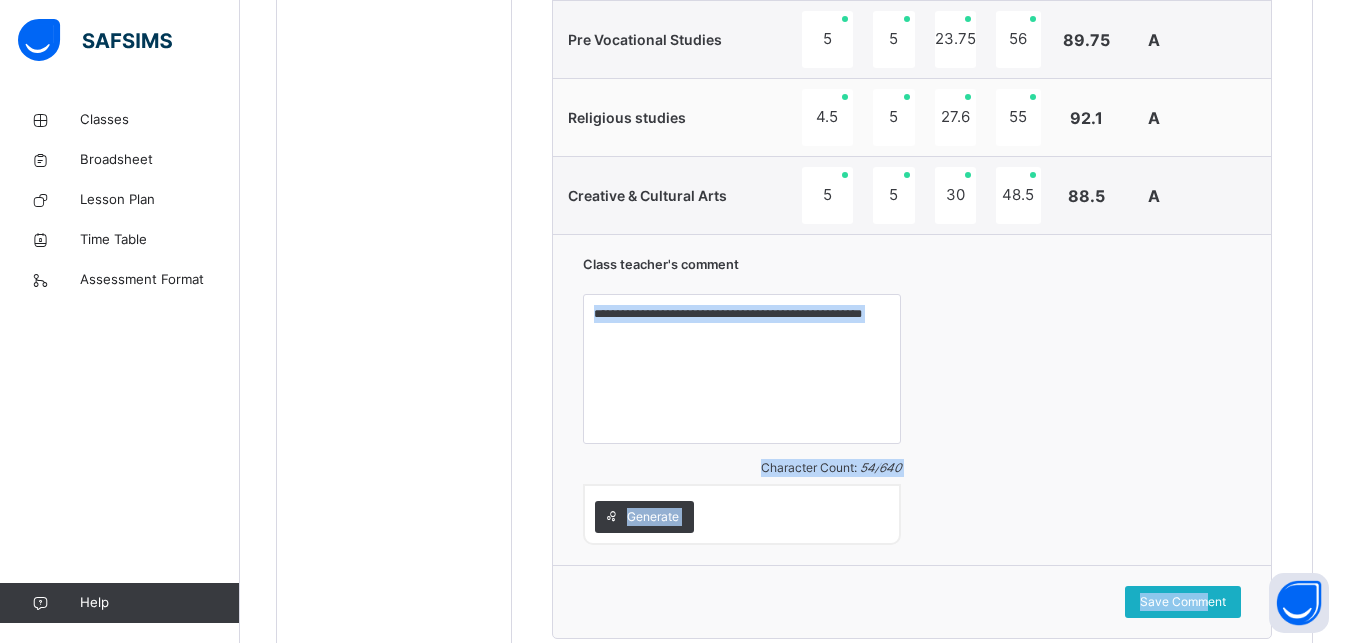 click on "Save Comment" at bounding box center (1183, 602) 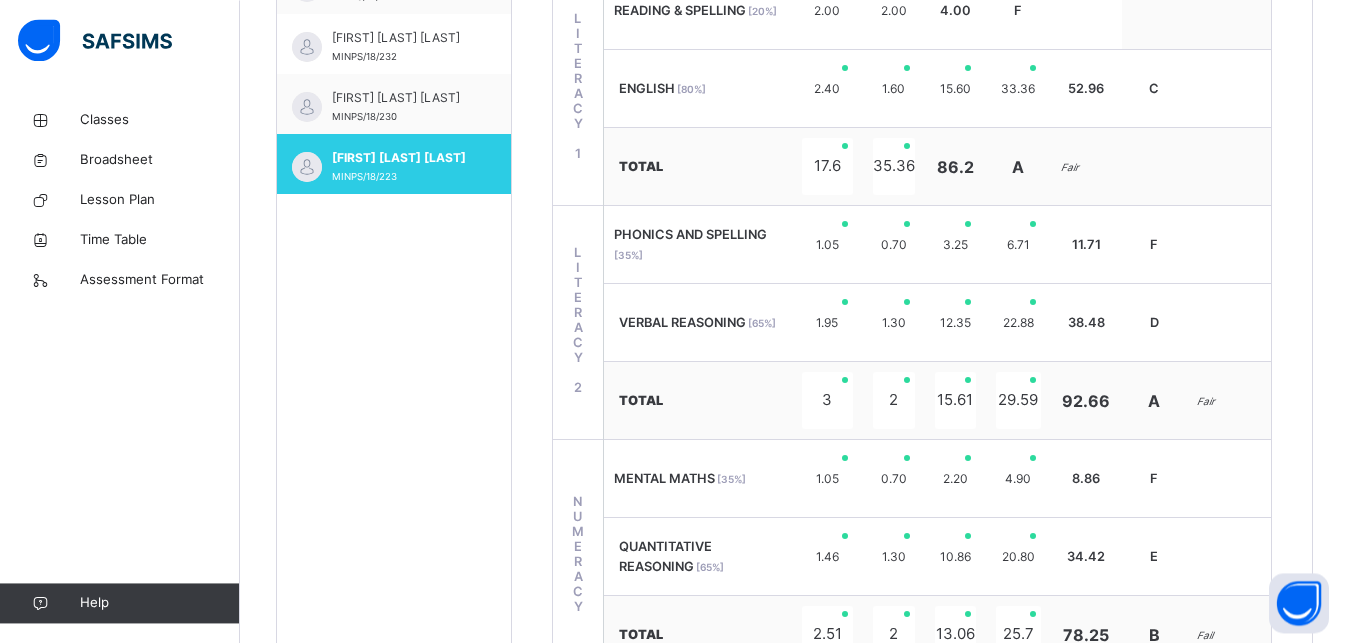 scroll, scrollTop: 805, scrollLeft: 0, axis: vertical 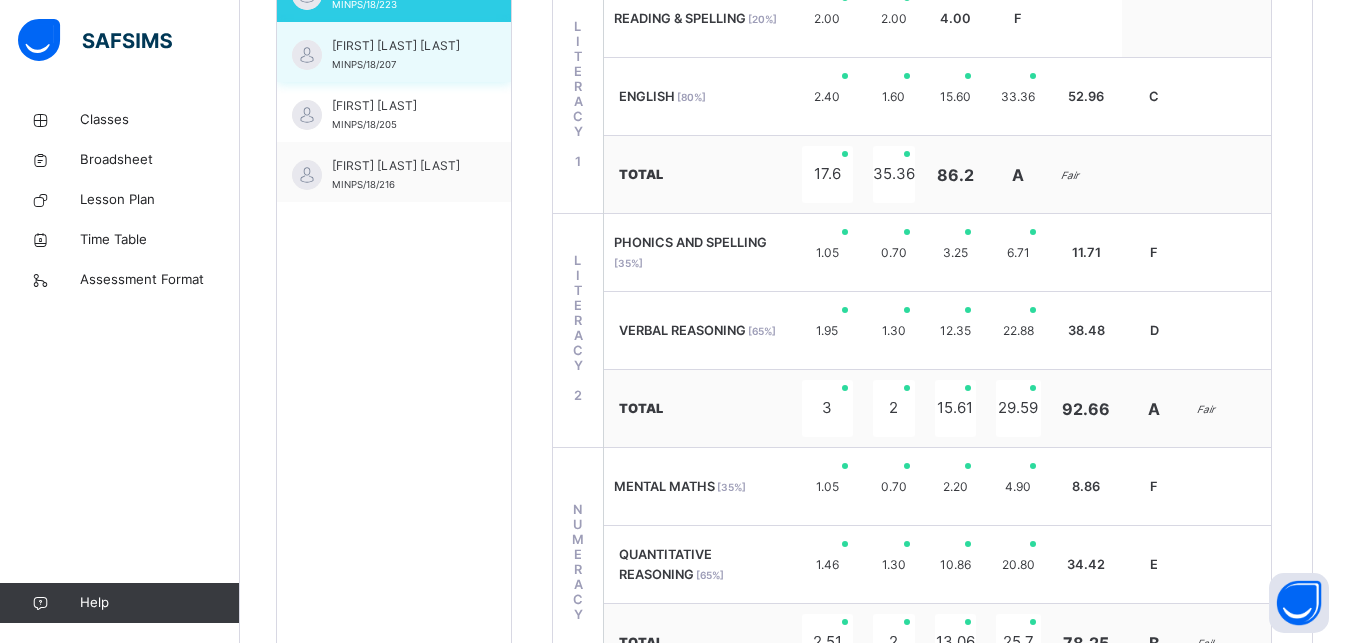 click on "[FIRST] [LAST] [LAST]" at bounding box center (399, 46) 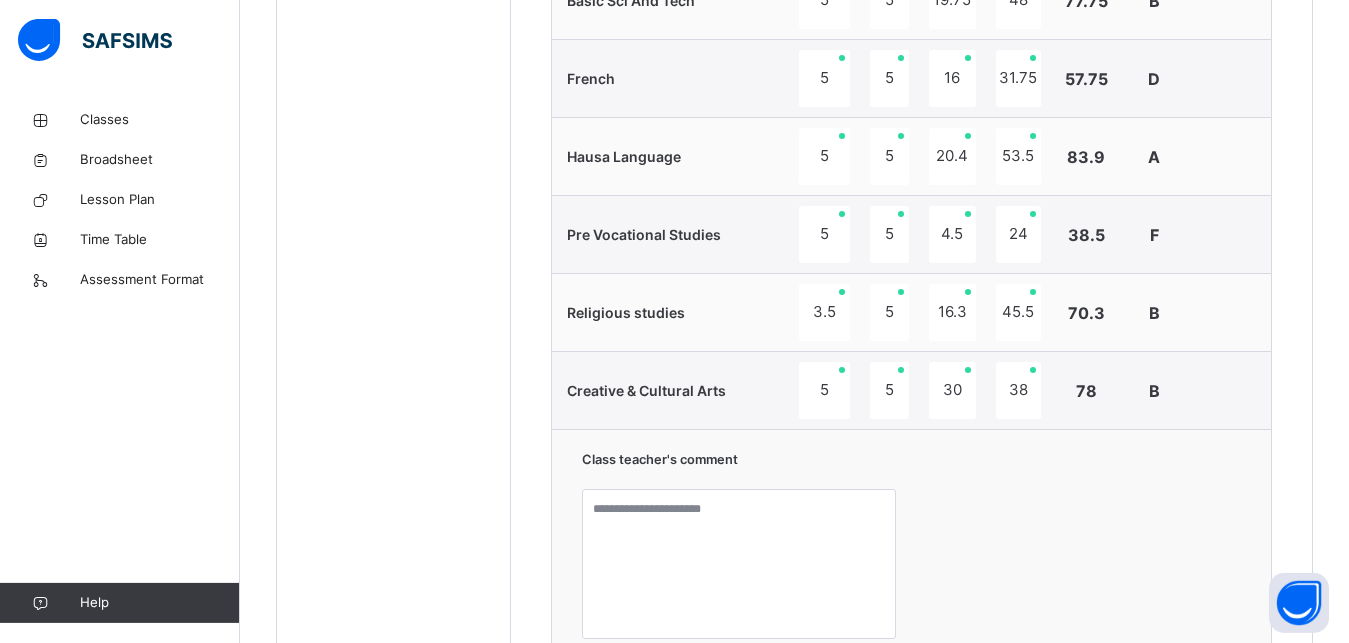 scroll, scrollTop: 1703, scrollLeft: 0, axis: vertical 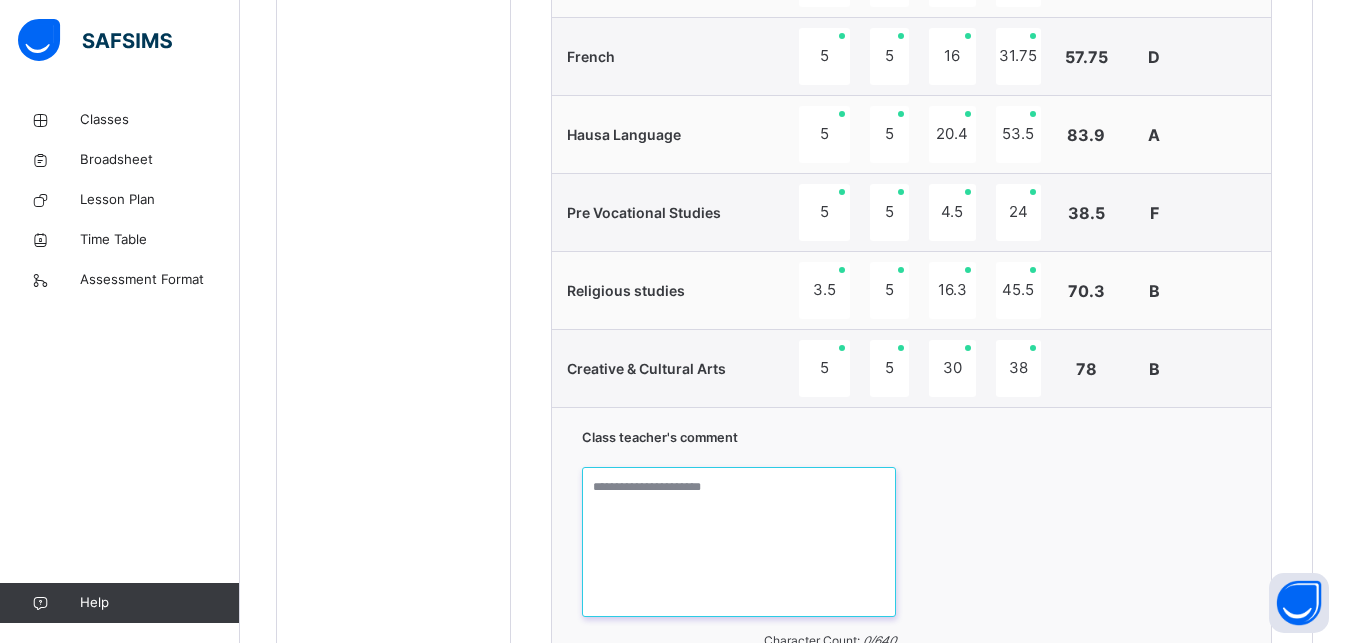 click at bounding box center [739, 542] 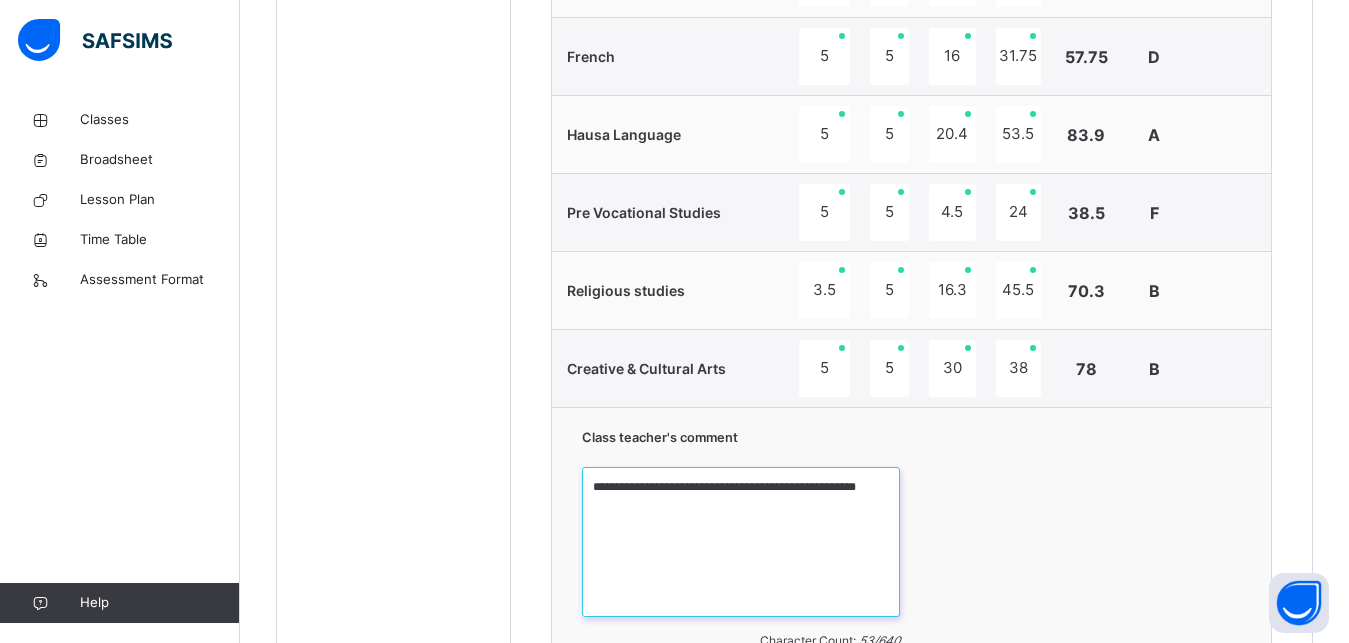 click on "**********" at bounding box center [741, 542] 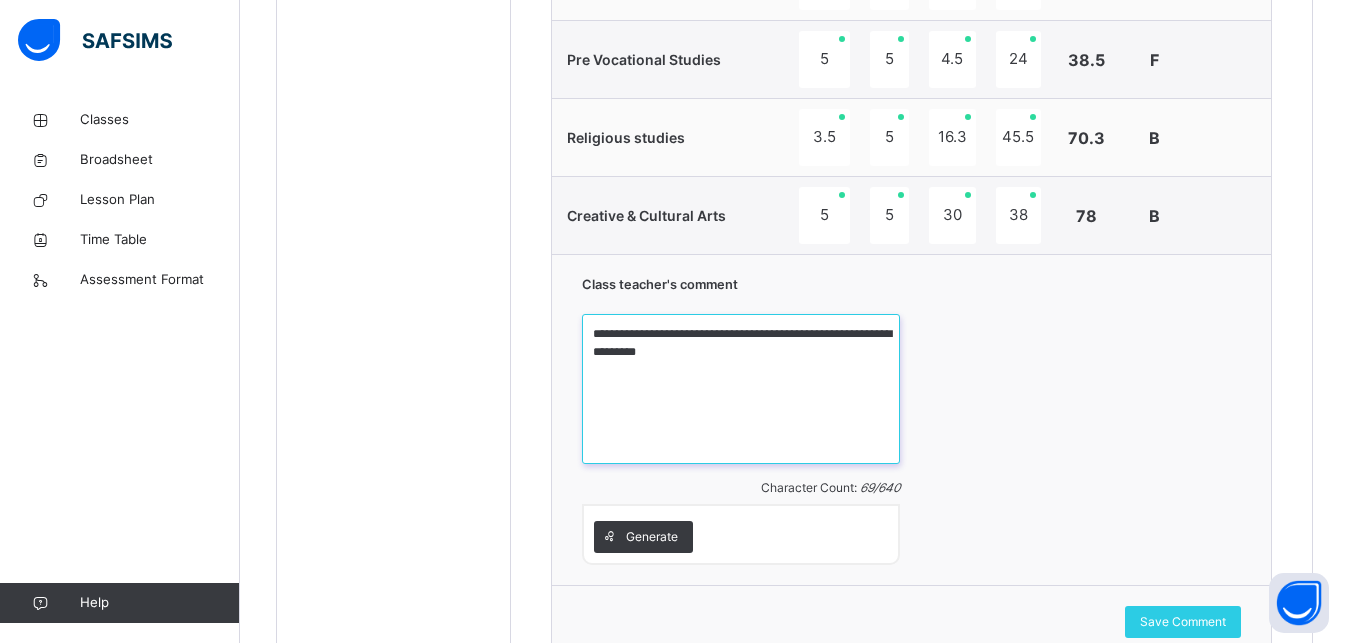 scroll, scrollTop: 1907, scrollLeft: 0, axis: vertical 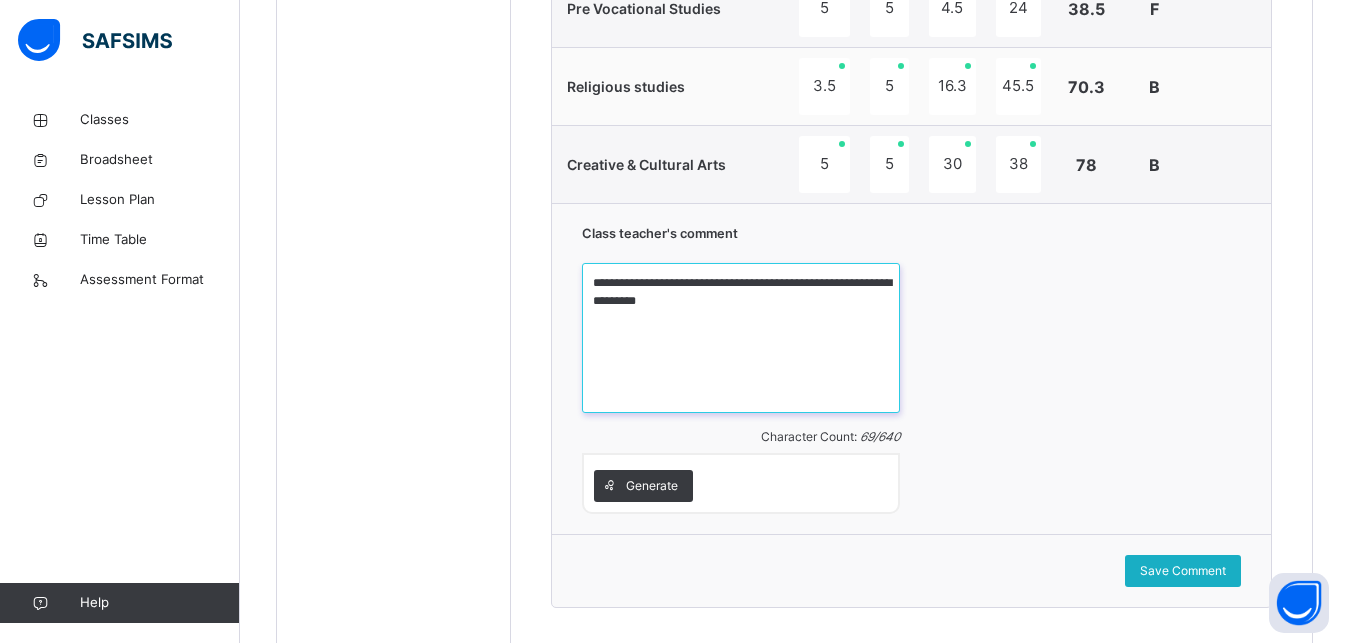 type on "**********" 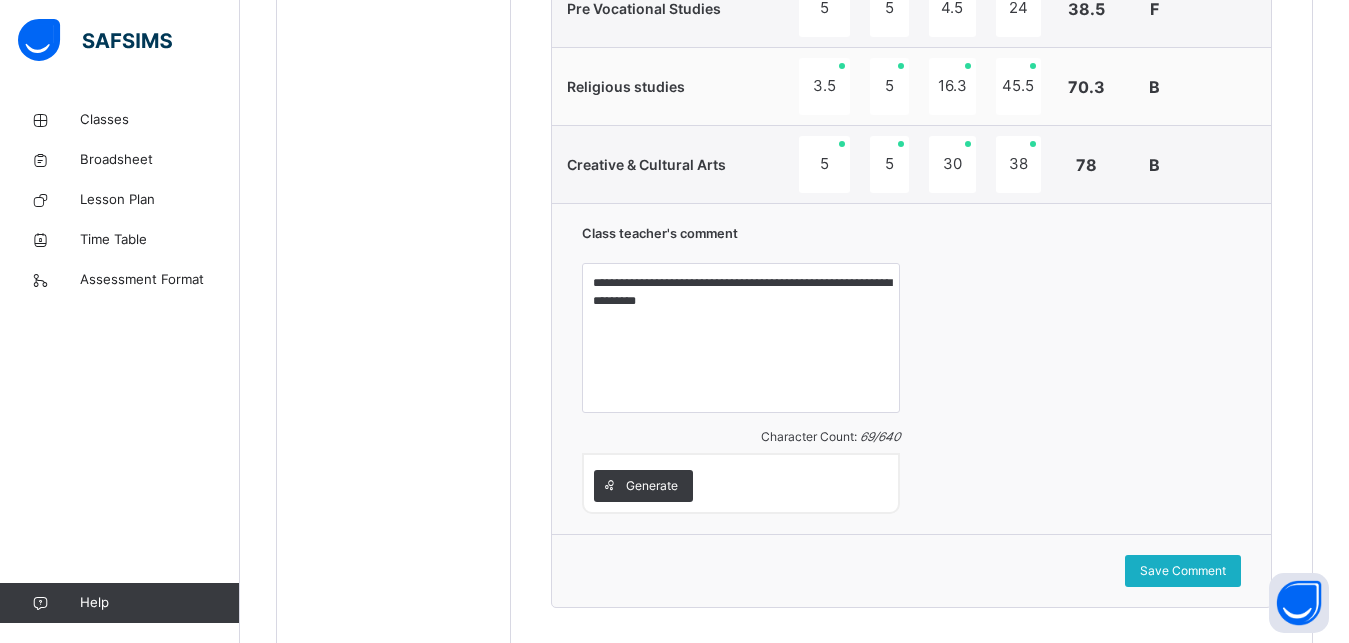 click on "Save Comment" at bounding box center [1183, 571] 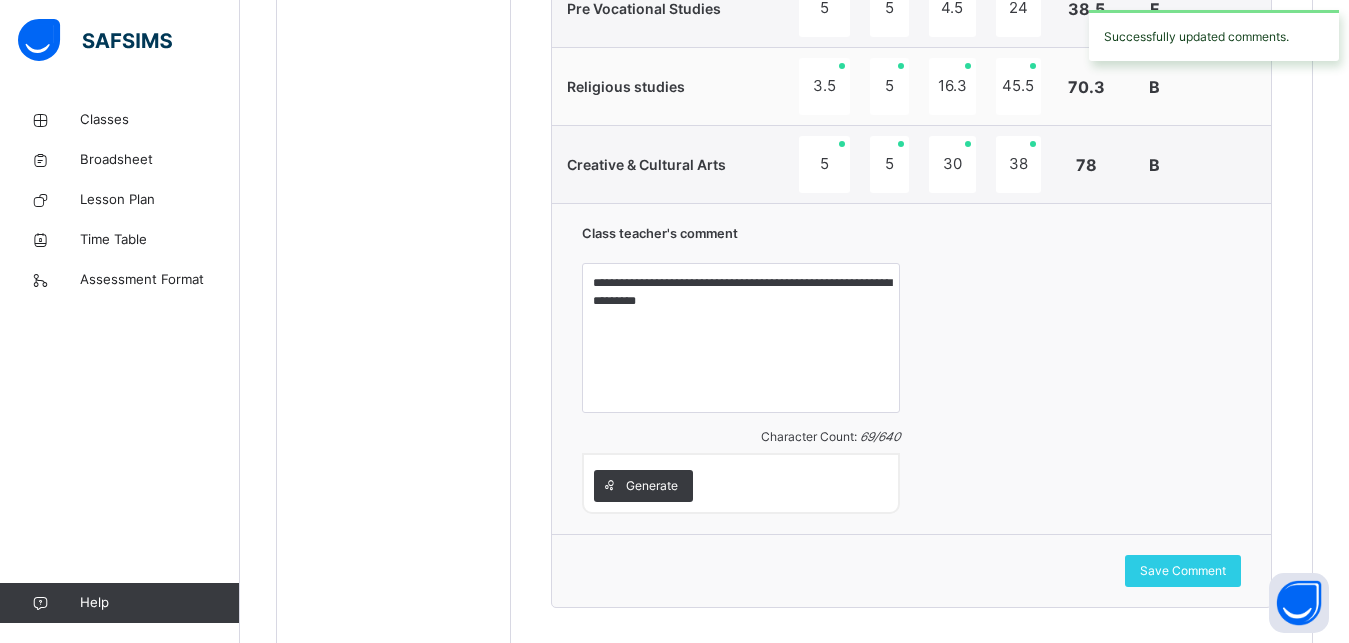 scroll, scrollTop: 1856, scrollLeft: 0, axis: vertical 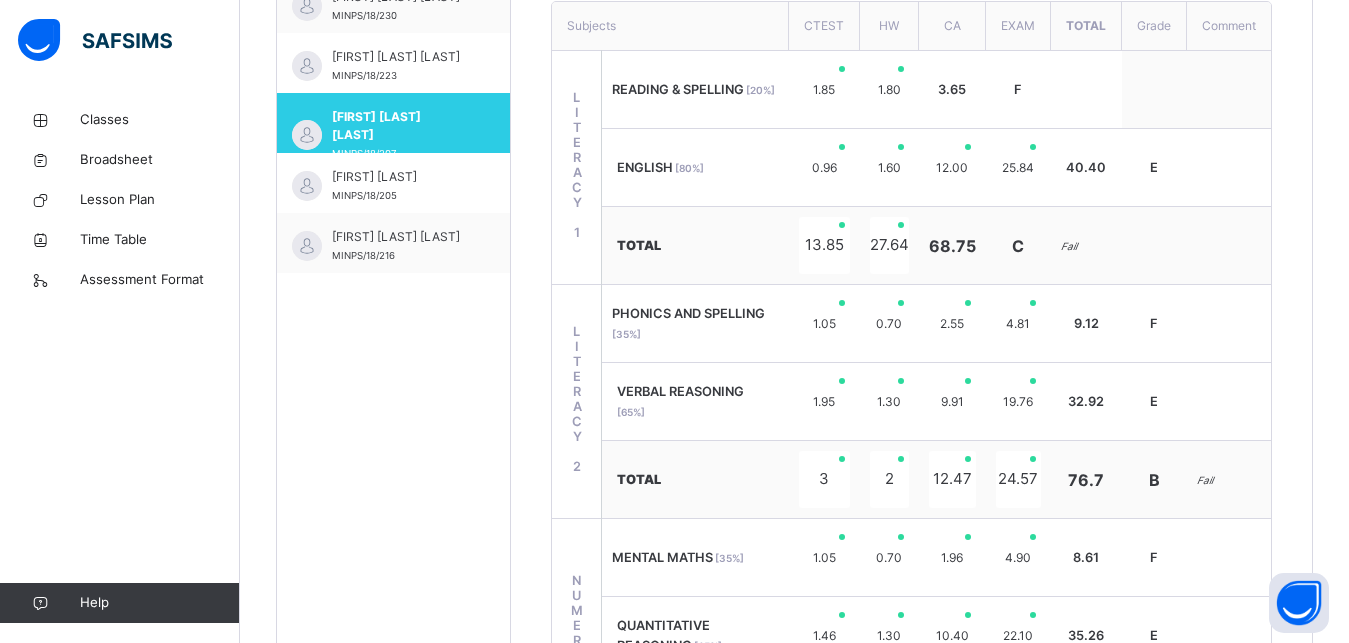 drag, startPoint x: 1352, startPoint y: 8, endPoint x: 973, endPoint y: 46, distance: 380.90024 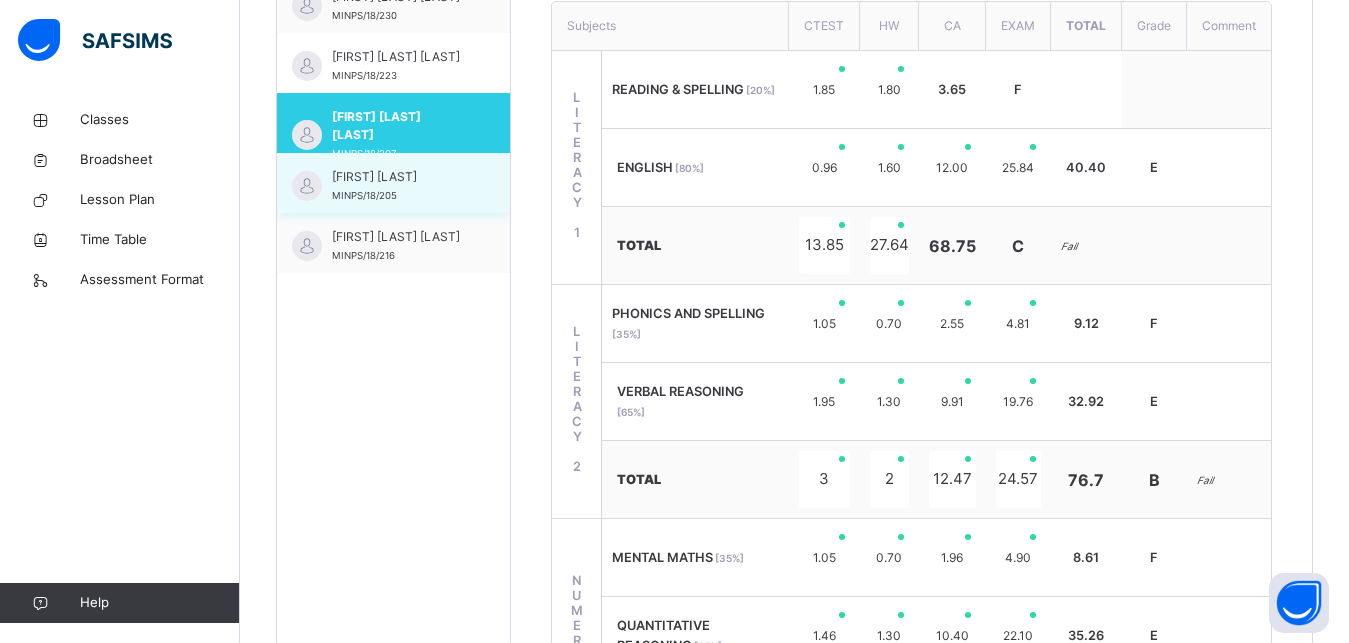 click on "[FIRST] [LAST]" at bounding box center (398, 177) 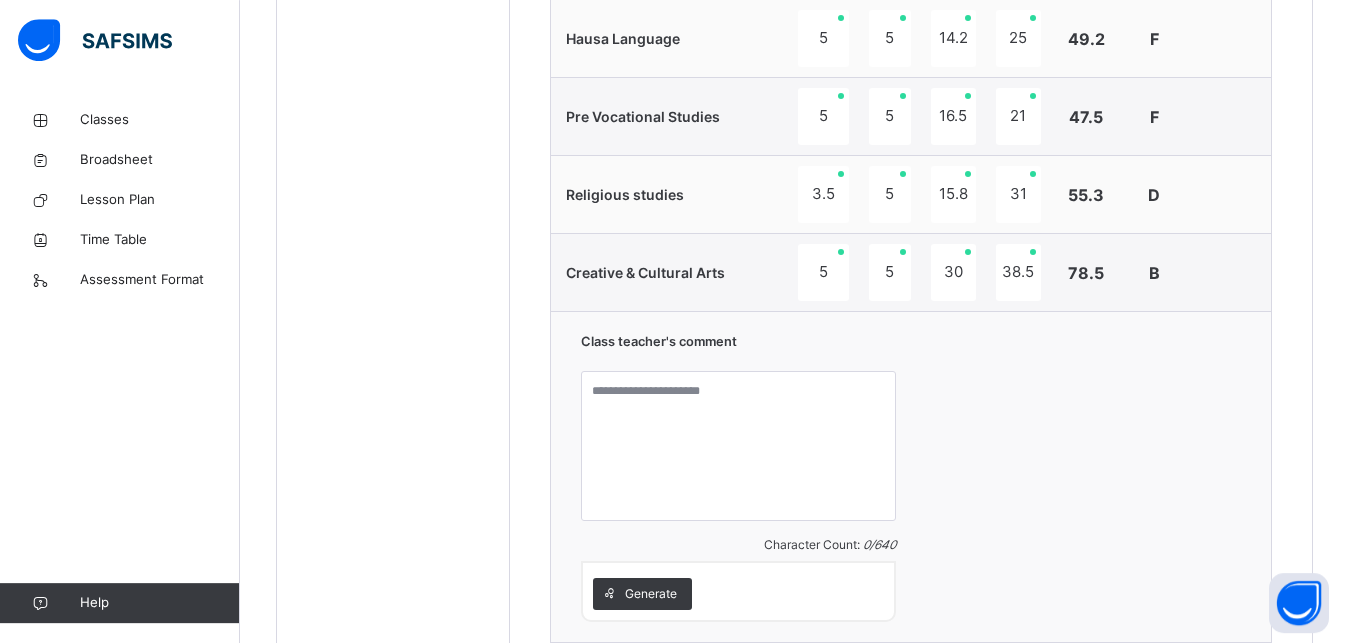 scroll, scrollTop: 1805, scrollLeft: 0, axis: vertical 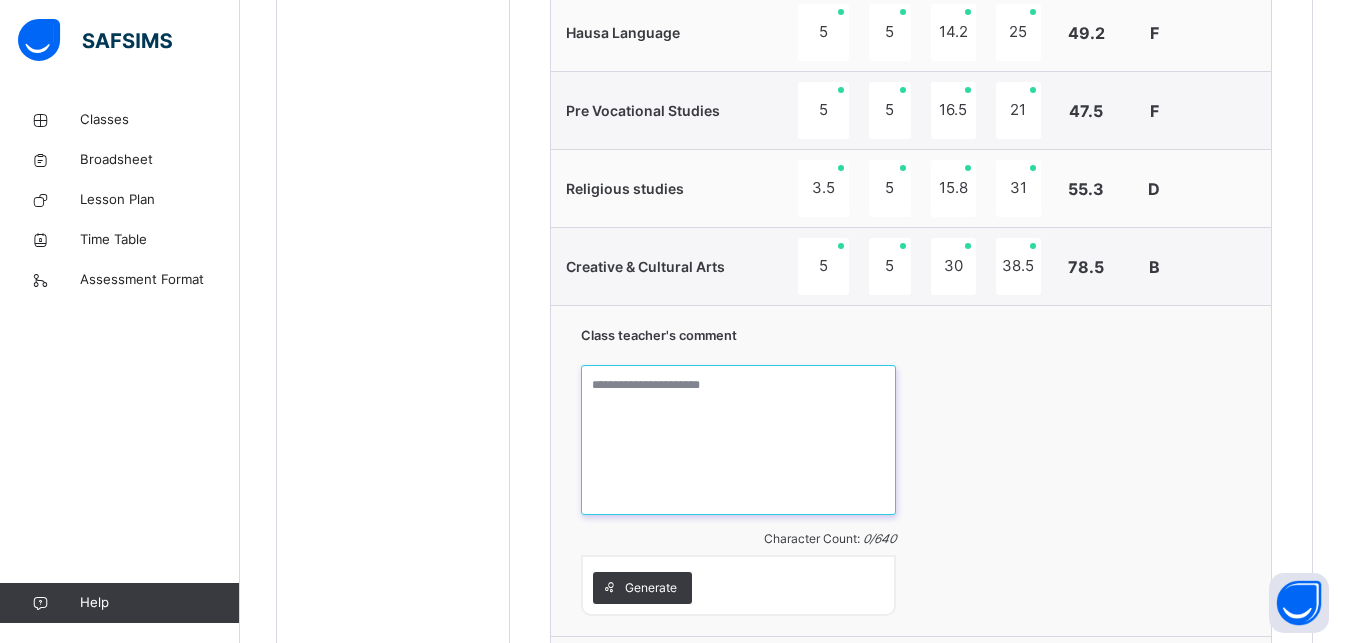 click at bounding box center [738, 440] 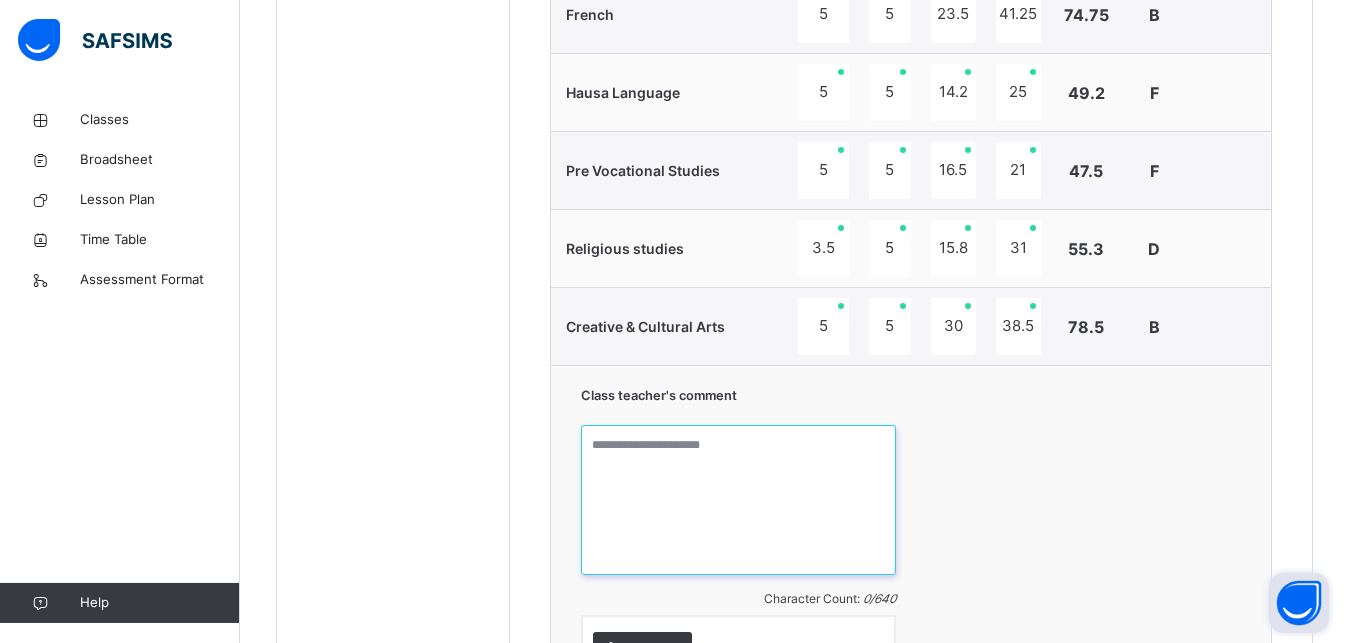 scroll, scrollTop: 1754, scrollLeft: 0, axis: vertical 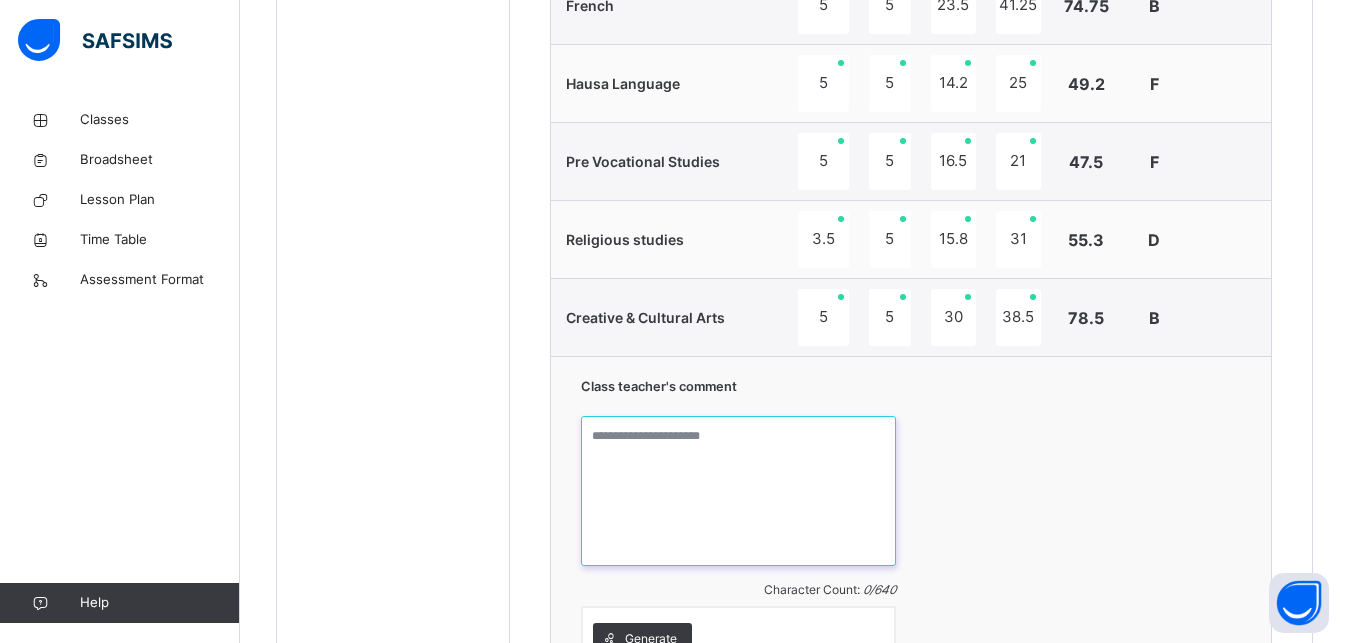 click at bounding box center [738, 491] 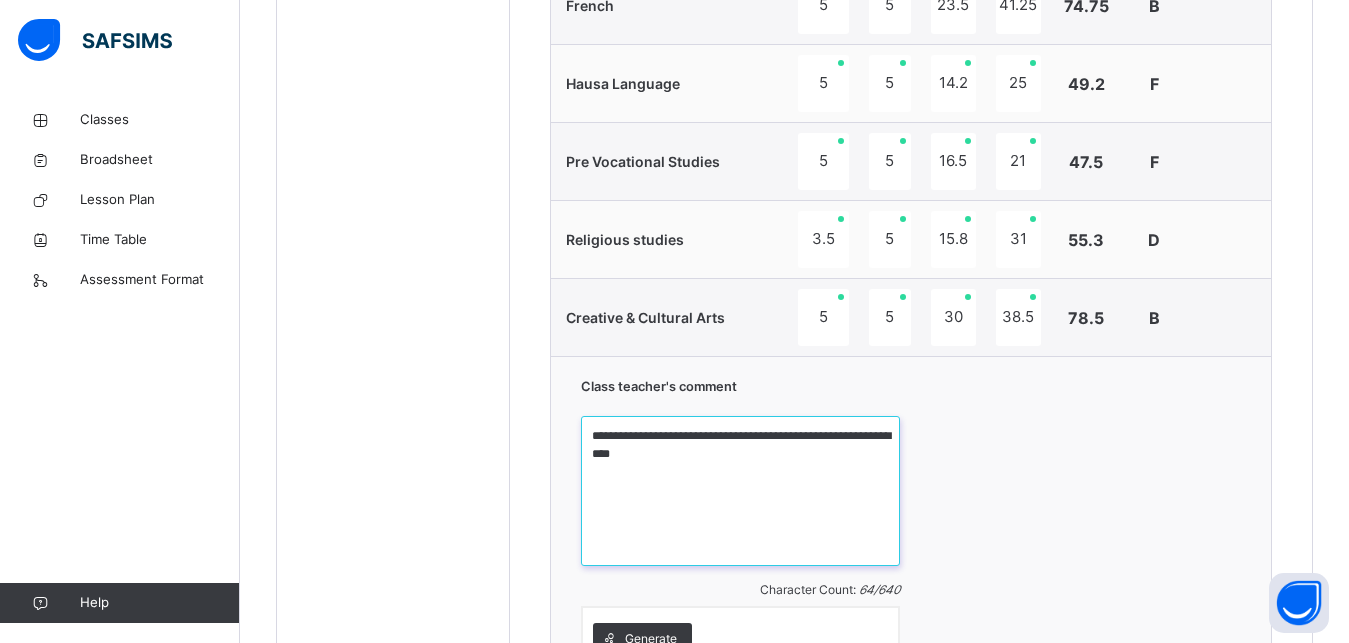 scroll, scrollTop: 1805, scrollLeft: 0, axis: vertical 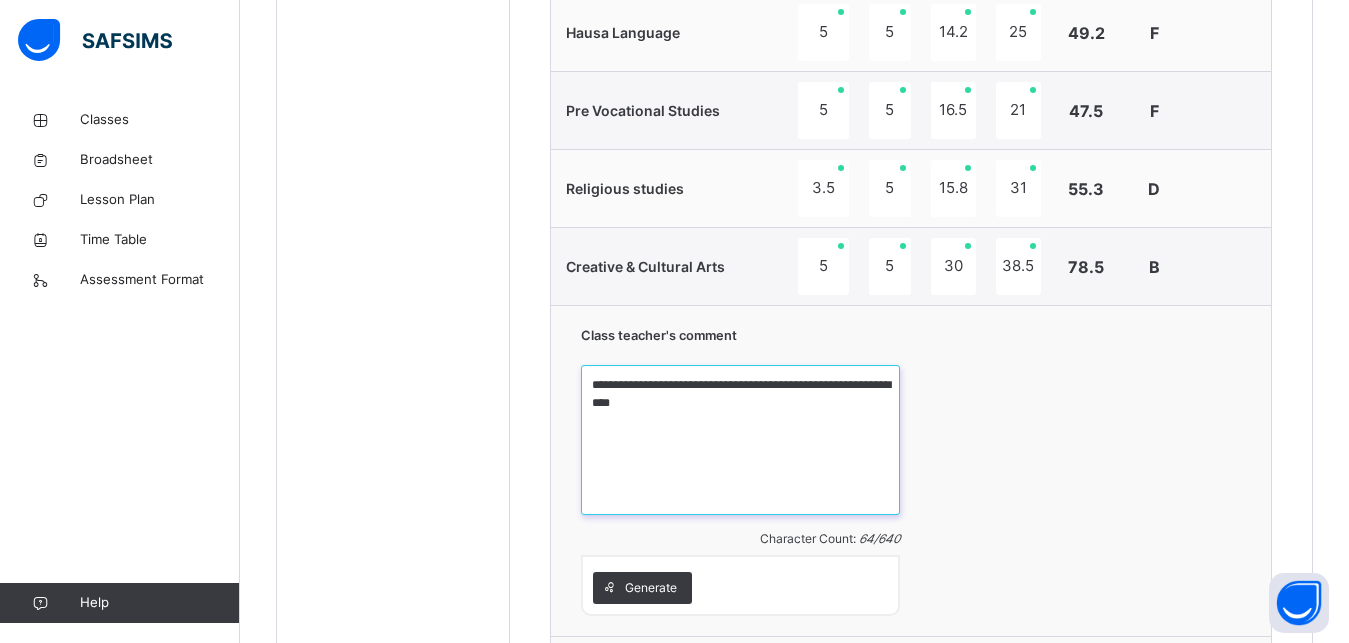 click on "**********" at bounding box center (740, 440) 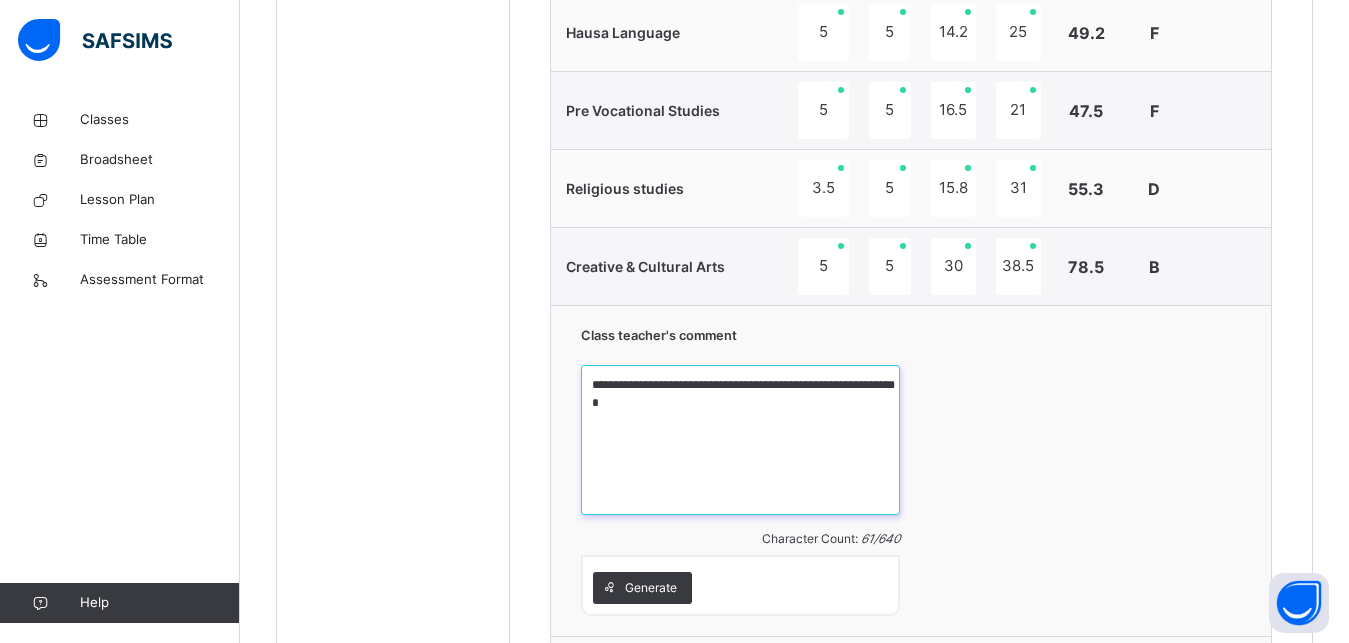 click on "**********" at bounding box center [740, 440] 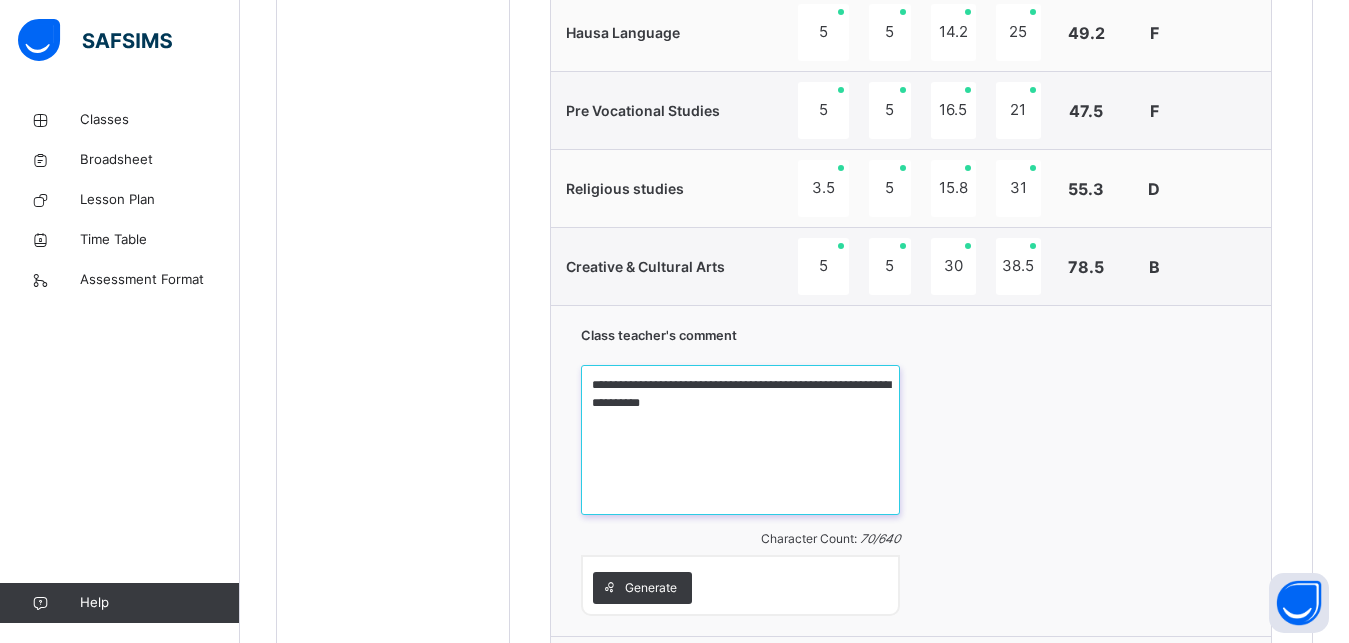click on "**********" at bounding box center (740, 440) 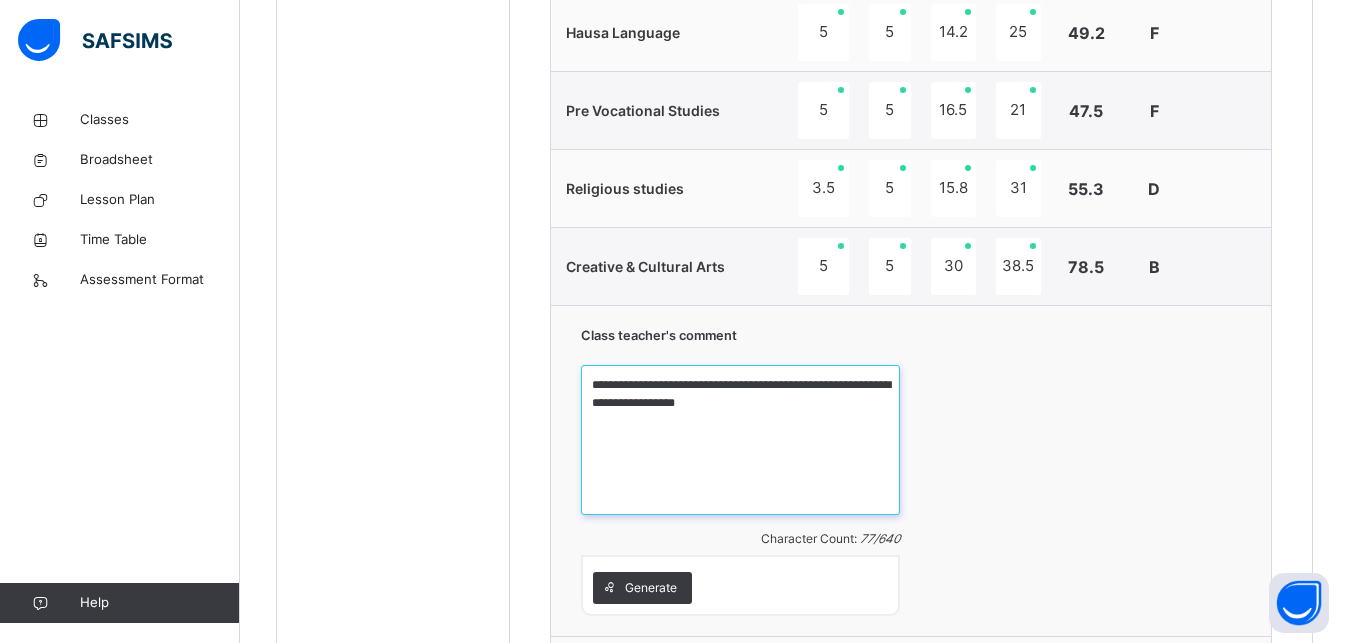 click on "**********" at bounding box center (740, 440) 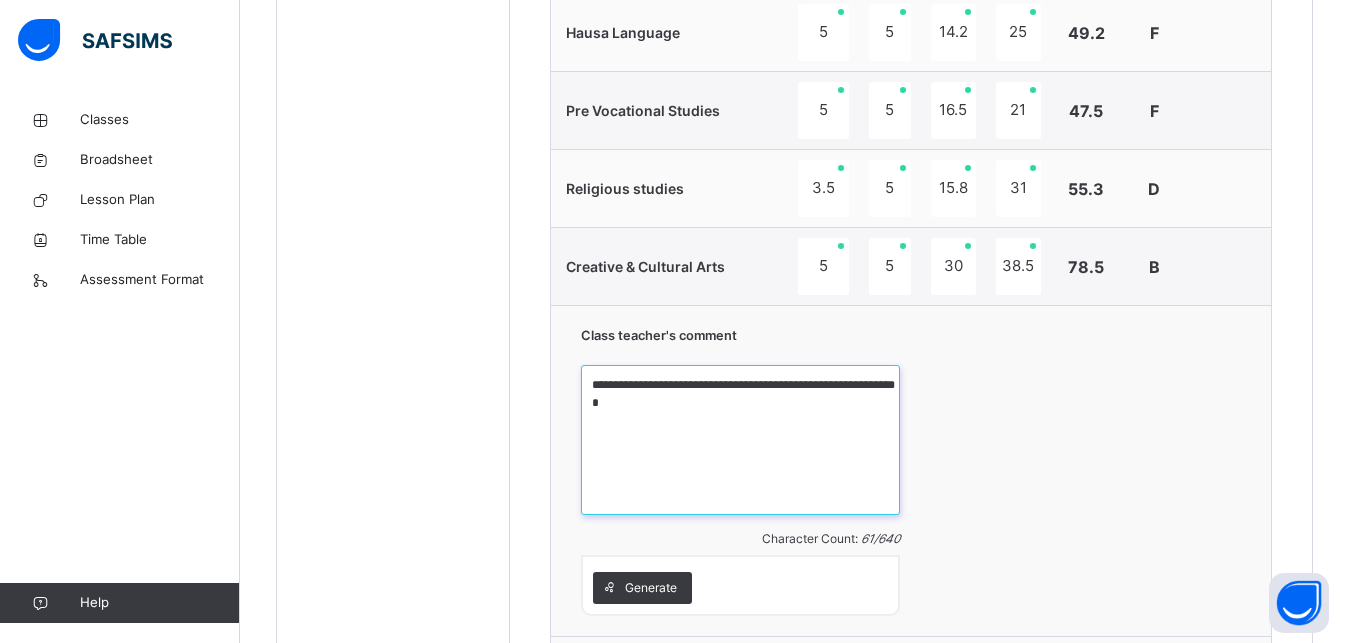 click on "**********" at bounding box center [740, 440] 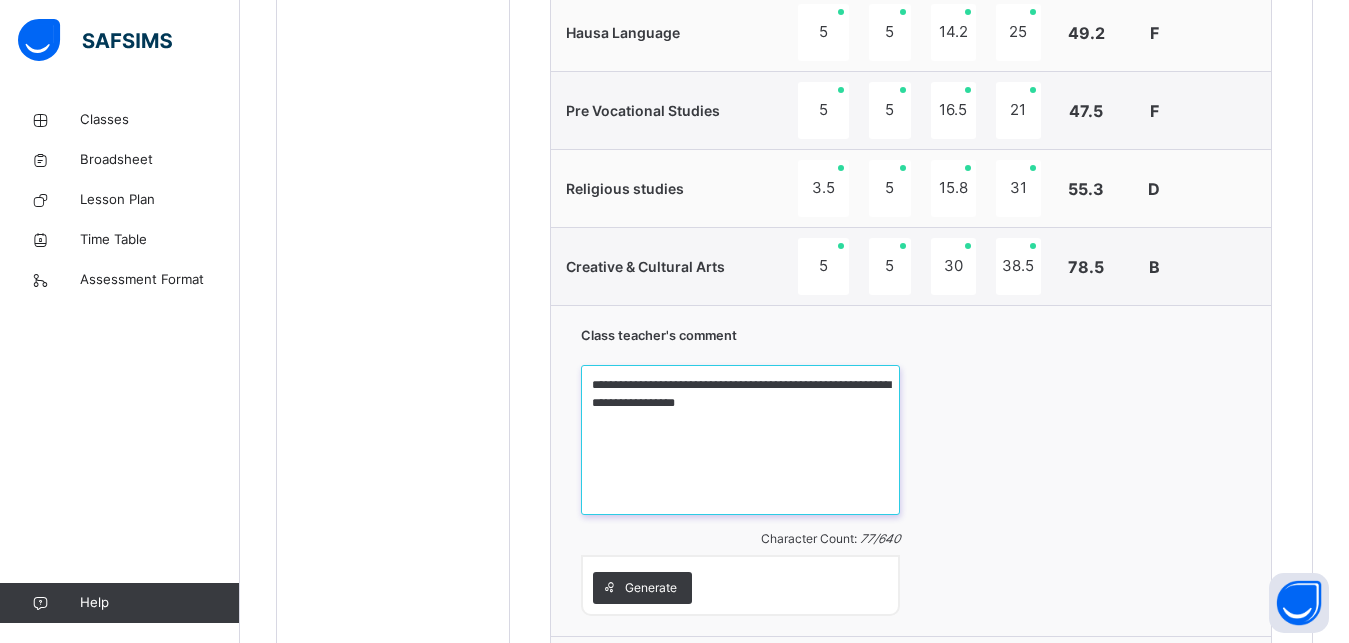 click on "**********" at bounding box center [740, 440] 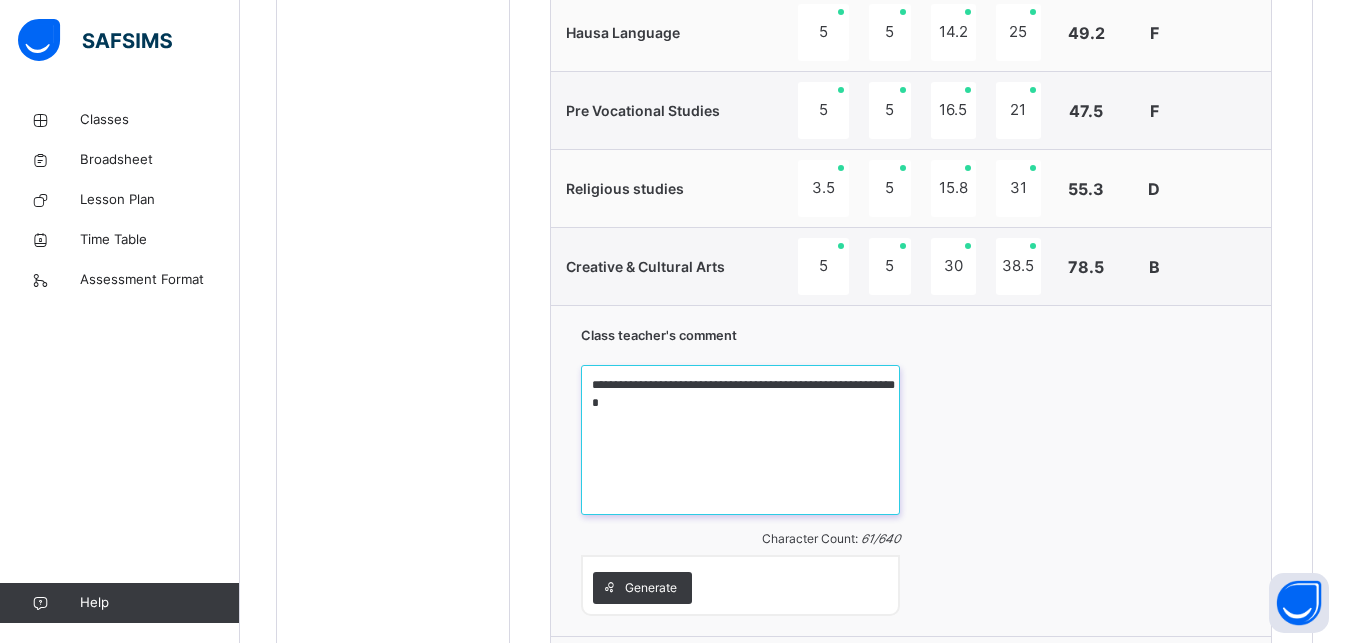 click on "**********" at bounding box center (740, 440) 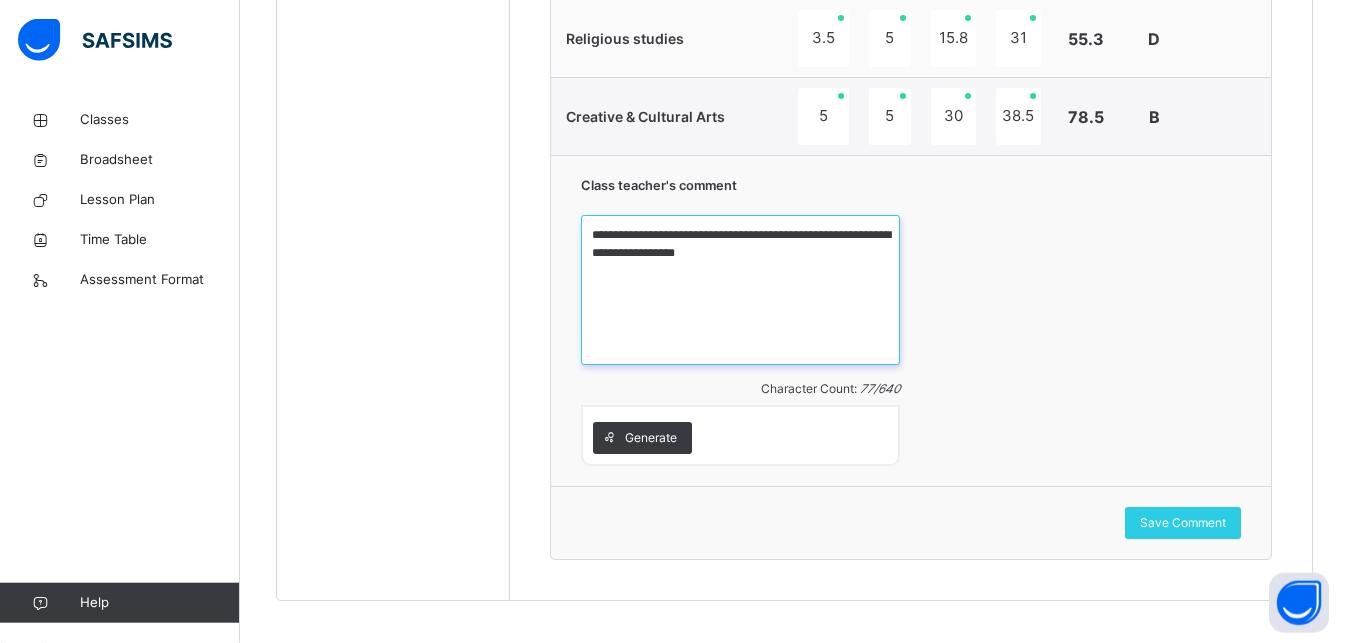scroll, scrollTop: 1958, scrollLeft: 0, axis: vertical 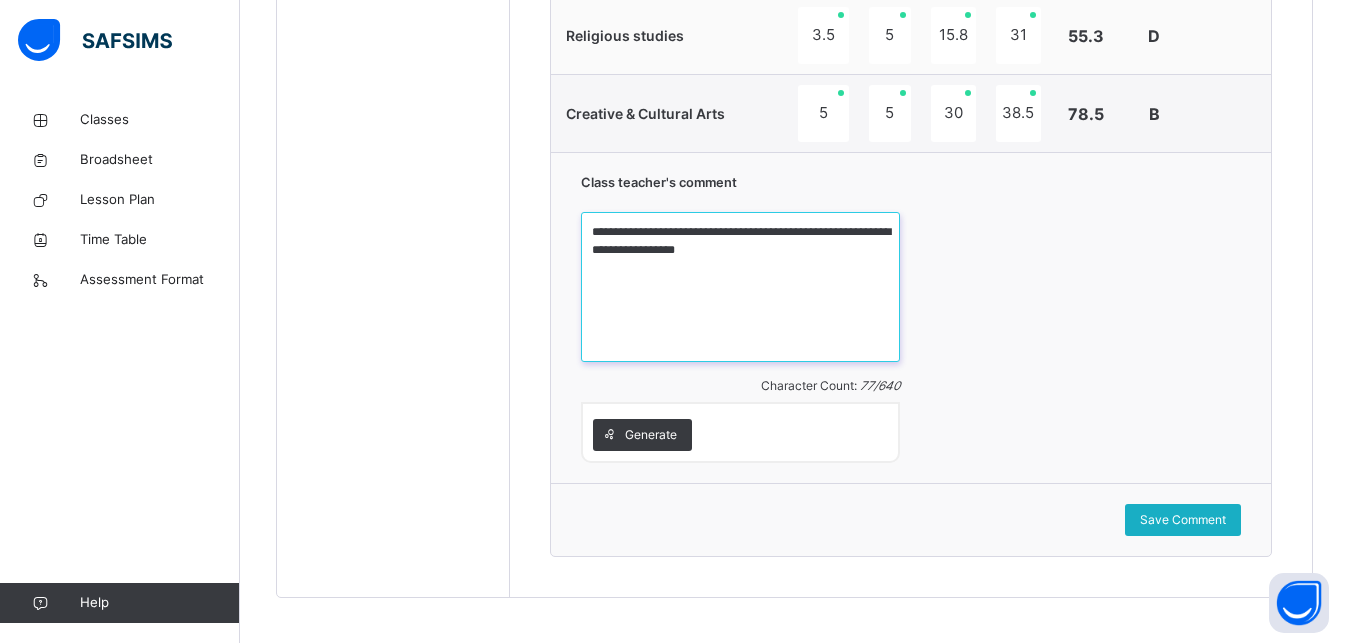 type on "**********" 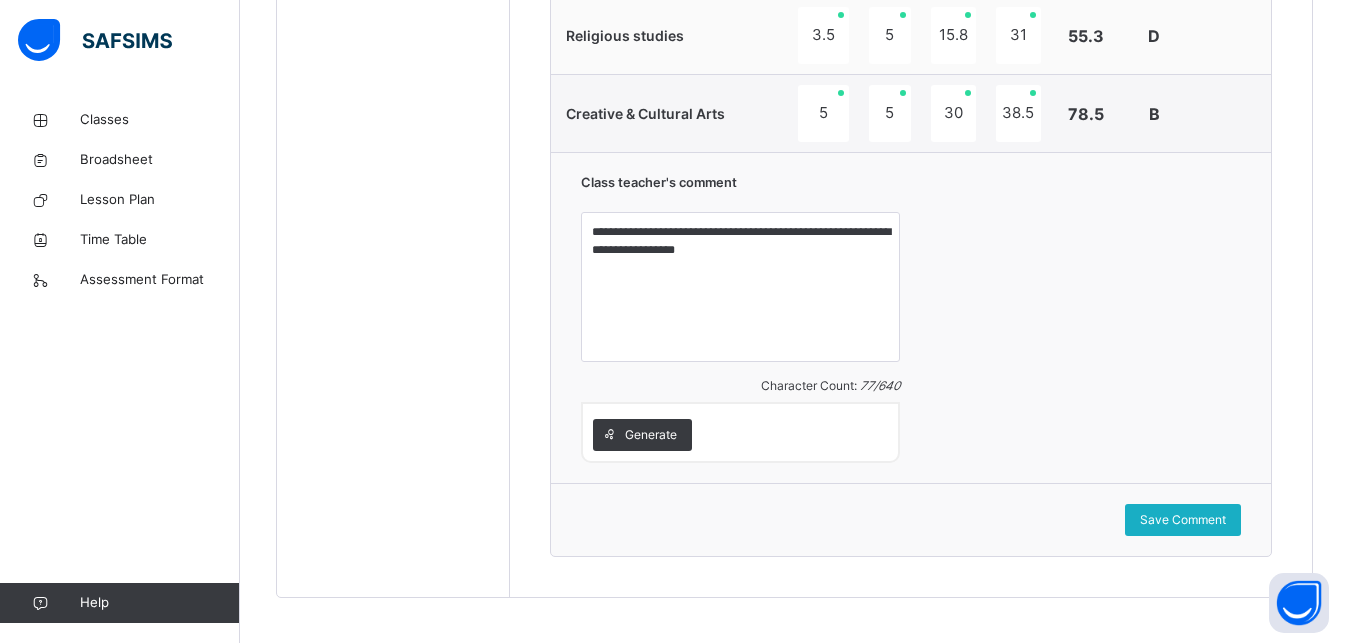 click on "Save Comment" at bounding box center (1183, 520) 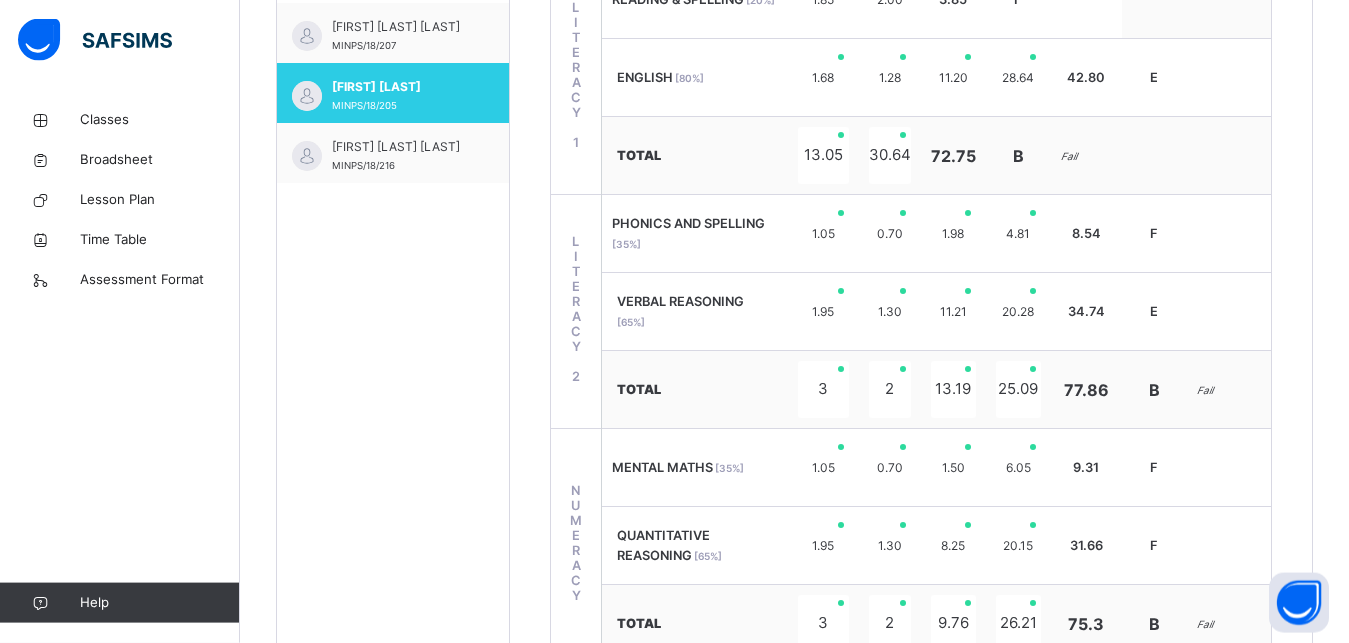 scroll, scrollTop: 785, scrollLeft: 0, axis: vertical 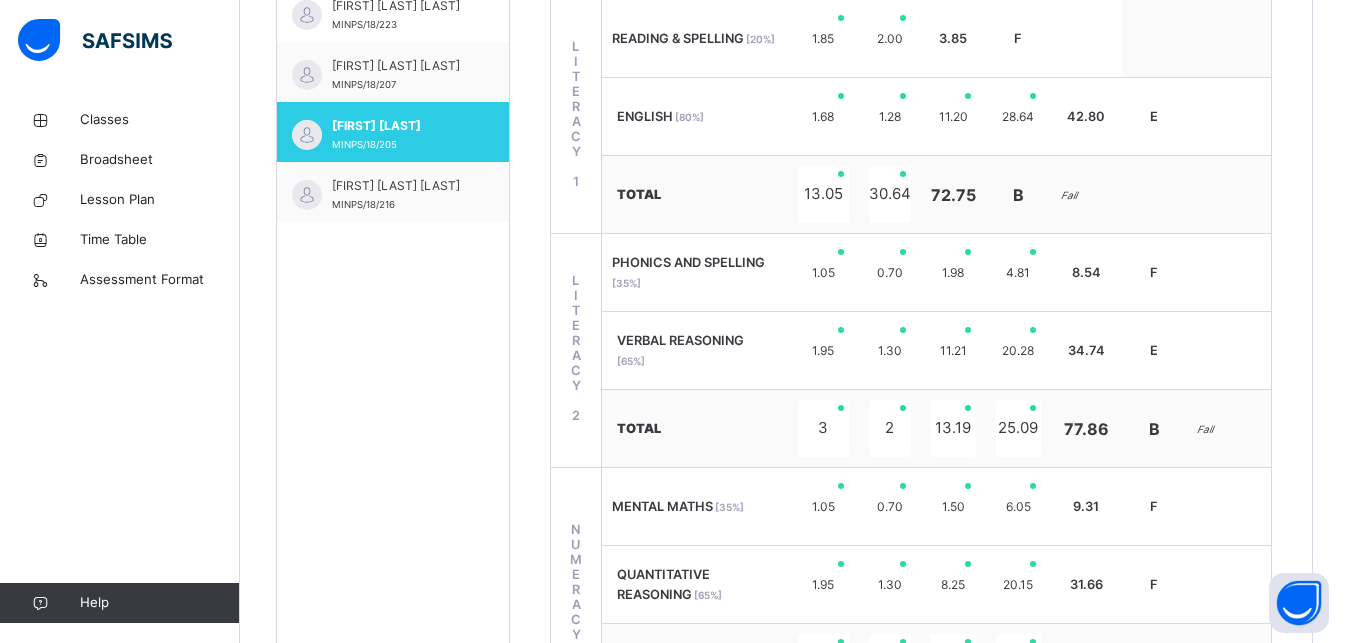 drag, startPoint x: 1353, startPoint y: 5, endPoint x: 965, endPoint y: 72, distance: 393.7423 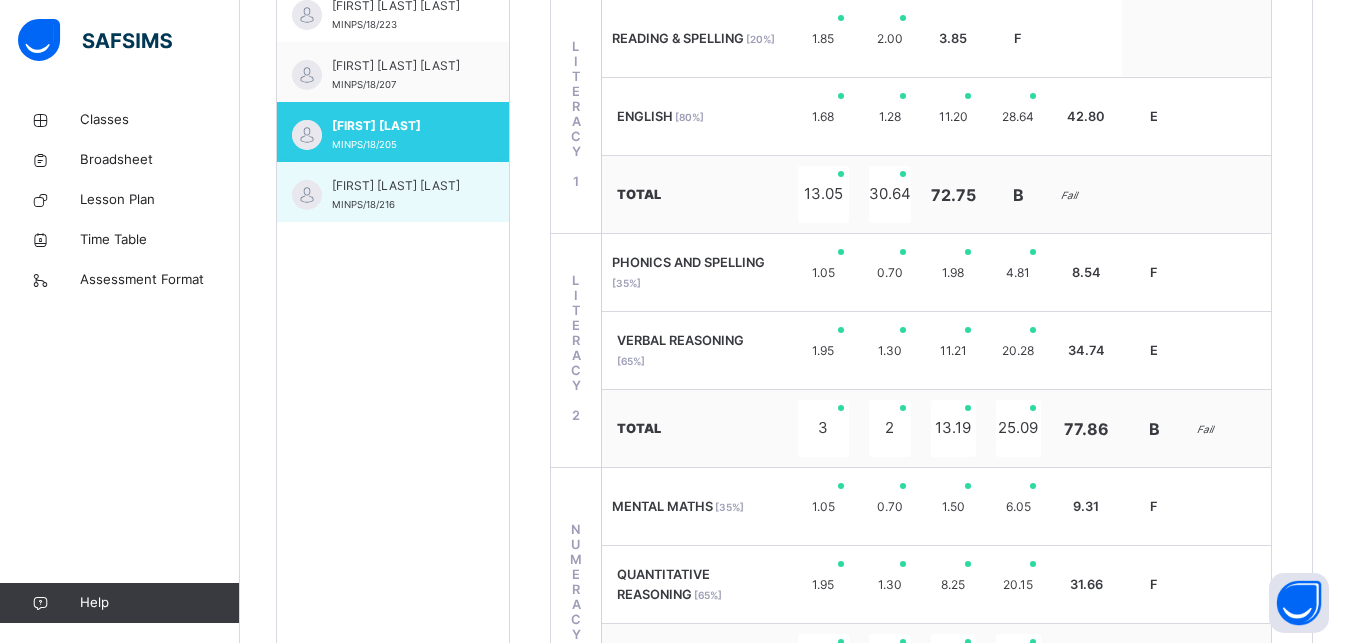 click on "[FIRST] [LAST] [LAST]" at bounding box center [398, 186] 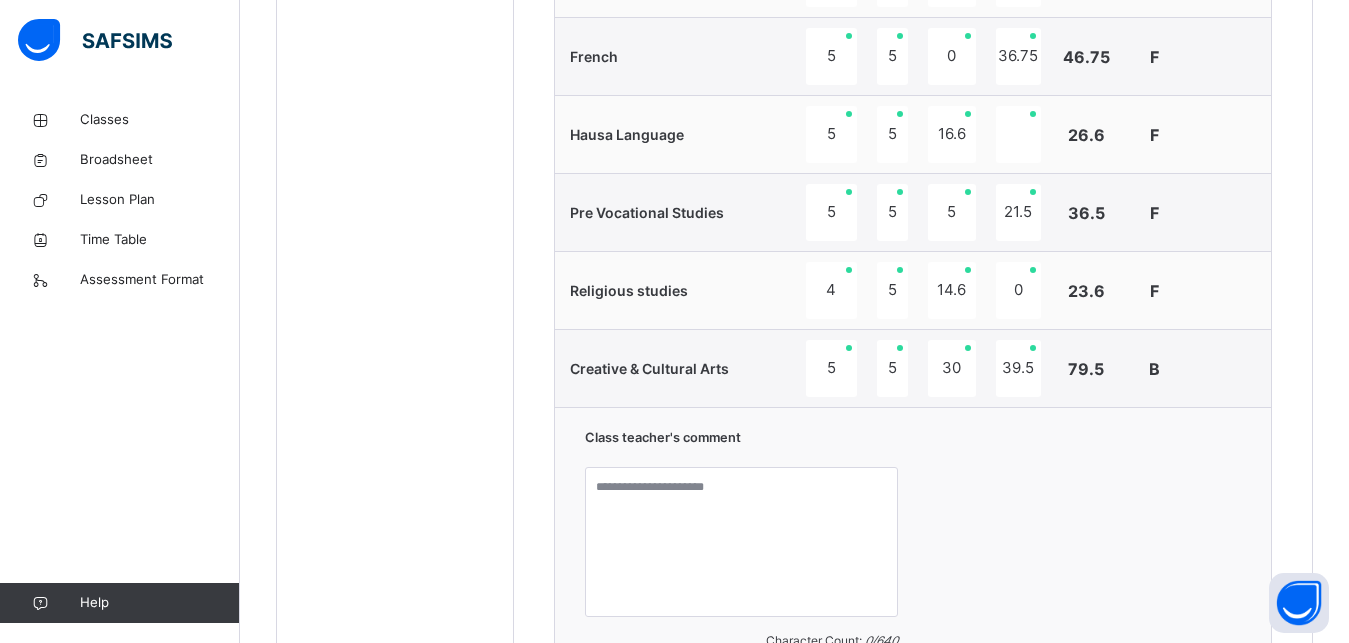 scroll, scrollTop: 1754, scrollLeft: 0, axis: vertical 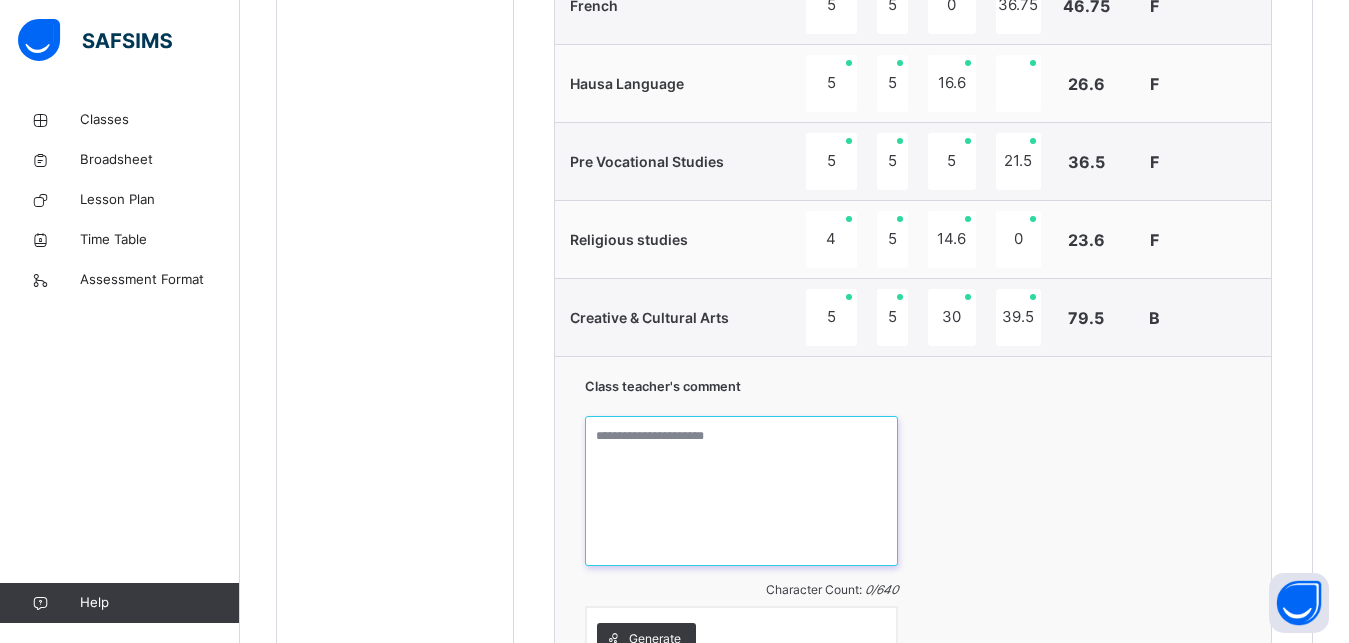 click at bounding box center [741, 491] 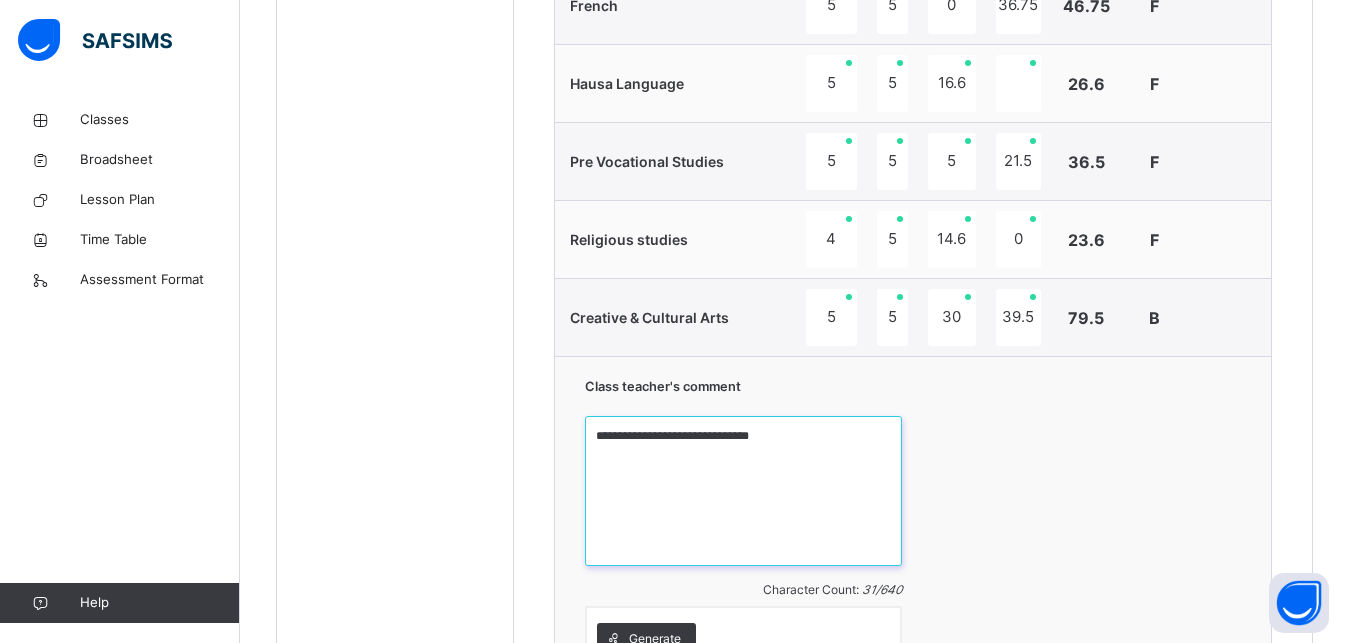 click on "**********" at bounding box center [743, 491] 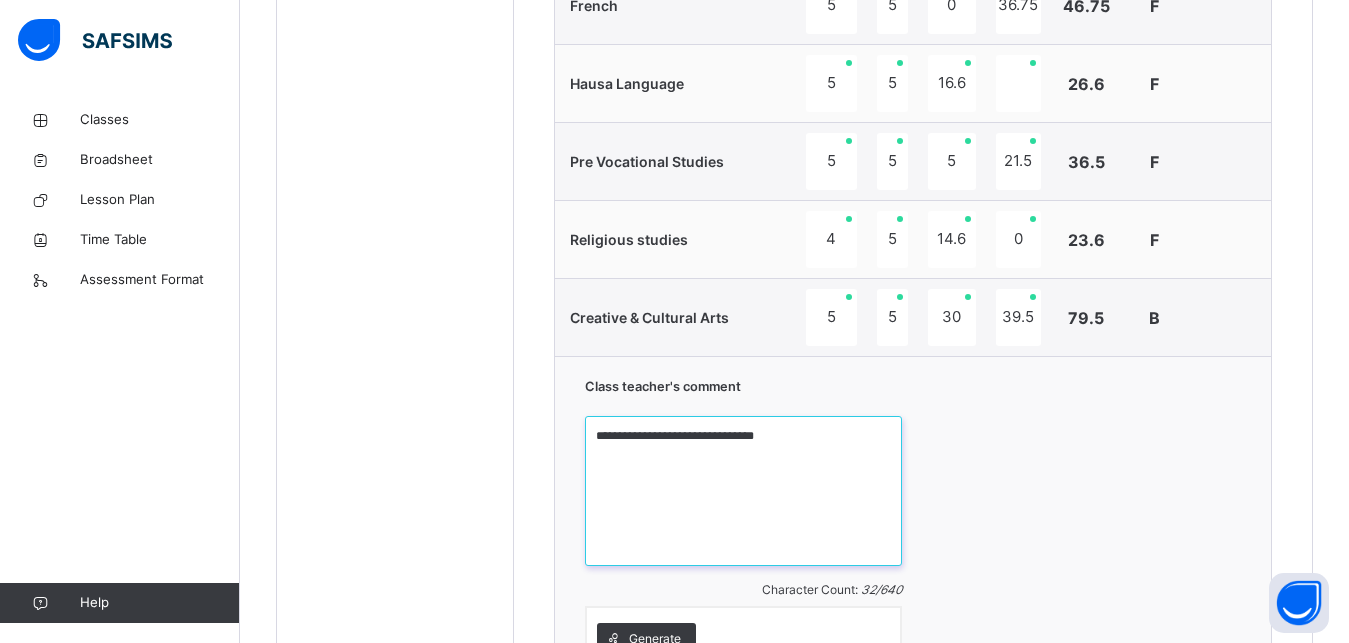 click on "**********" at bounding box center (743, 491) 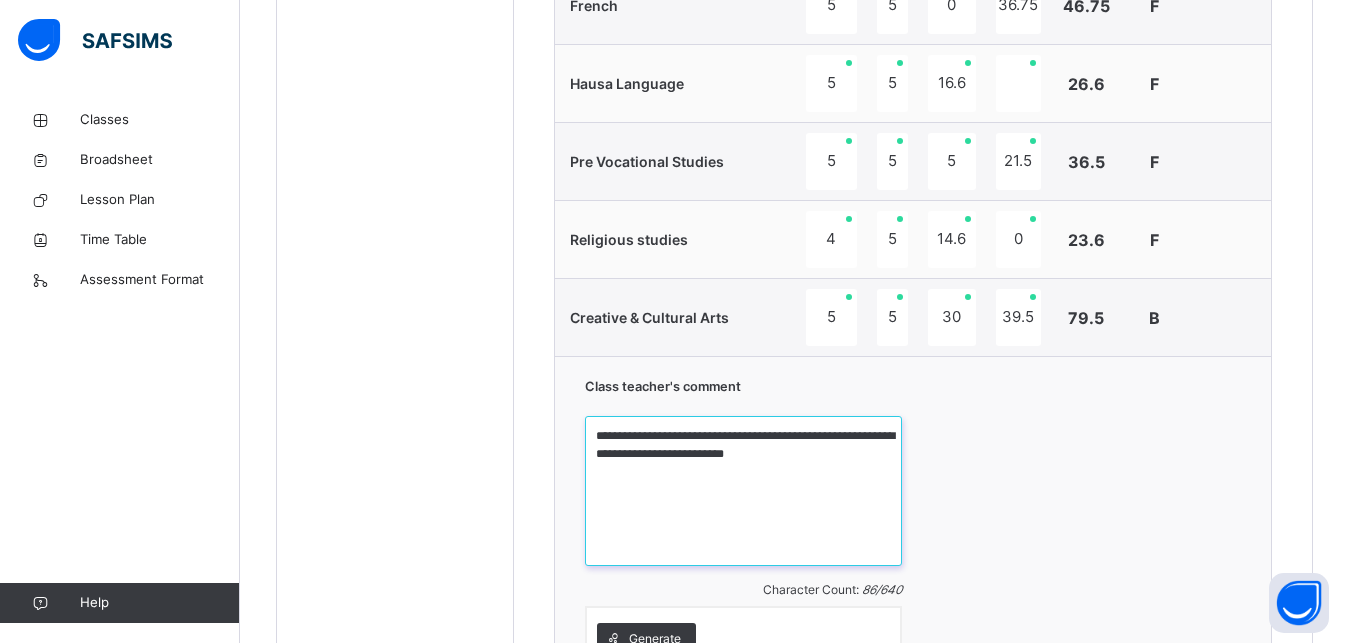 click on "**********" at bounding box center (743, 491) 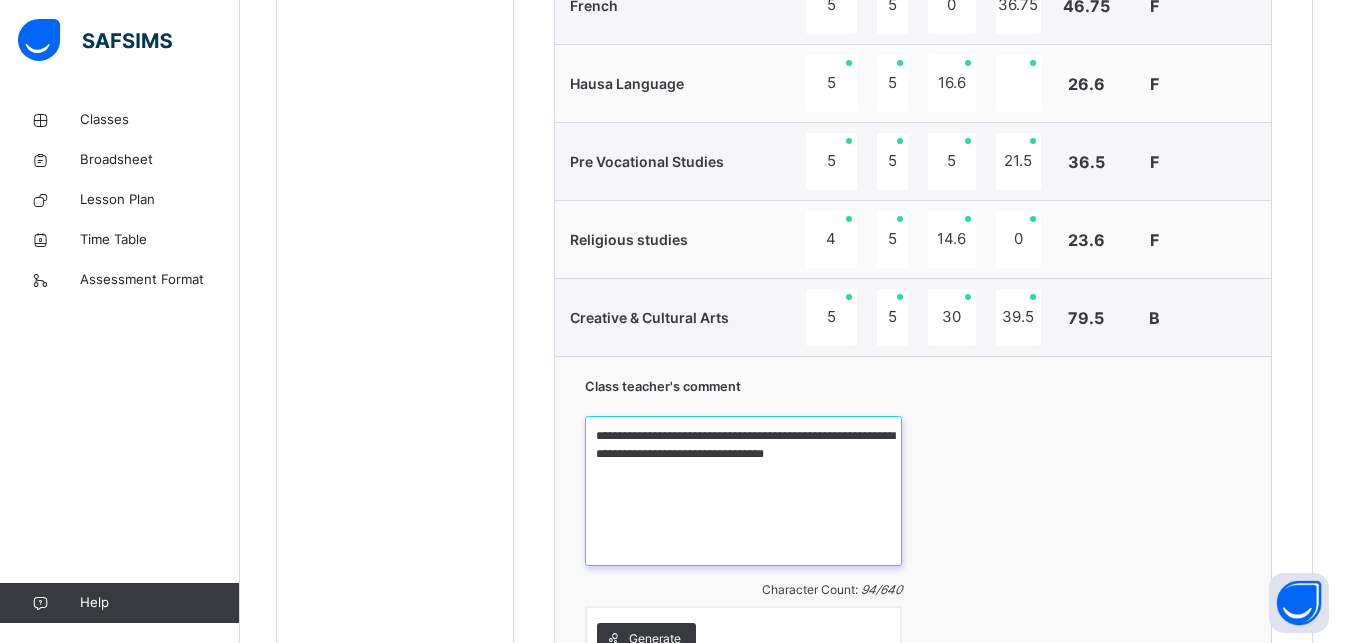click on "**********" at bounding box center [743, 491] 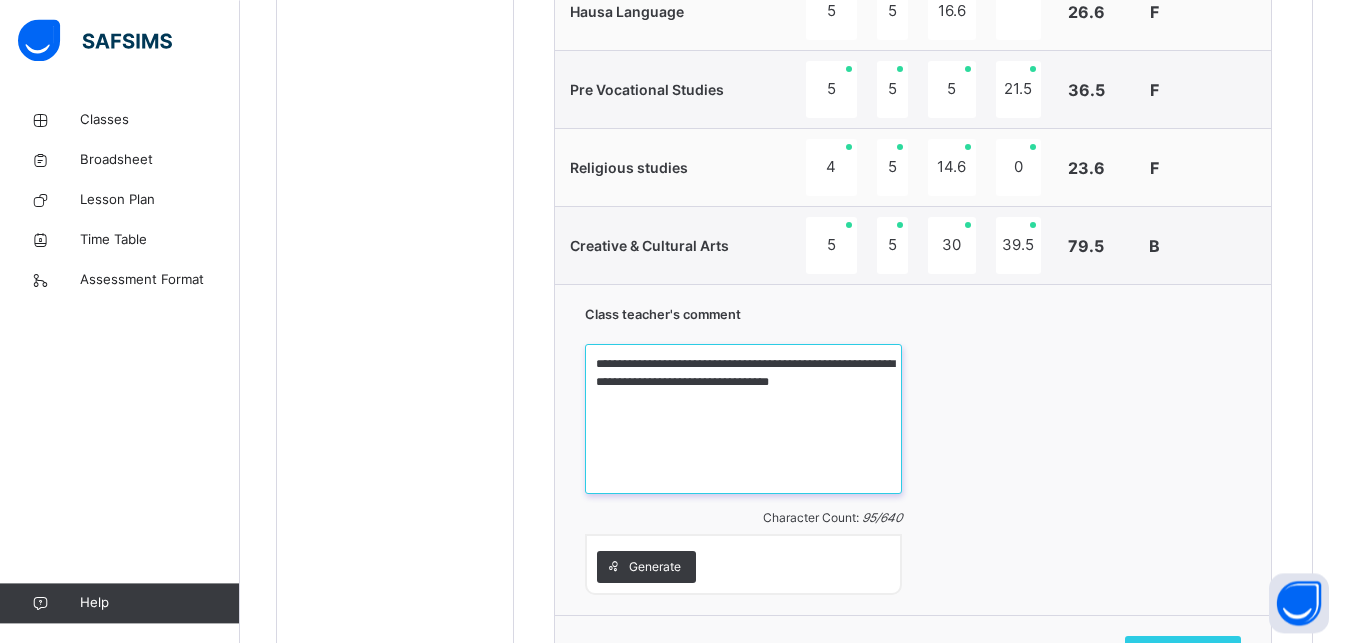 scroll, scrollTop: 1856, scrollLeft: 0, axis: vertical 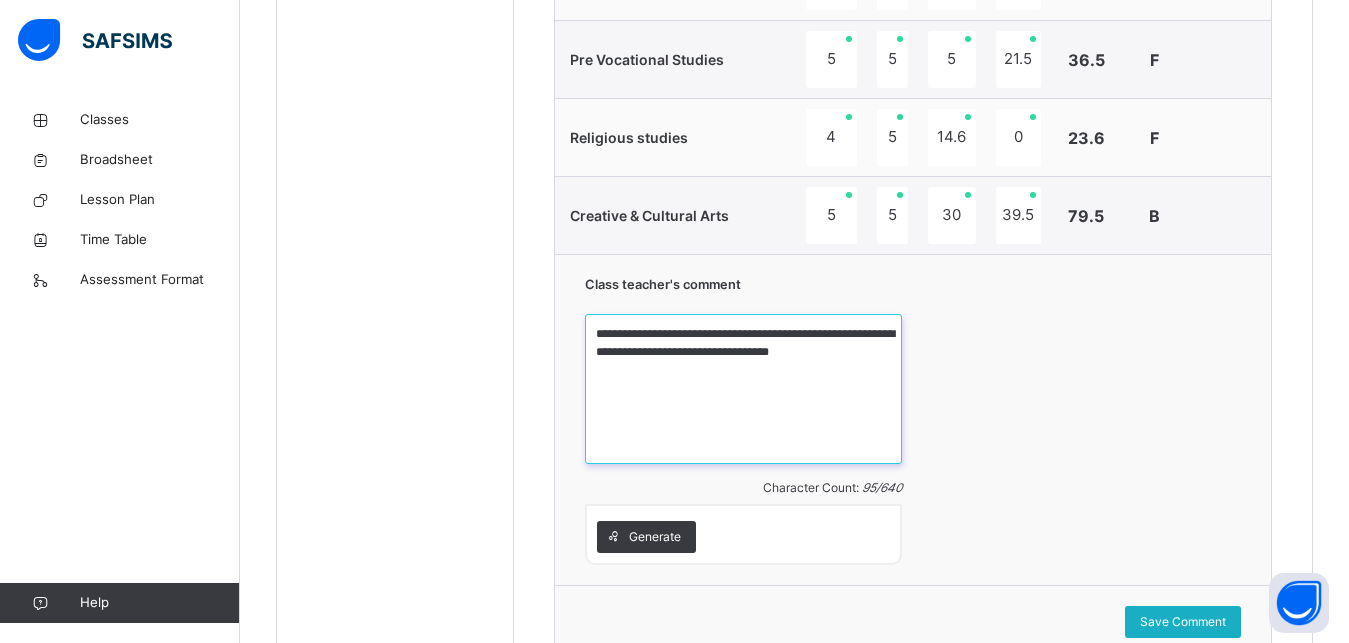 type on "**********" 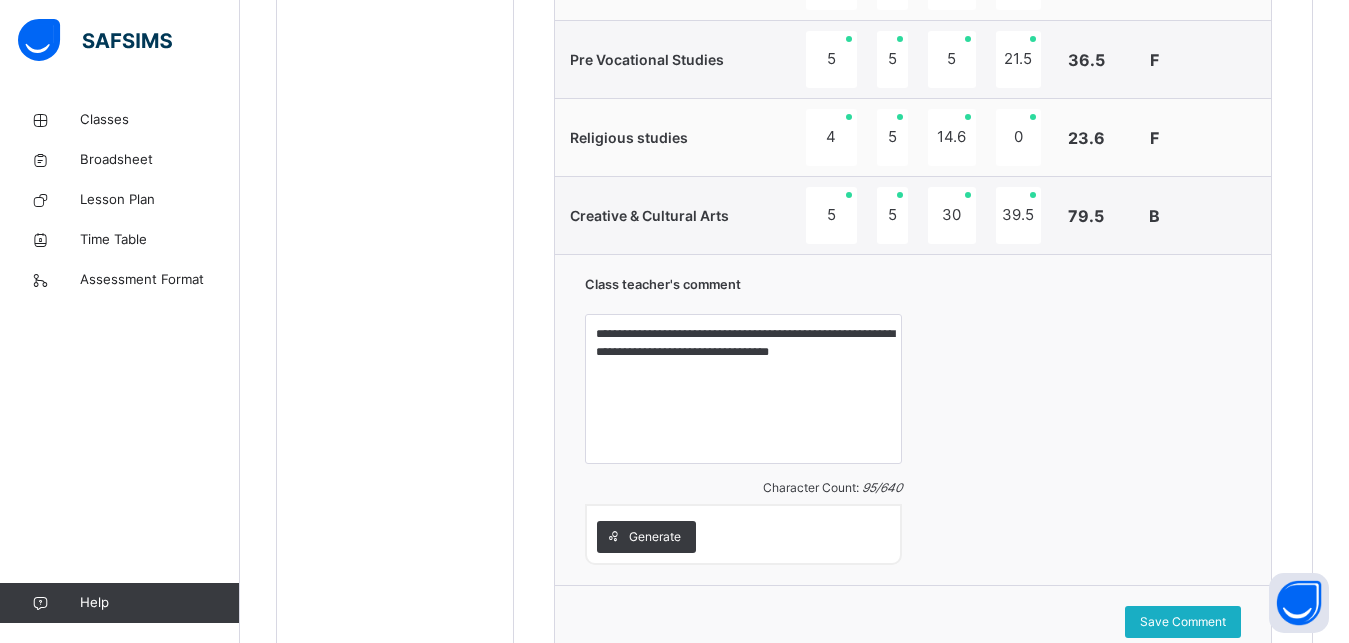 click on "Save Comment" at bounding box center [1183, 622] 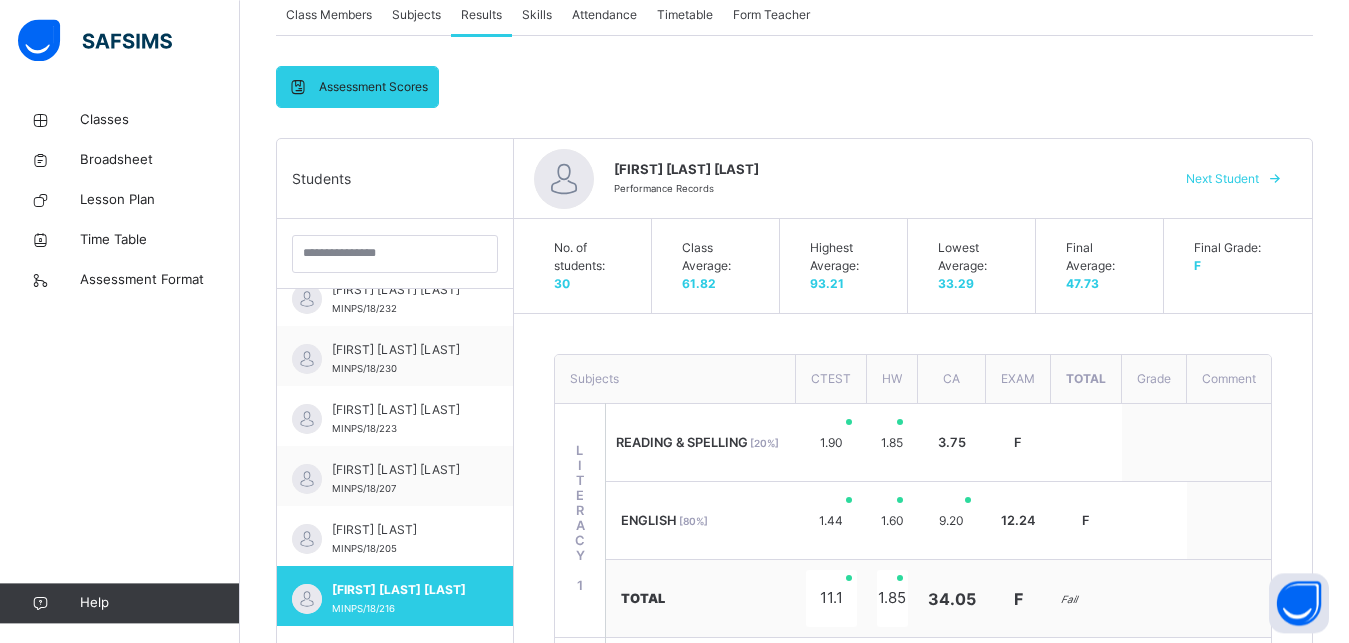 scroll, scrollTop: 326, scrollLeft: 0, axis: vertical 